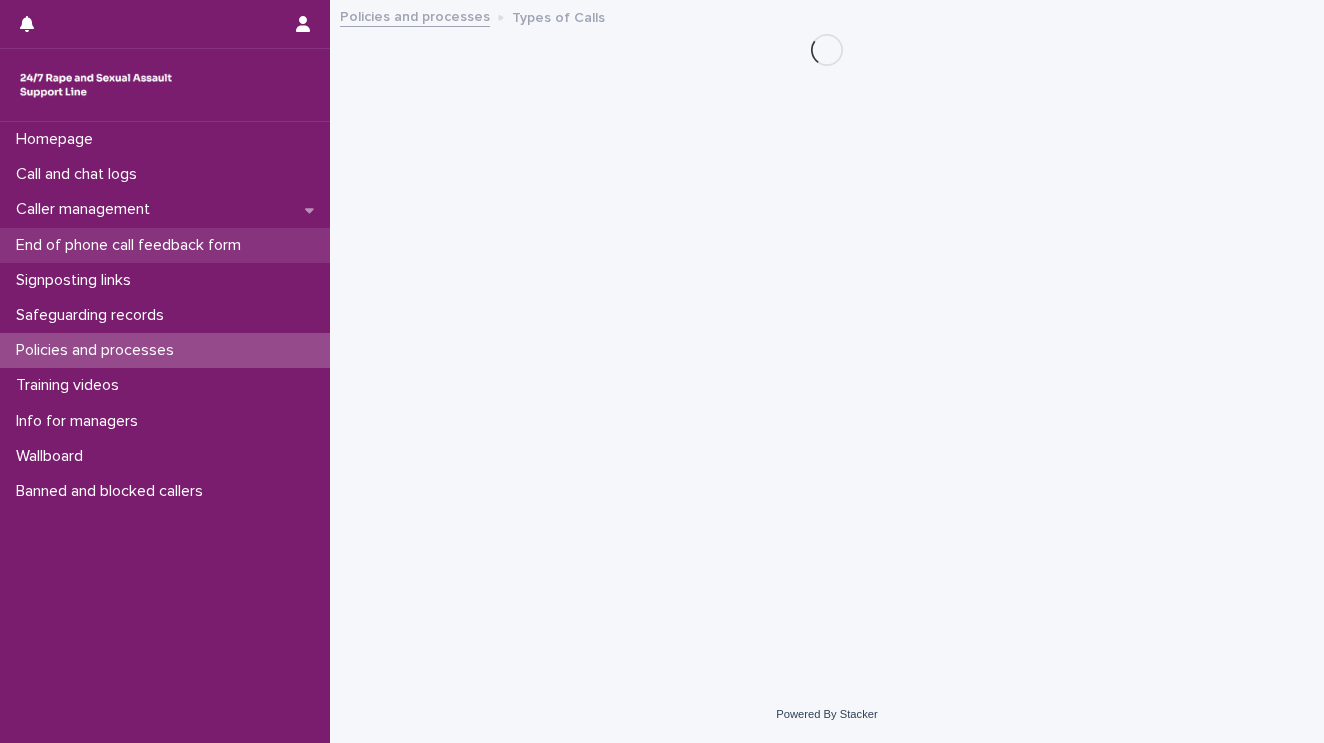 scroll, scrollTop: 0, scrollLeft: 0, axis: both 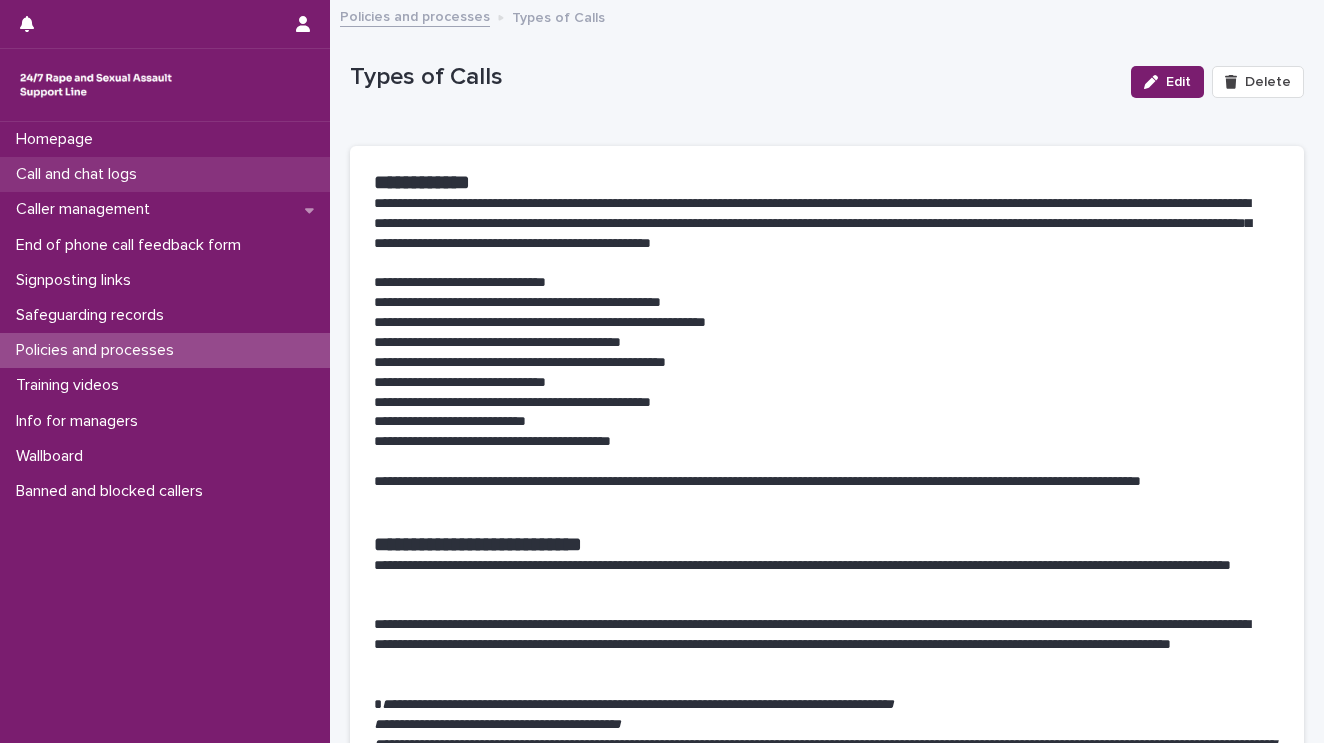 click on "Call and chat logs" at bounding box center (80, 174) 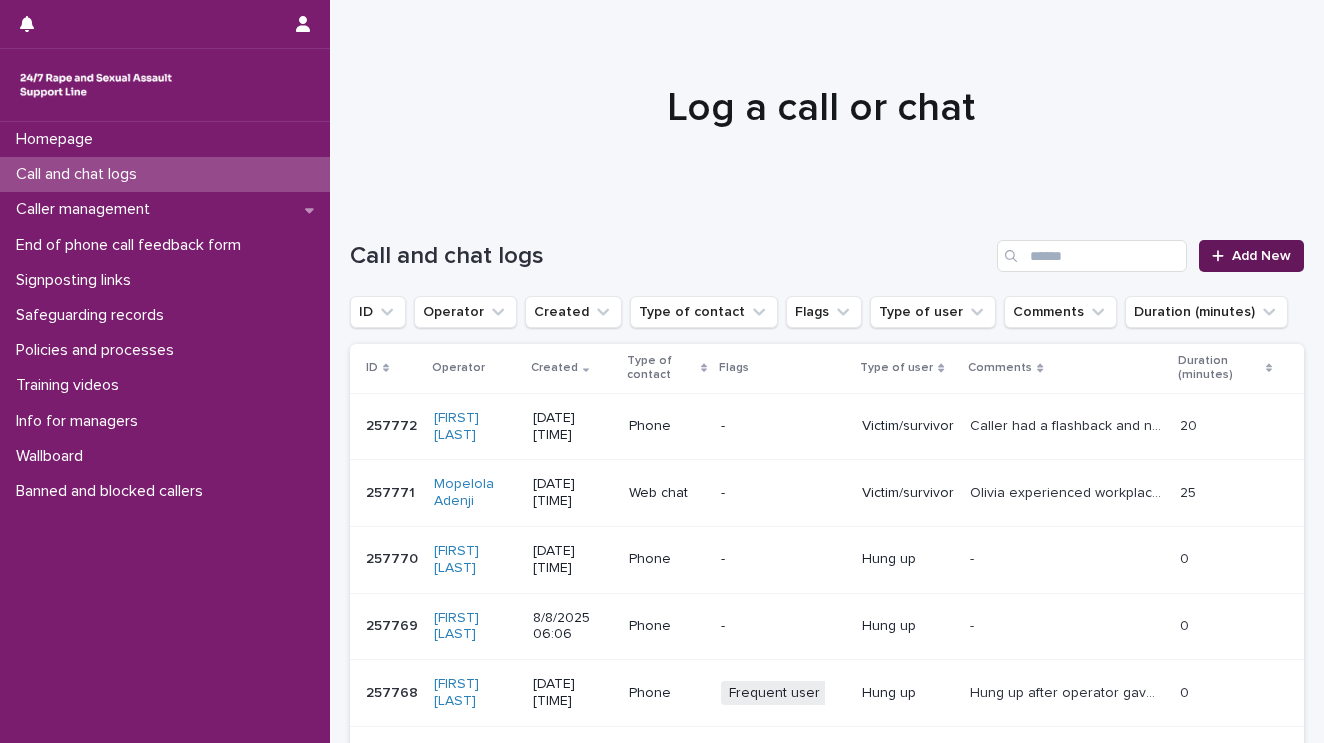 click on "Add New" at bounding box center (1261, 256) 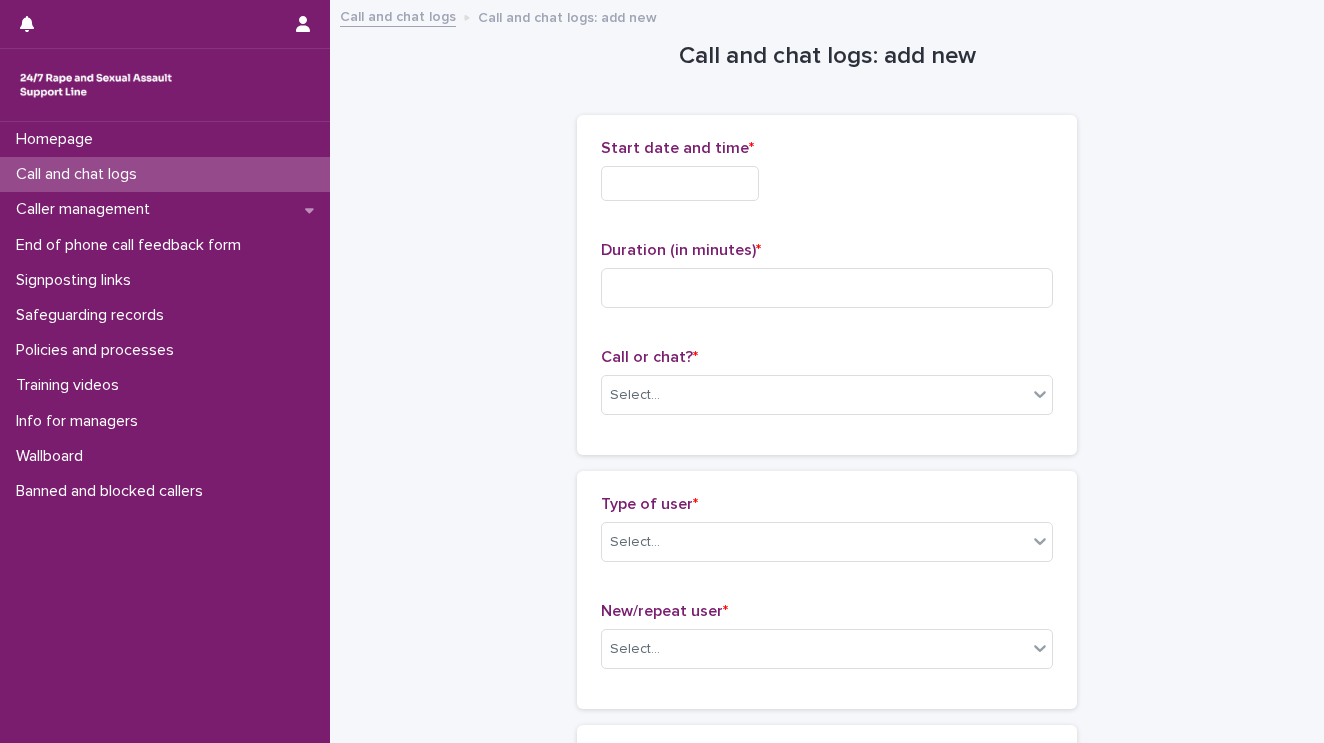click at bounding box center (680, 183) 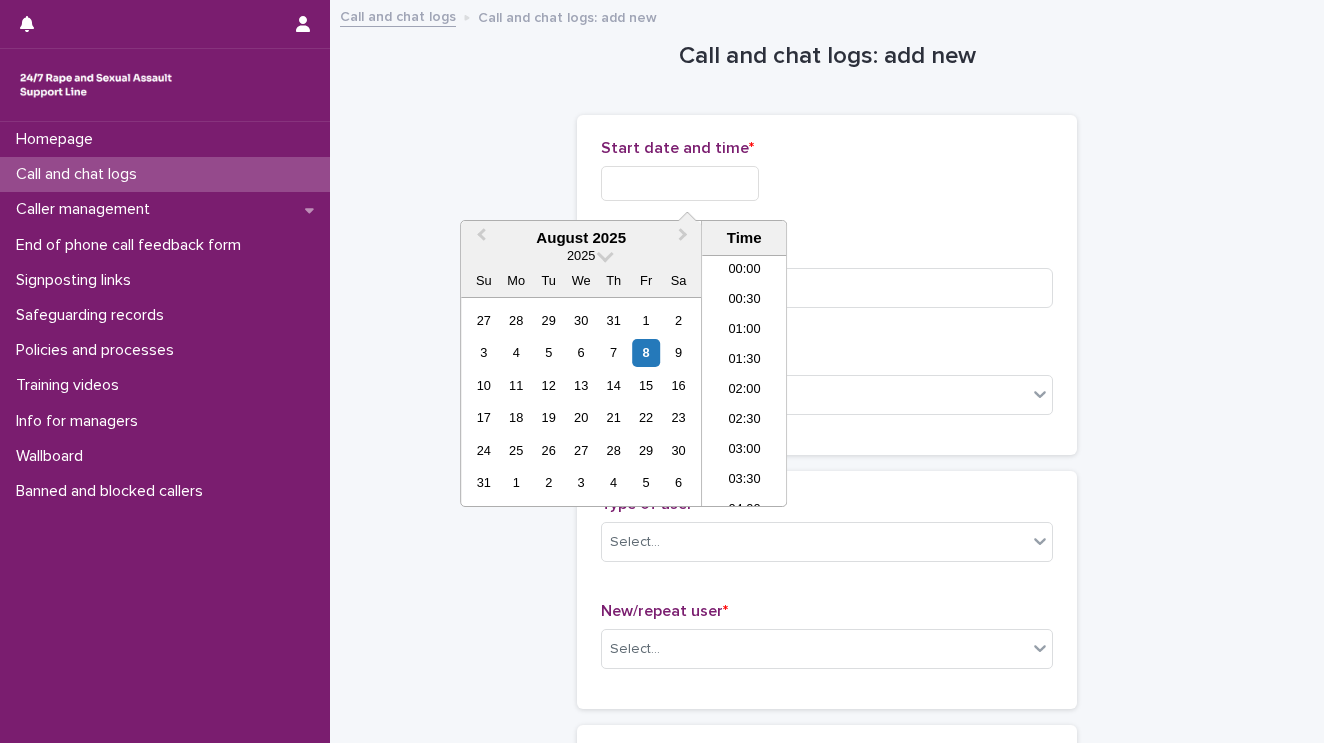 scroll, scrollTop: 340, scrollLeft: 0, axis: vertical 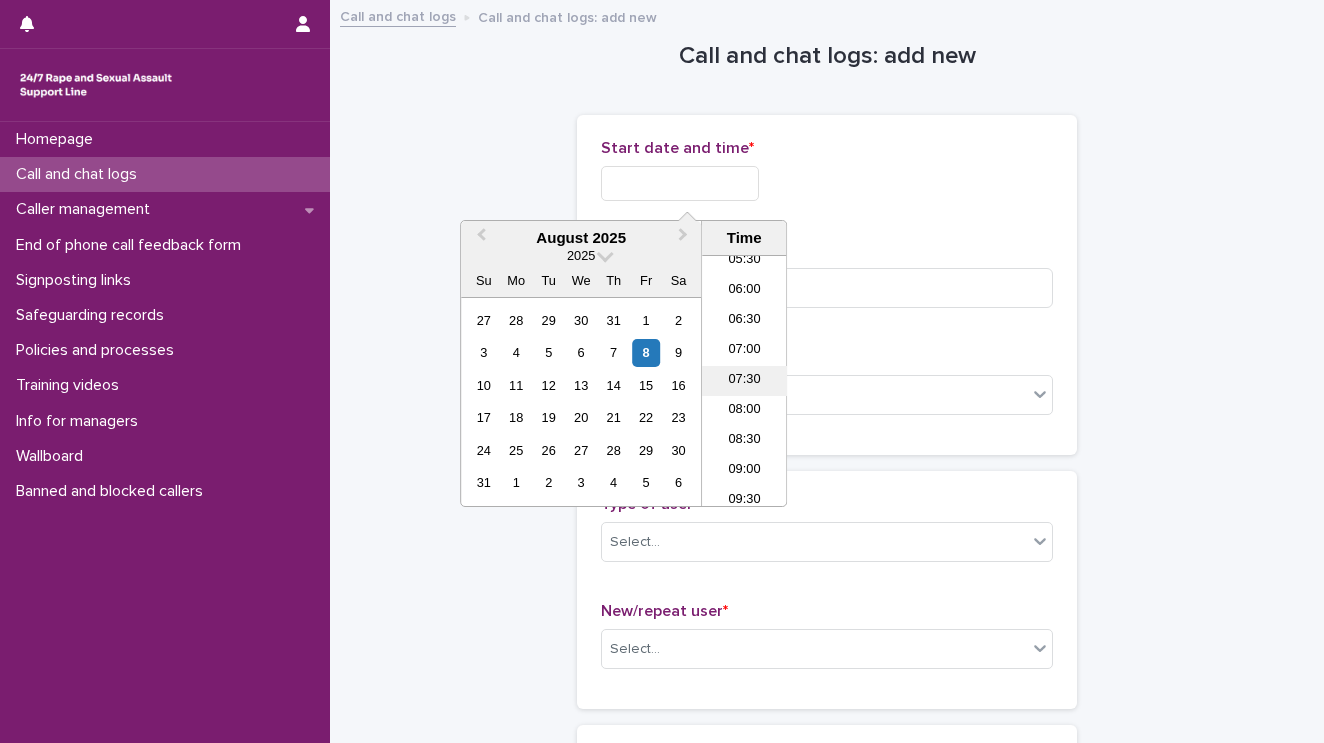 click on "07:30" at bounding box center [744, 381] 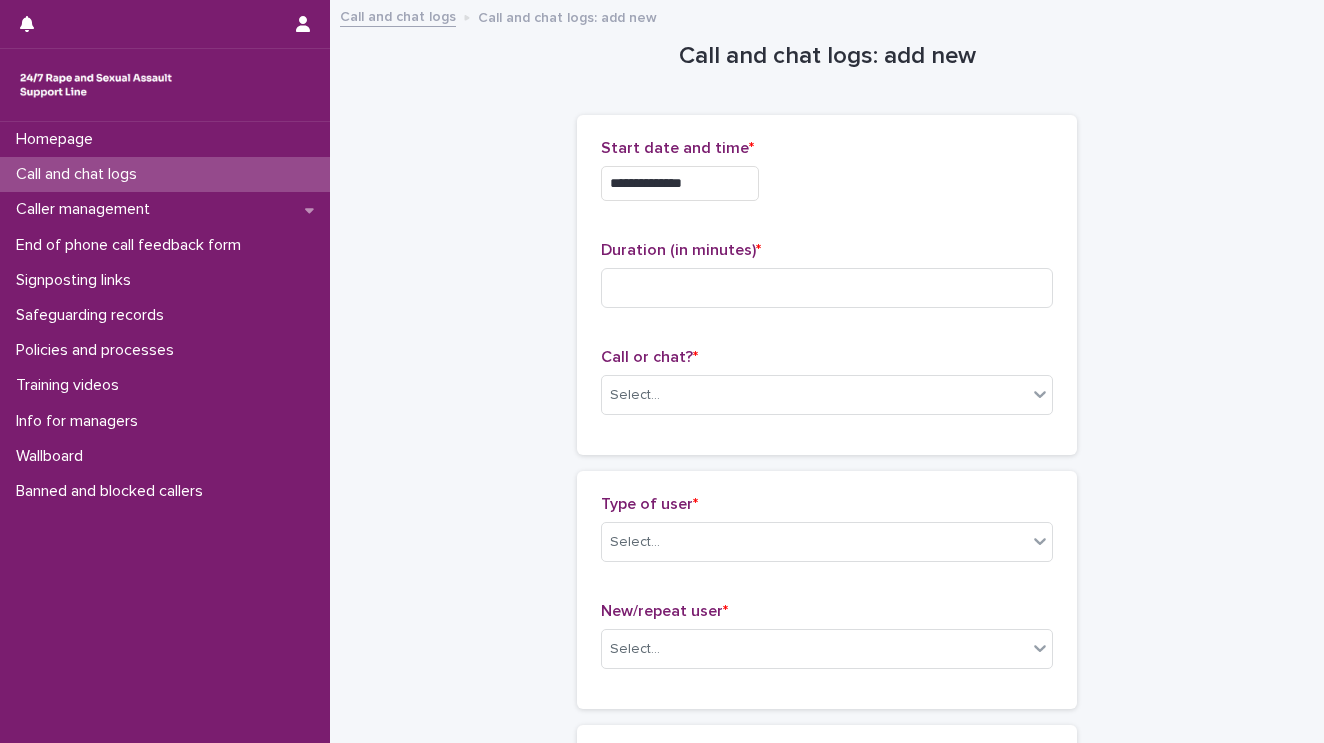 click on "**********" at bounding box center [680, 183] 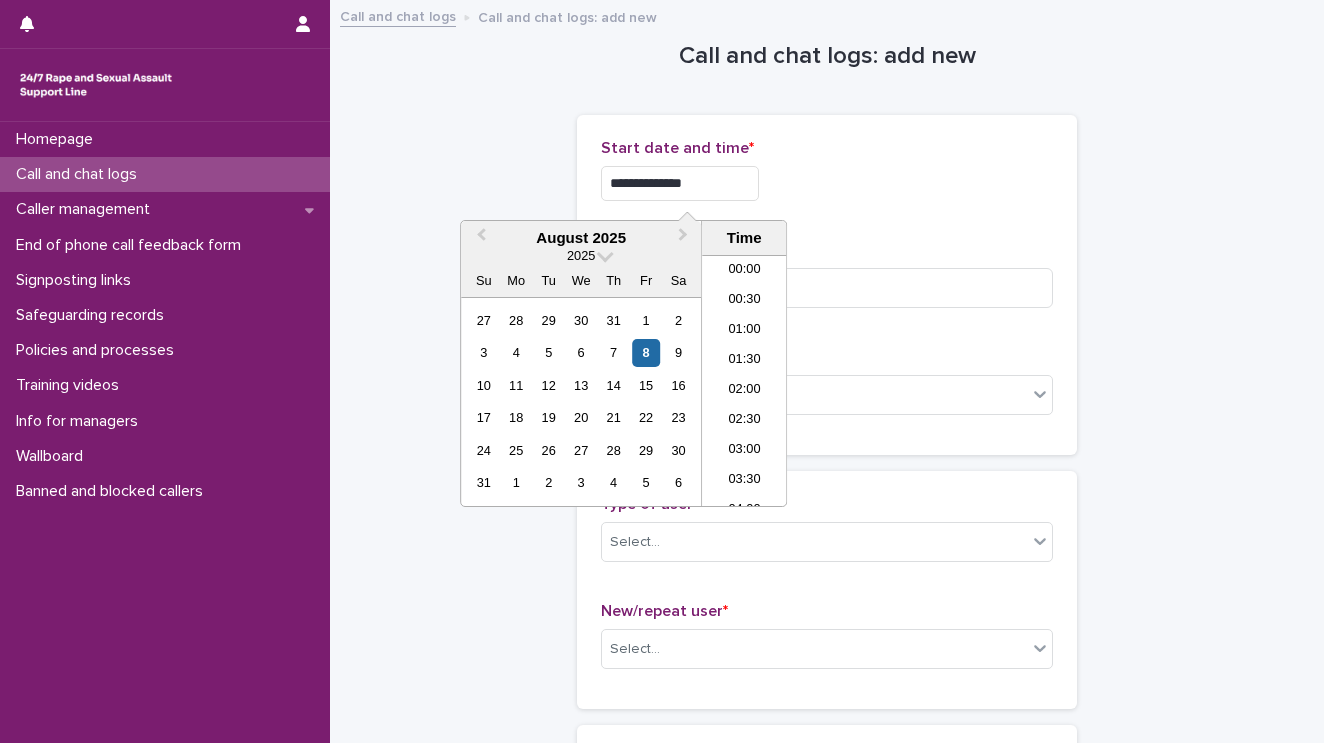 scroll, scrollTop: 340, scrollLeft: 0, axis: vertical 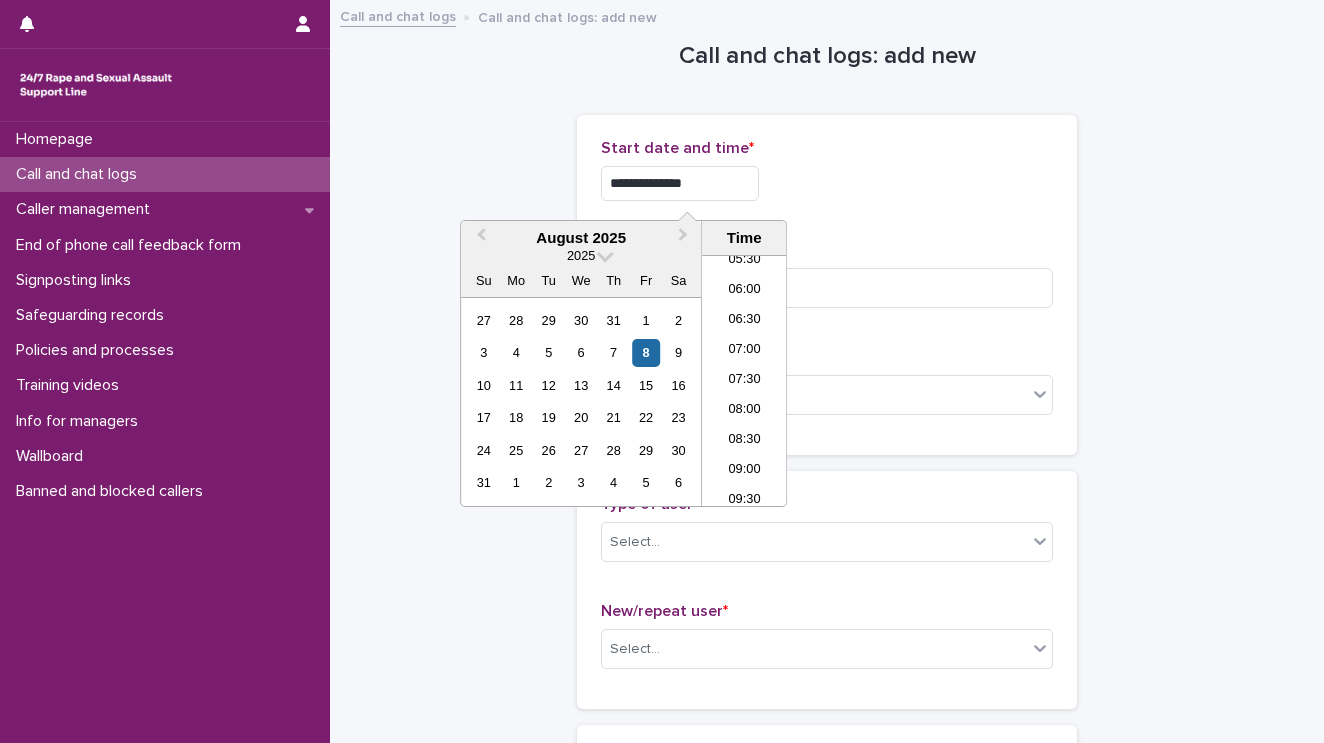 type on "**********" 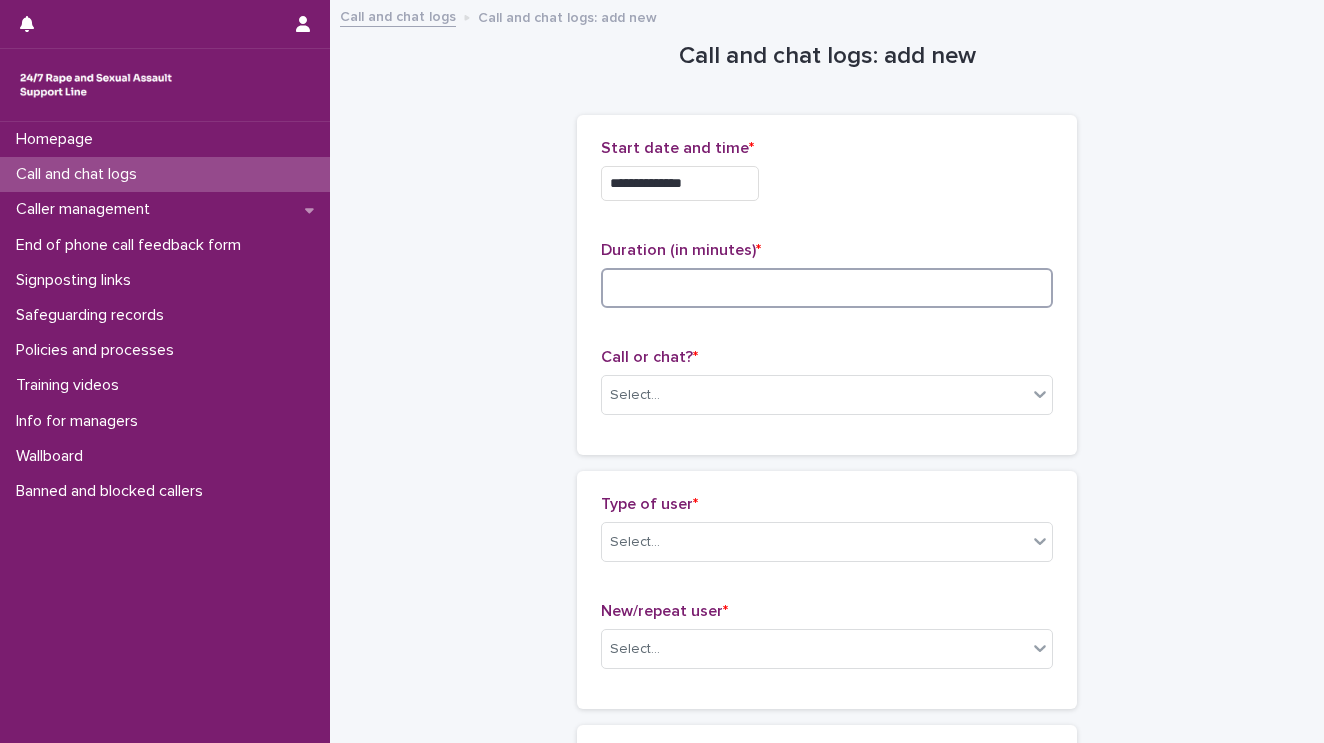 click at bounding box center [827, 288] 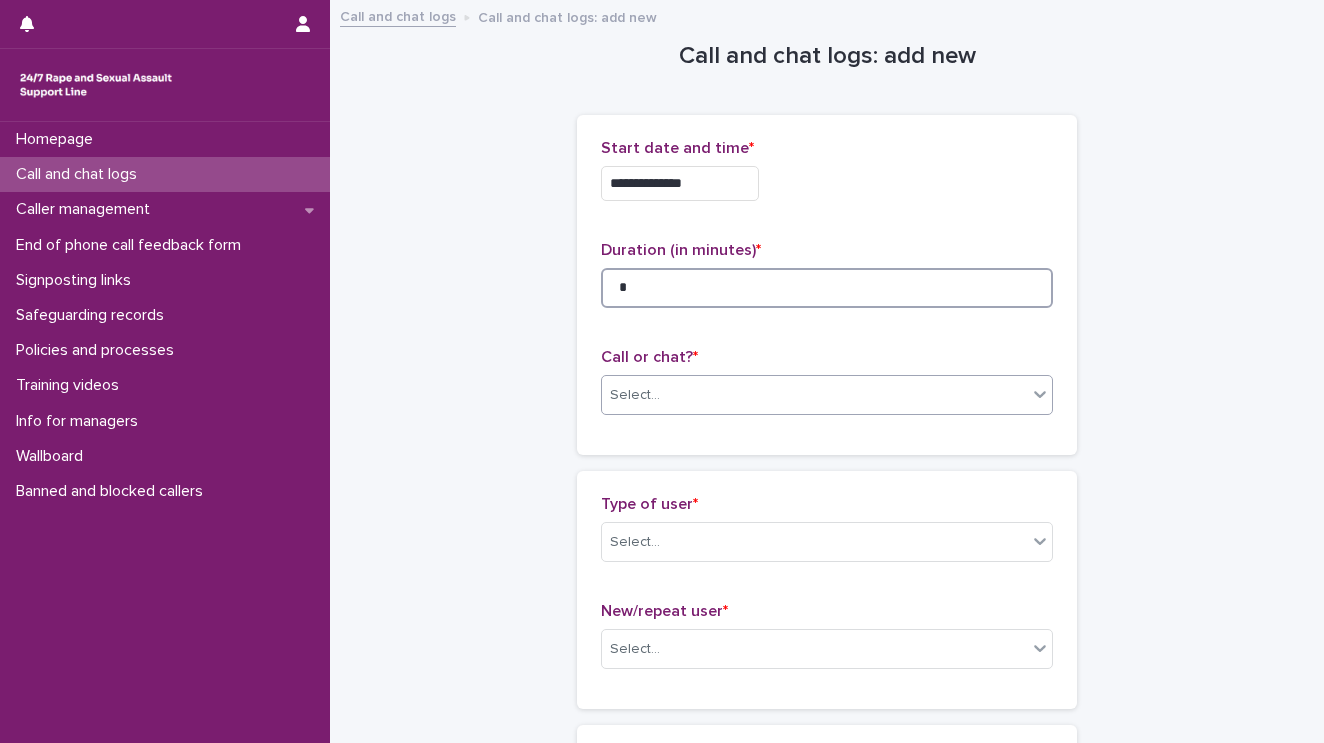 type on "*" 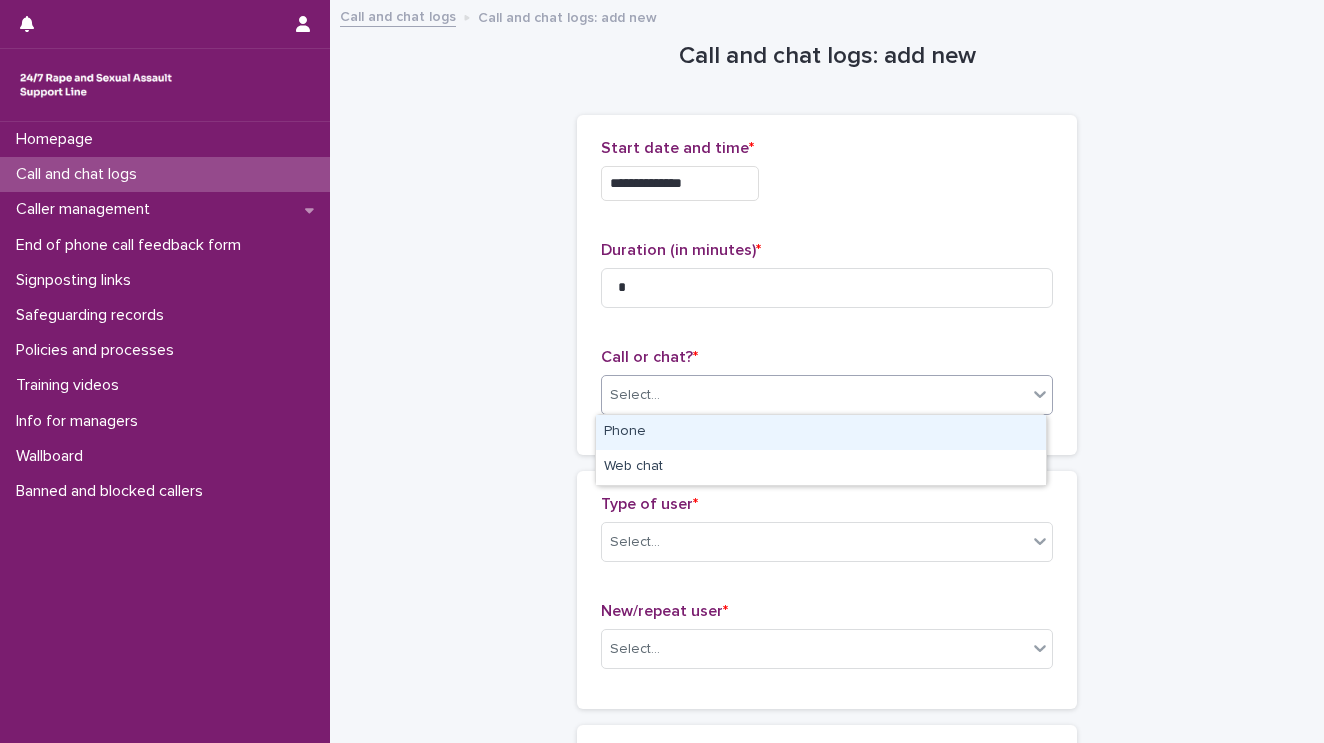 click on "Select..." at bounding box center (814, 395) 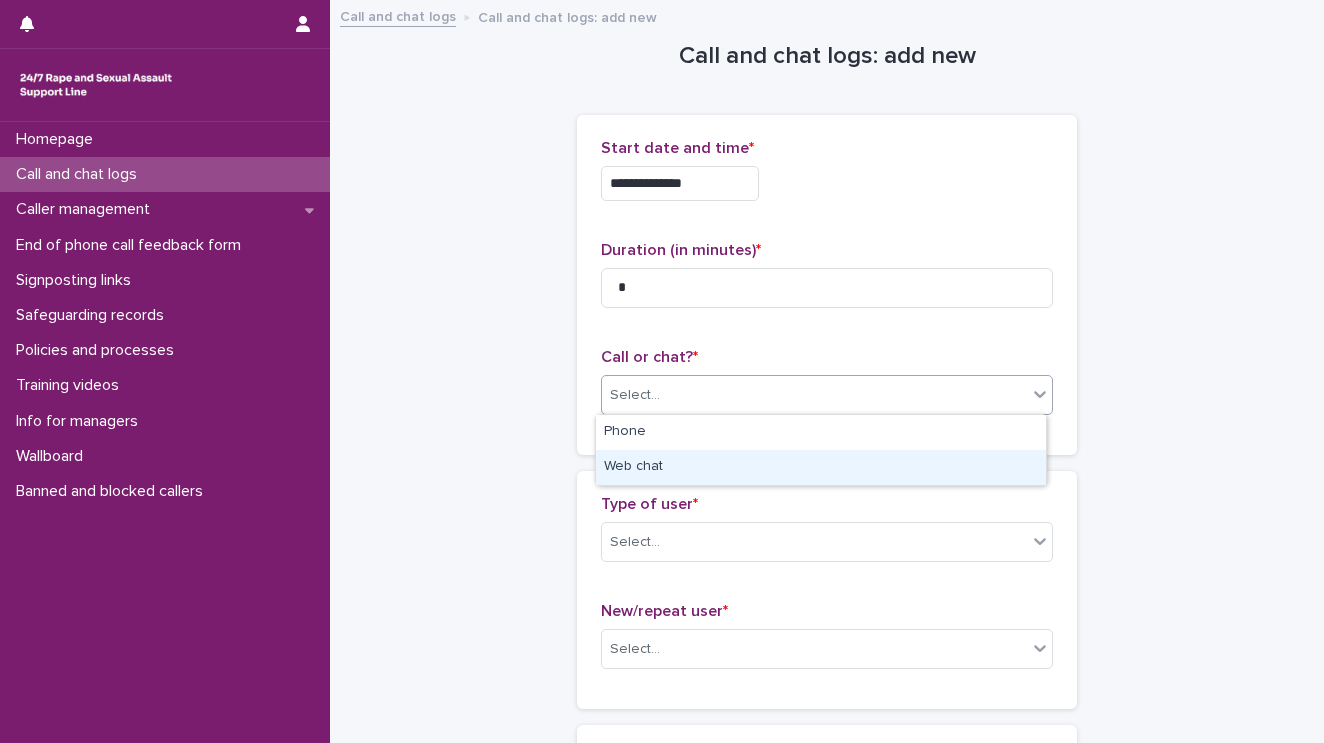 drag, startPoint x: 701, startPoint y: 446, endPoint x: 705, endPoint y: 464, distance: 18.439089 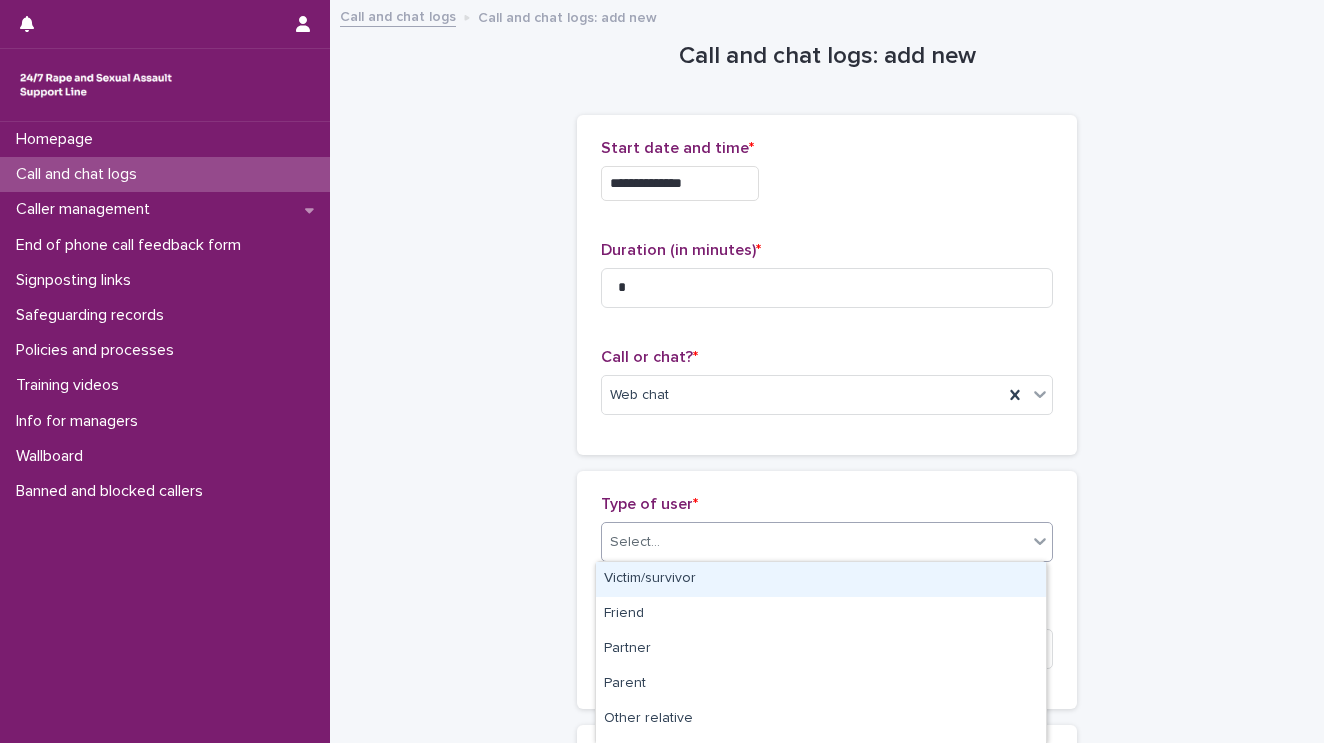 click on "Select..." at bounding box center [814, 542] 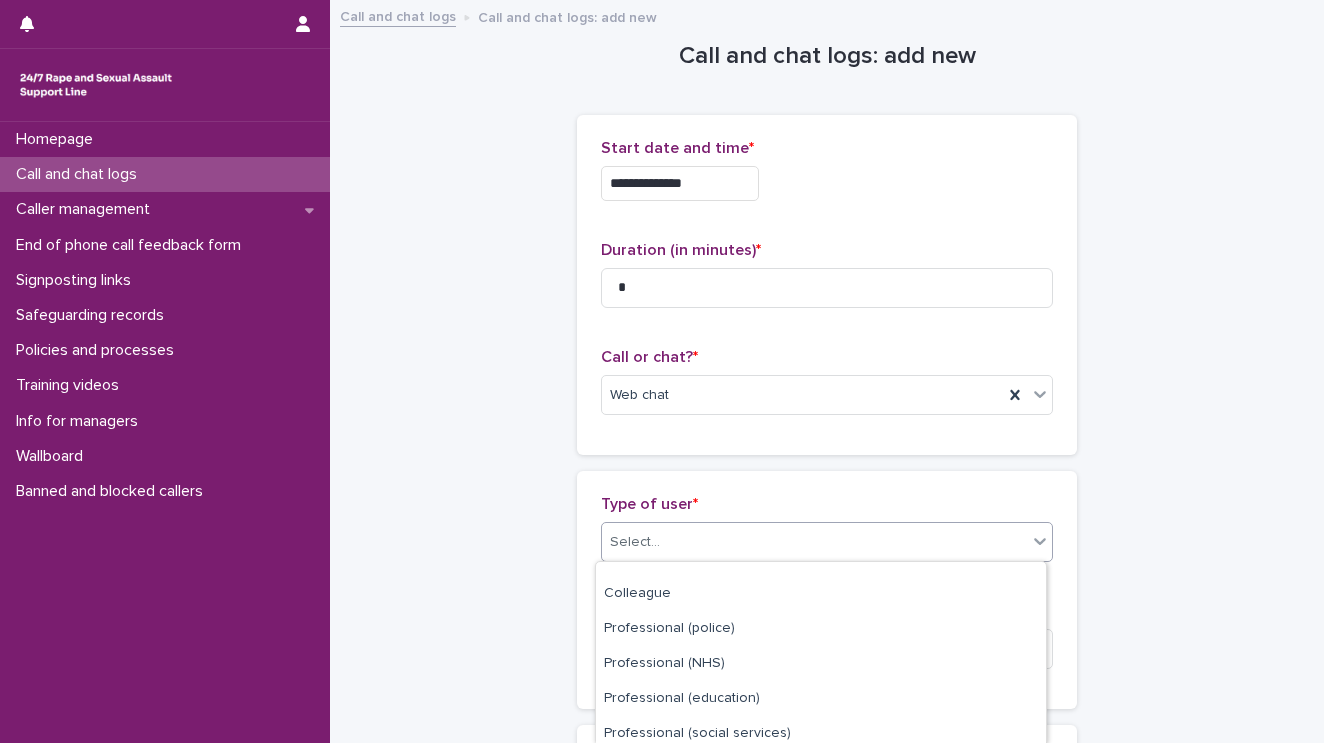 scroll, scrollTop: 342, scrollLeft: 0, axis: vertical 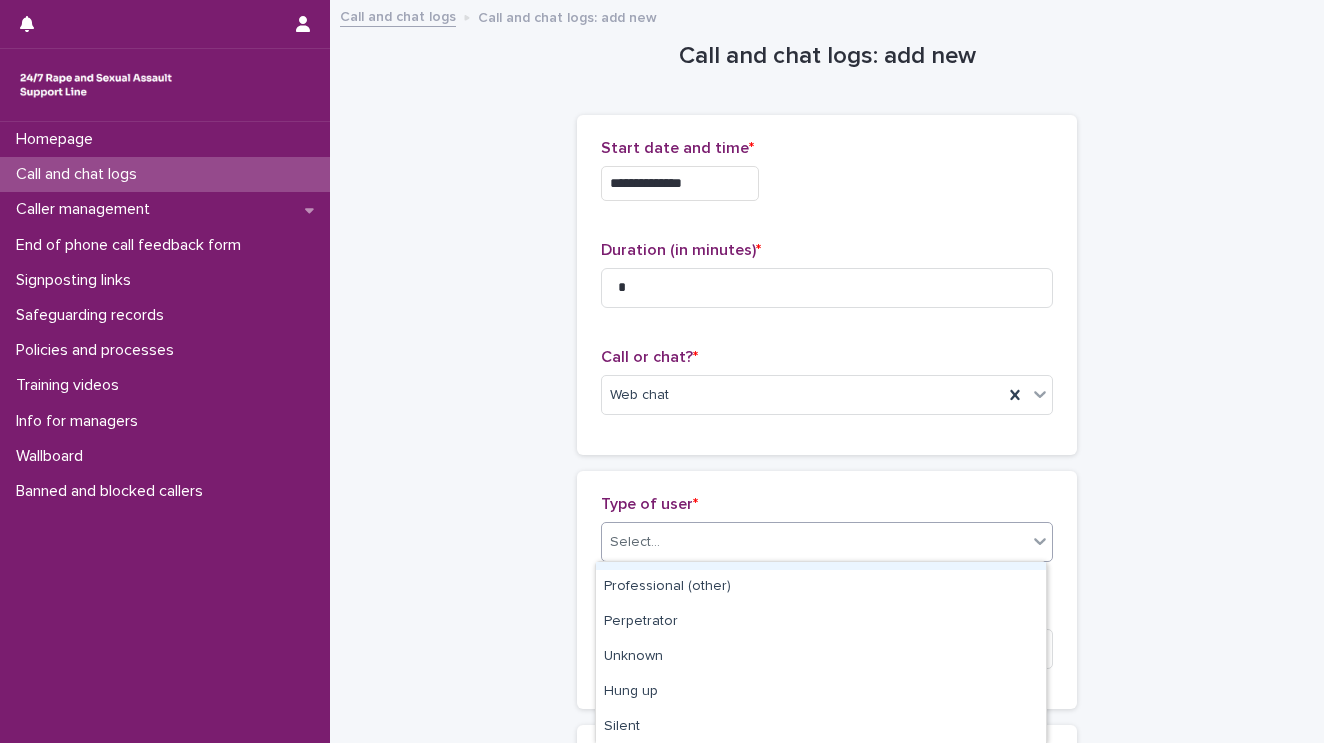click on "Select..." at bounding box center [814, 542] 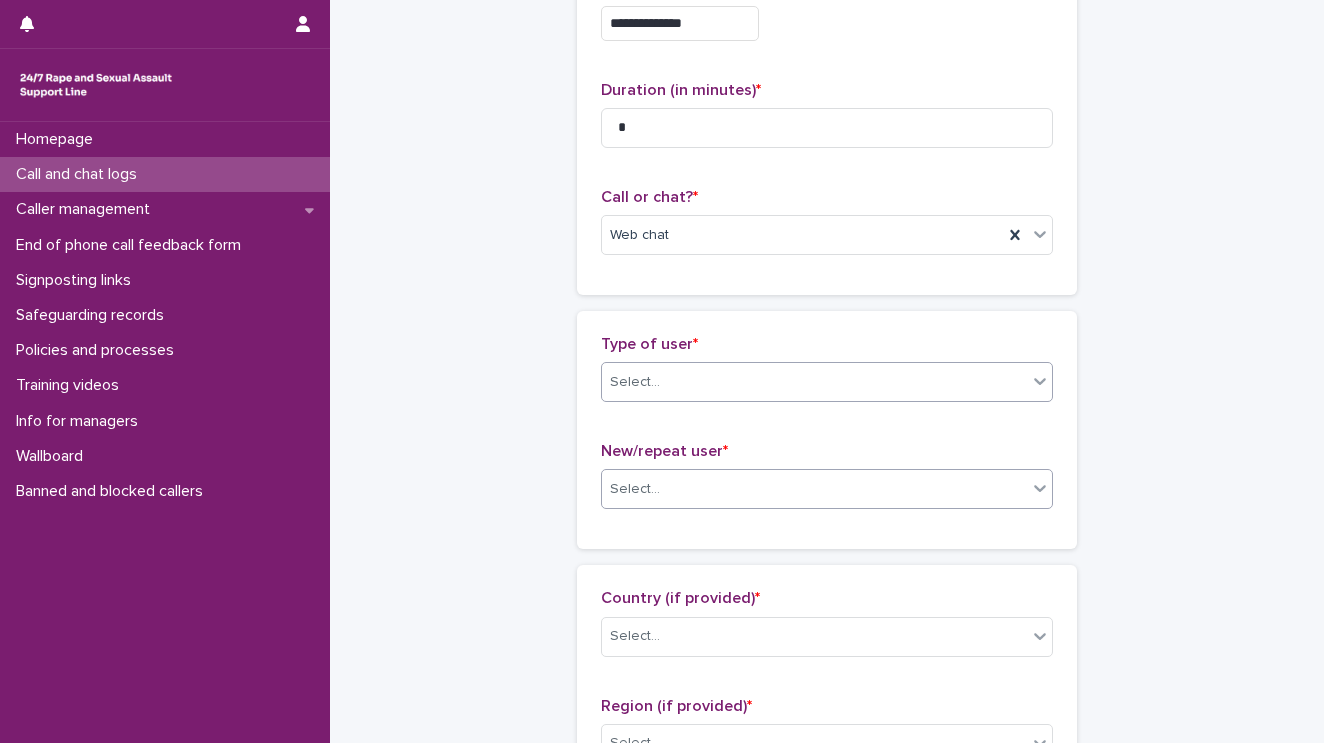 scroll, scrollTop: 240, scrollLeft: 0, axis: vertical 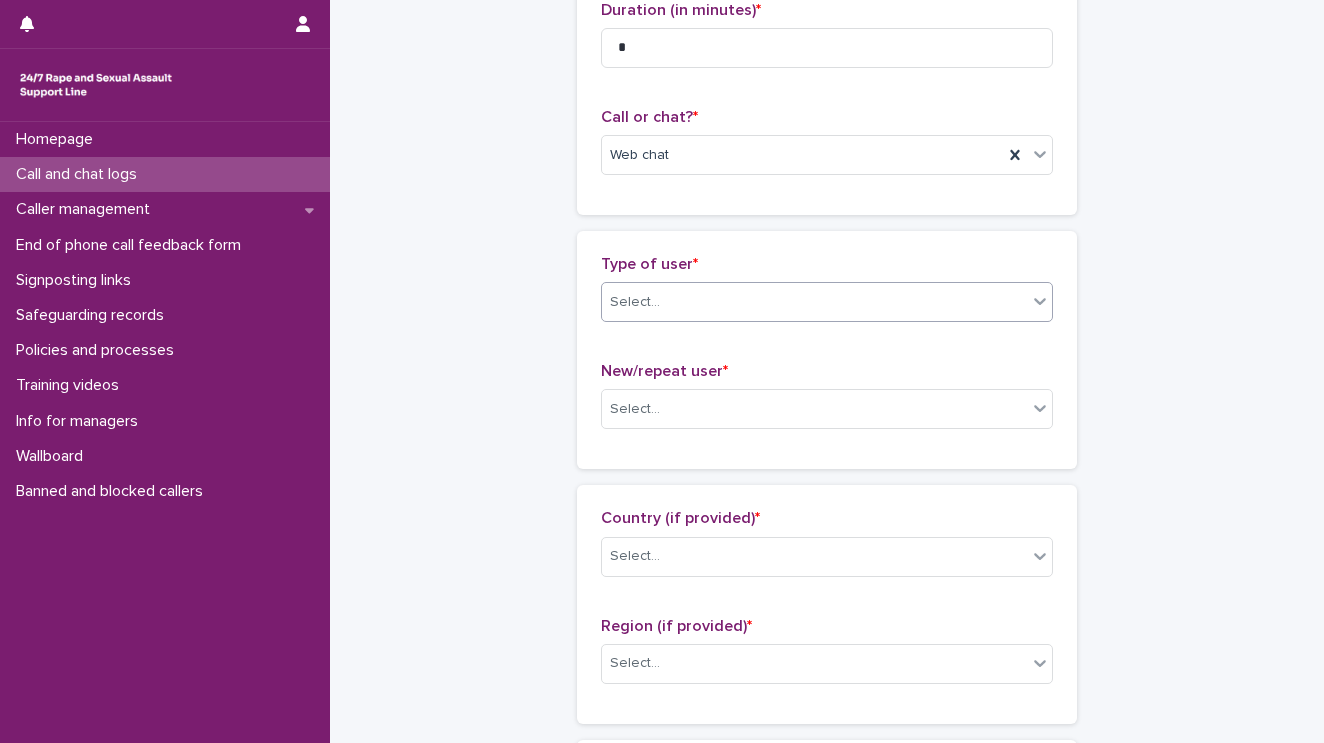 click 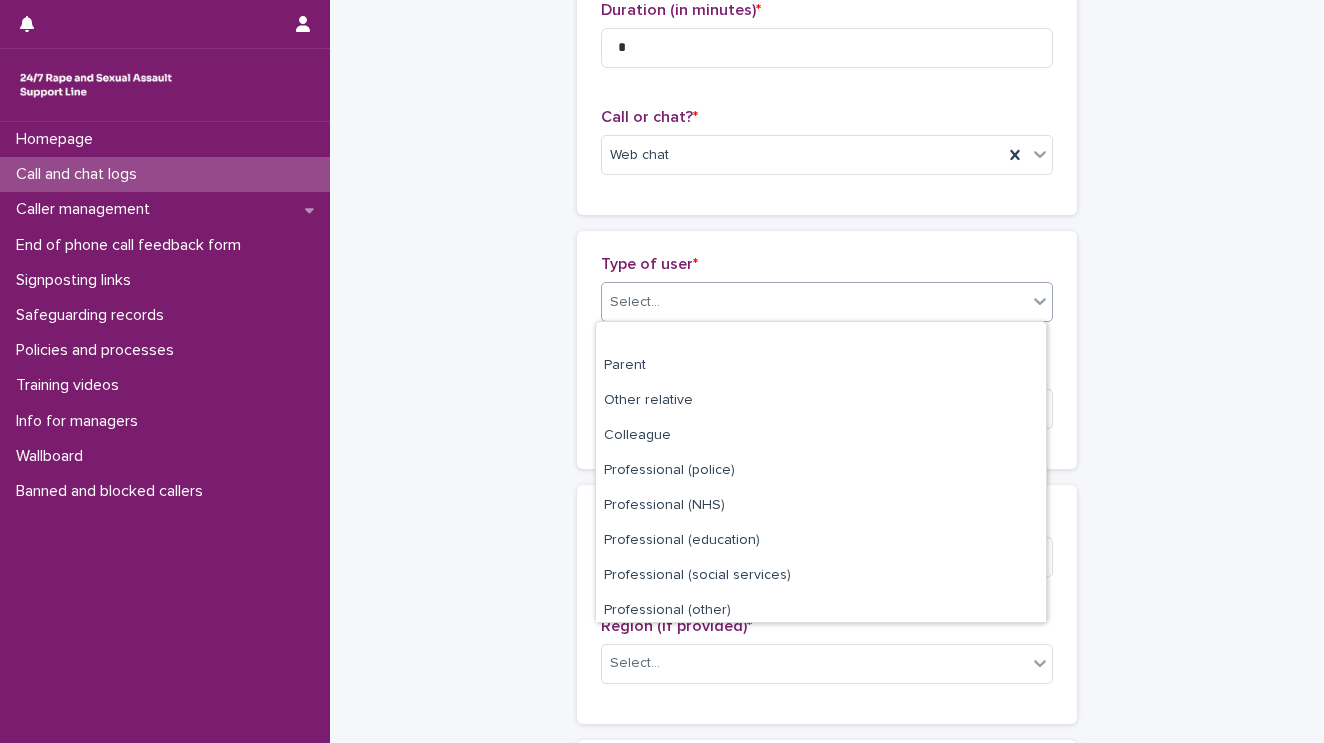 scroll, scrollTop: 224, scrollLeft: 0, axis: vertical 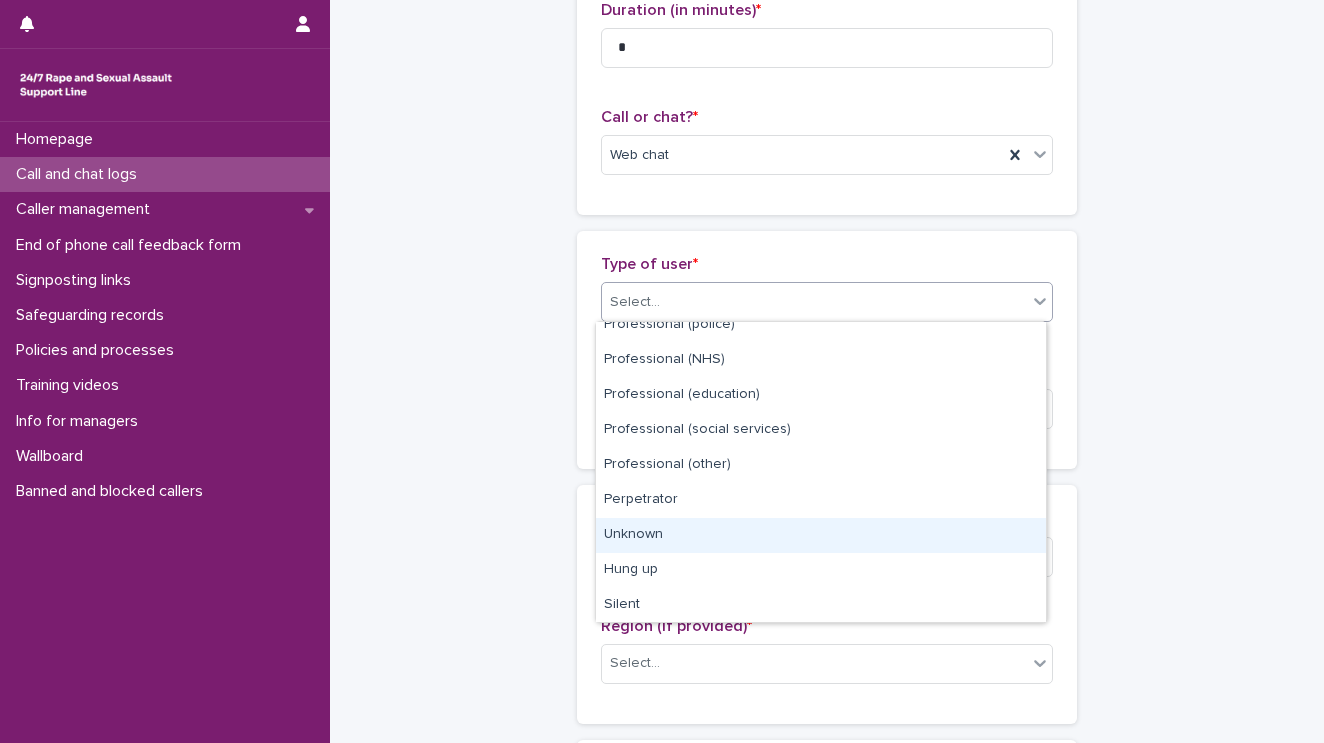 click on "Unknown" at bounding box center (821, 535) 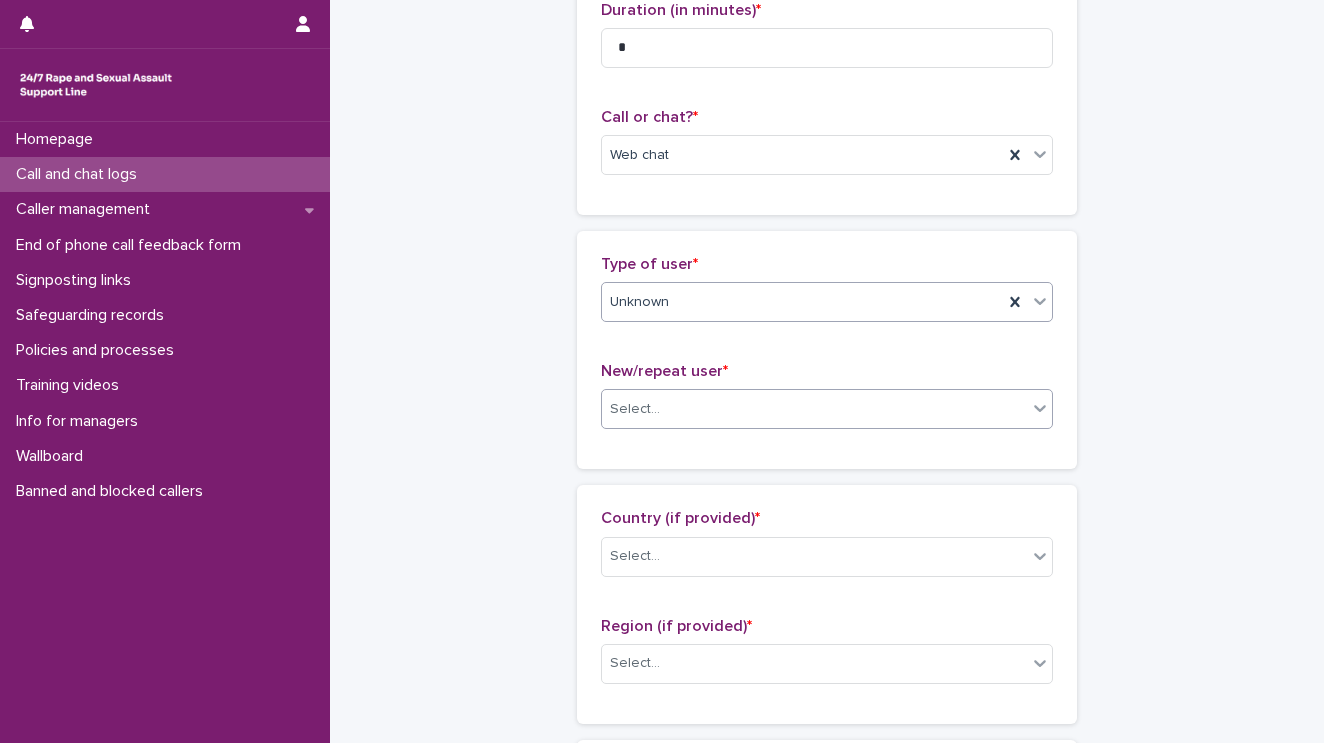 click on "Select..." at bounding box center [635, 409] 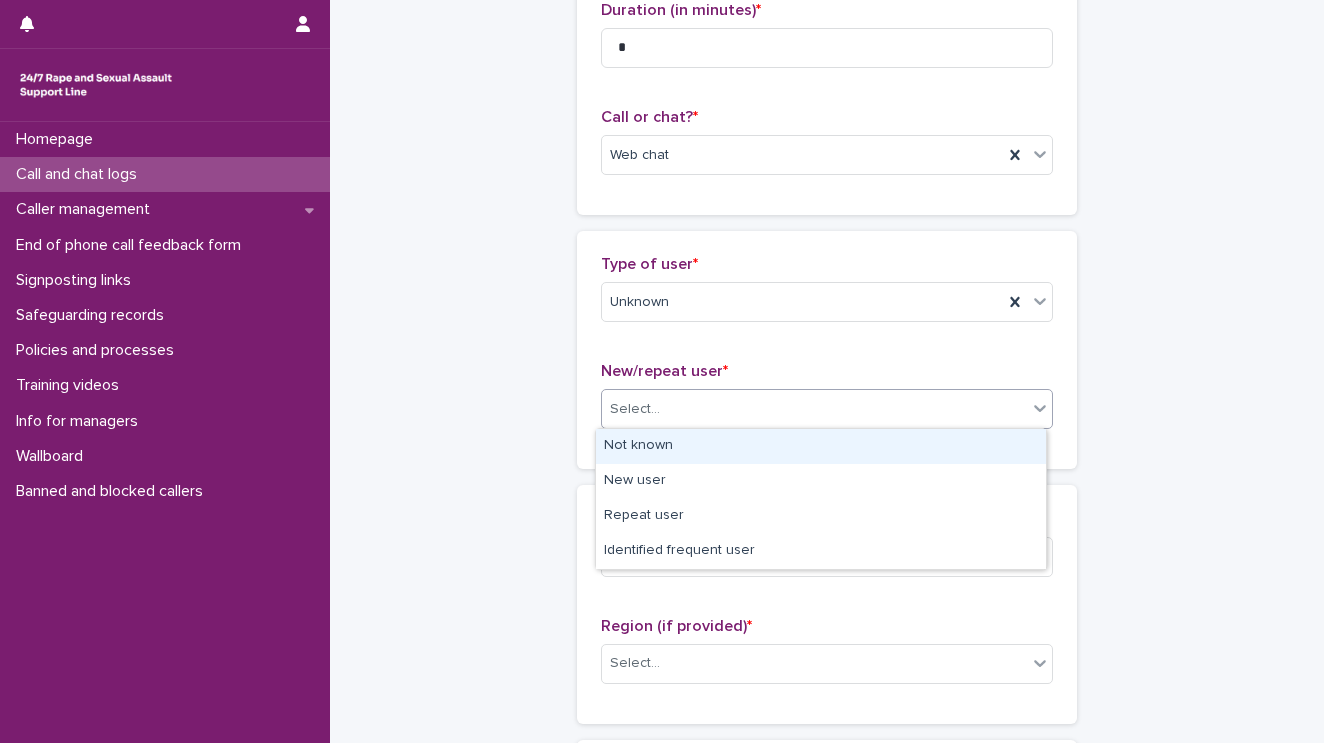 click on "Not known" at bounding box center (821, 446) 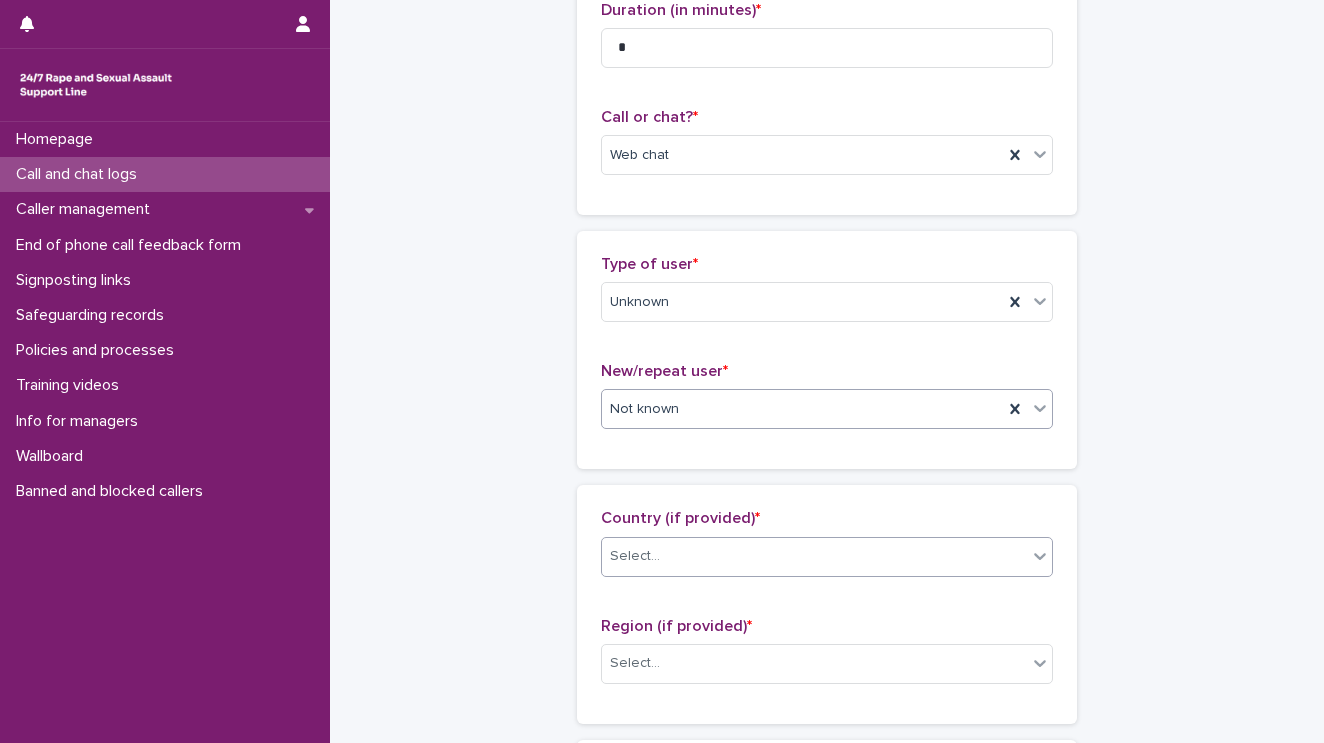 click on "Select..." at bounding box center [814, 556] 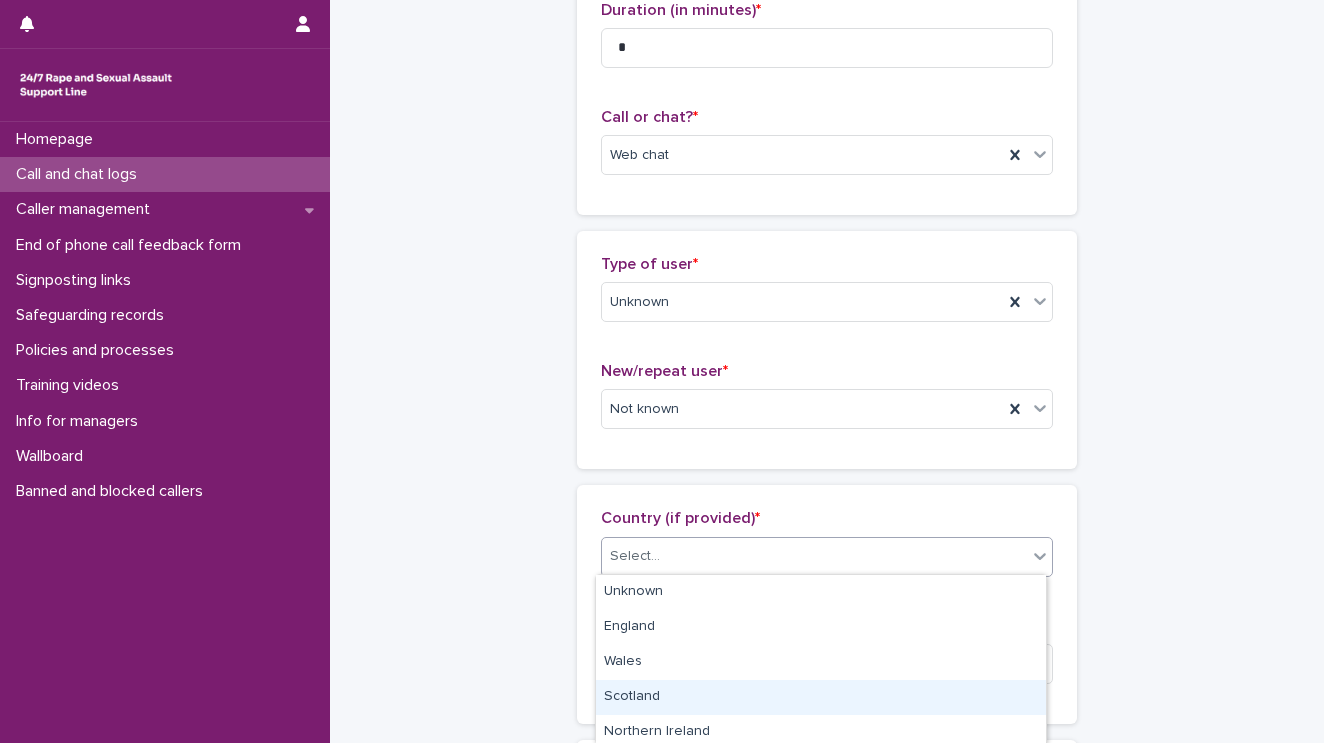 scroll, scrollTop: 41, scrollLeft: 0, axis: vertical 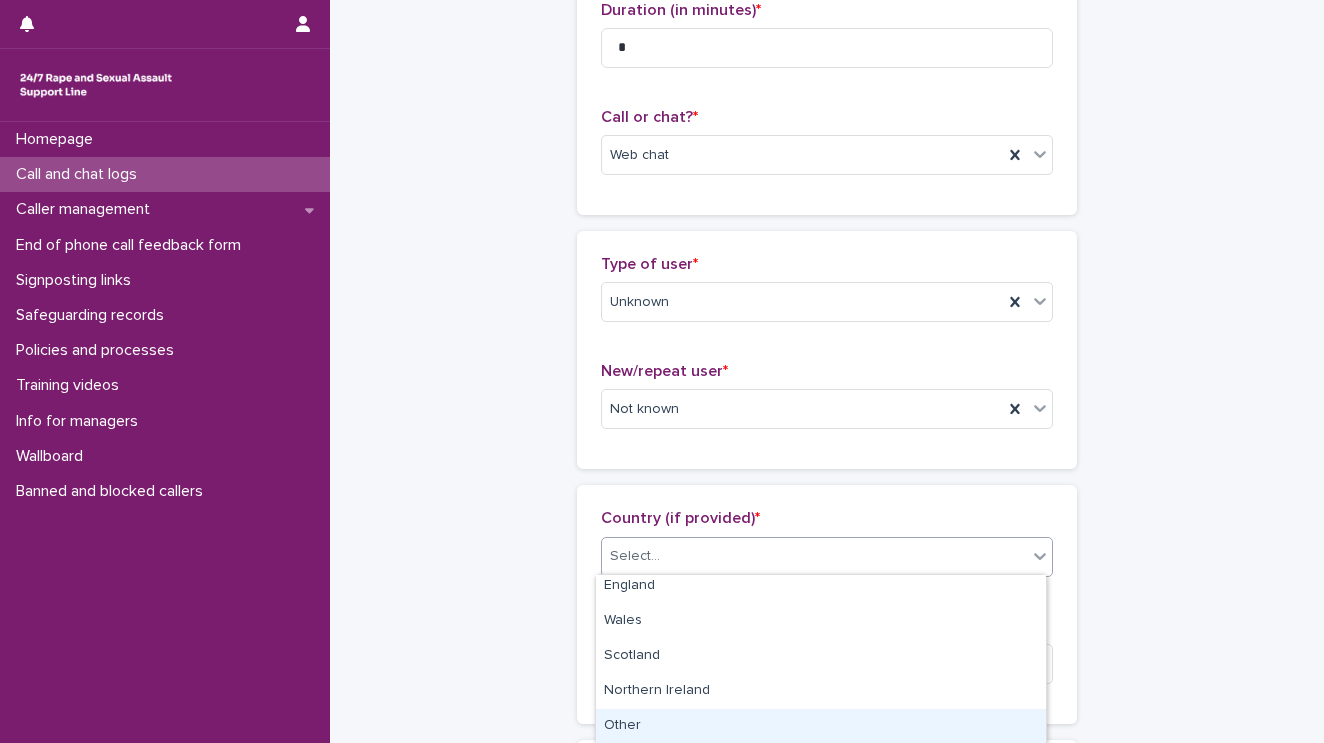 drag, startPoint x: 708, startPoint y: 727, endPoint x: 632, endPoint y: 692, distance: 83.67198 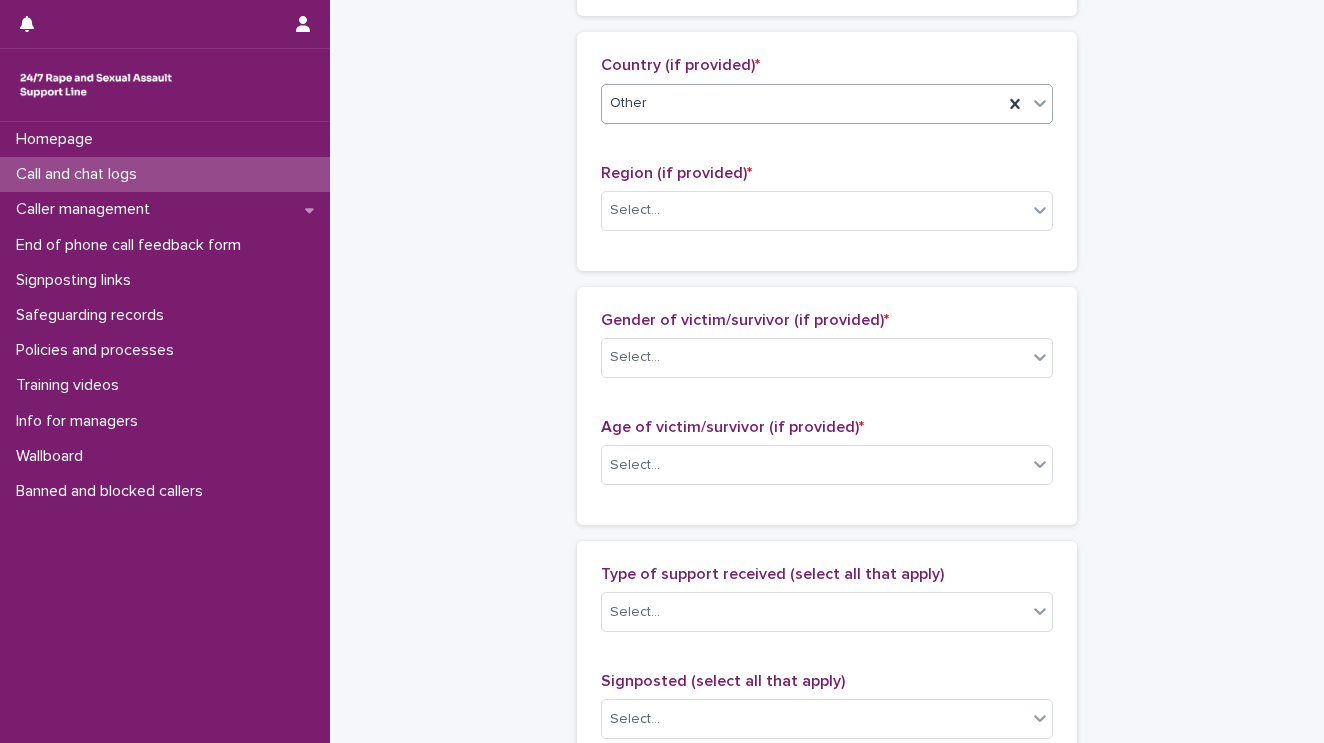 scroll, scrollTop: 720, scrollLeft: 0, axis: vertical 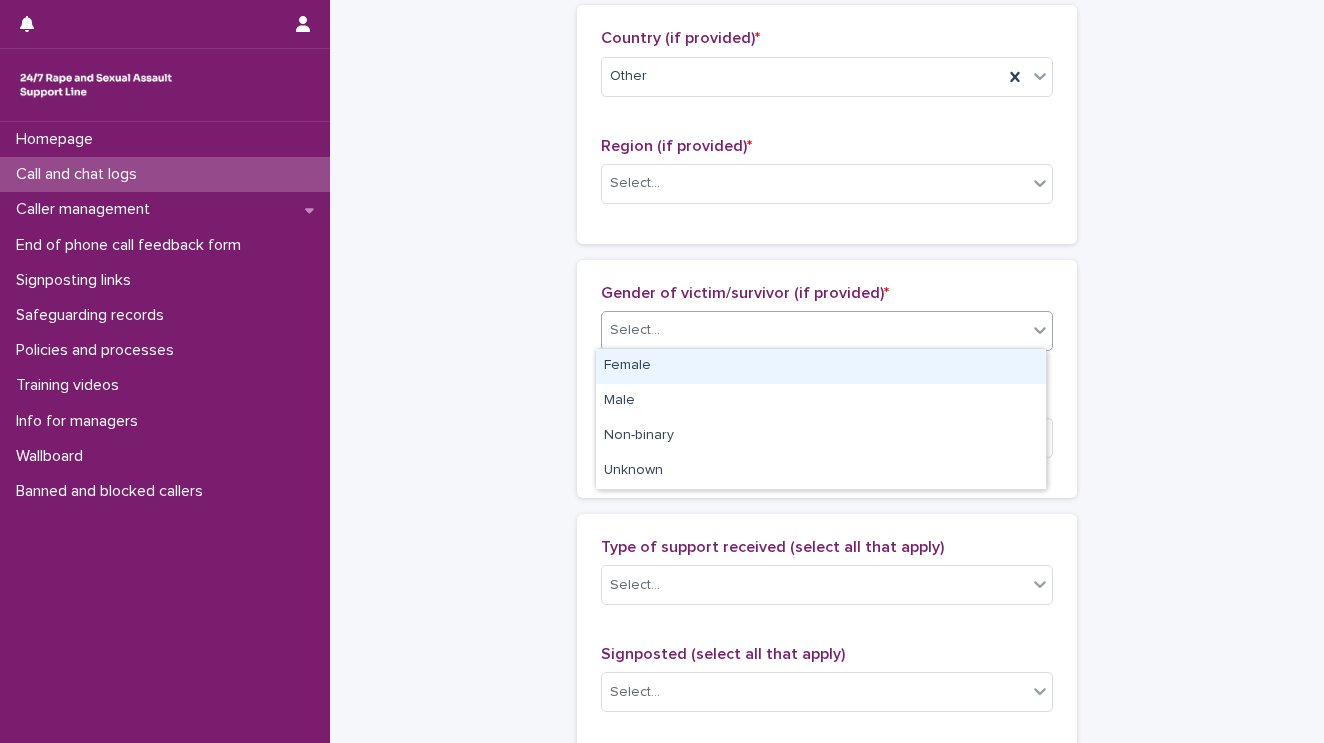 click at bounding box center [663, 330] 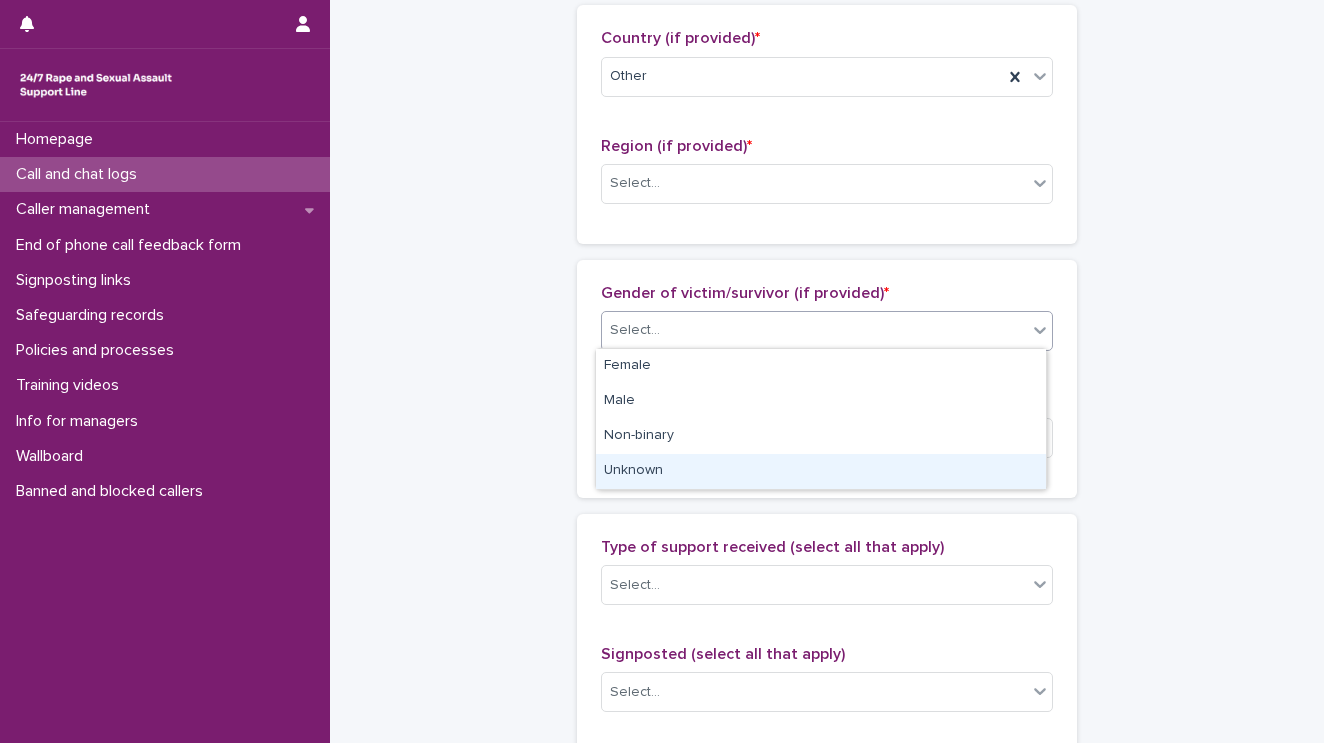 click on "Unknown" at bounding box center [821, 471] 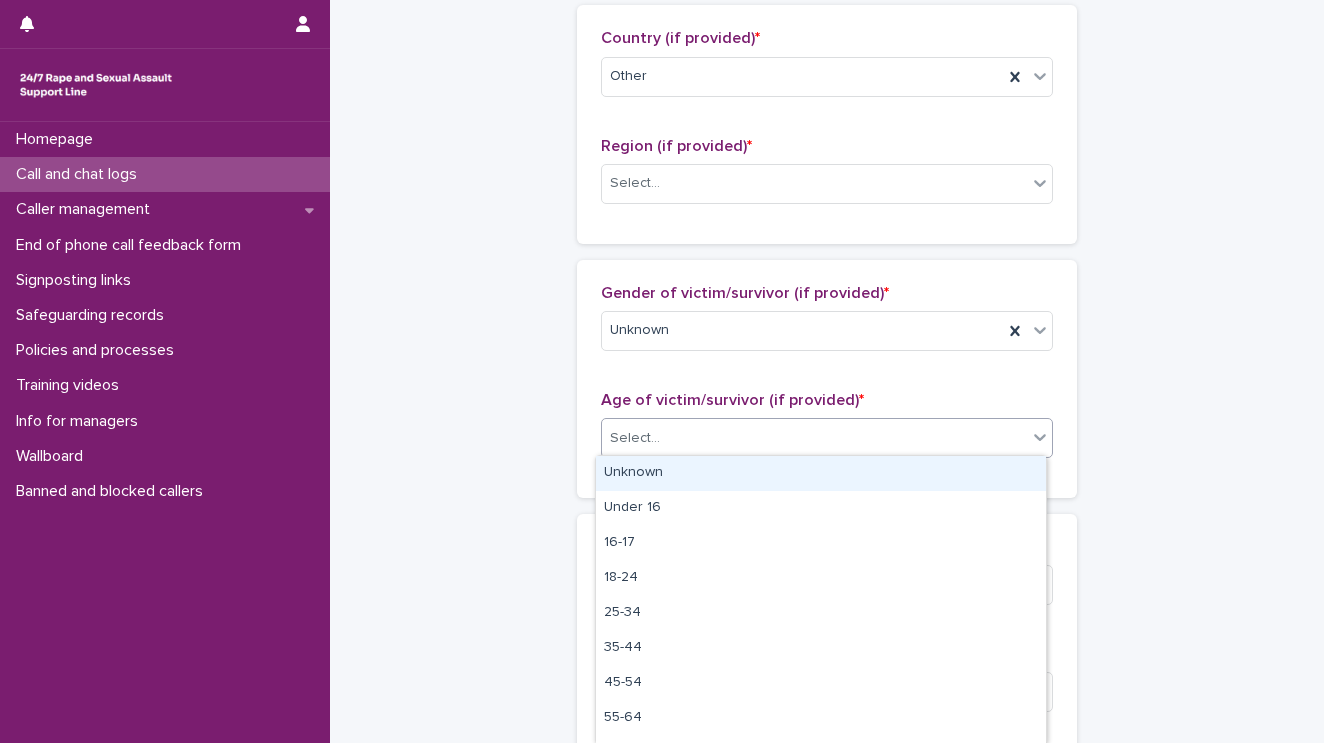 click on "Select..." at bounding box center (814, 438) 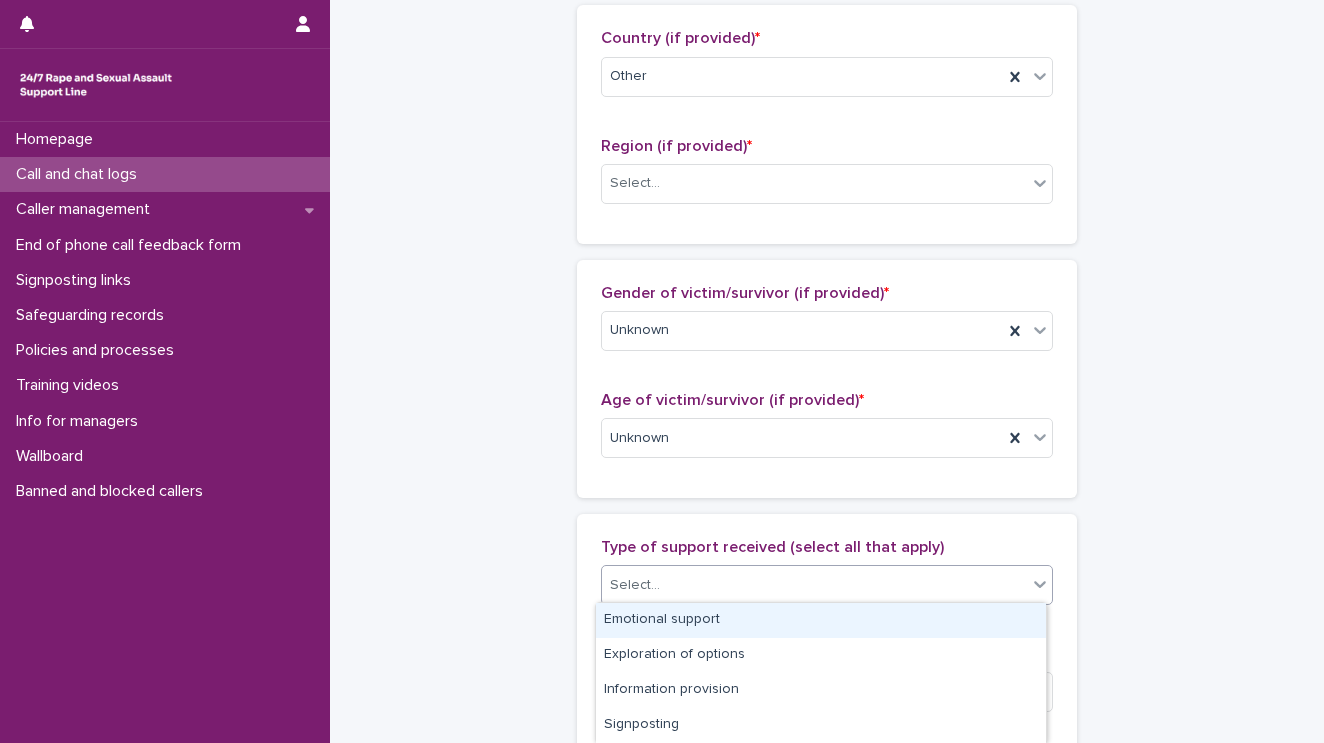 click on "Select..." at bounding box center [814, 585] 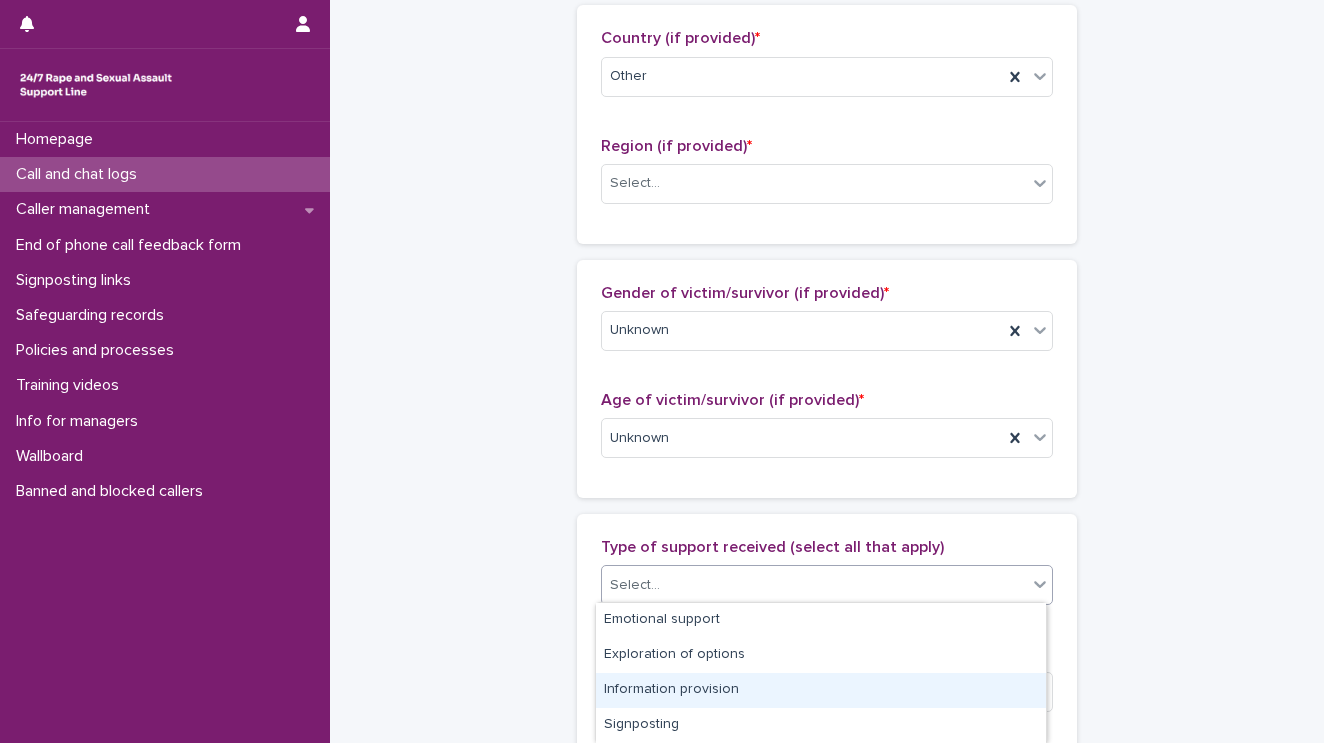 click on "Information provision" at bounding box center [821, 690] 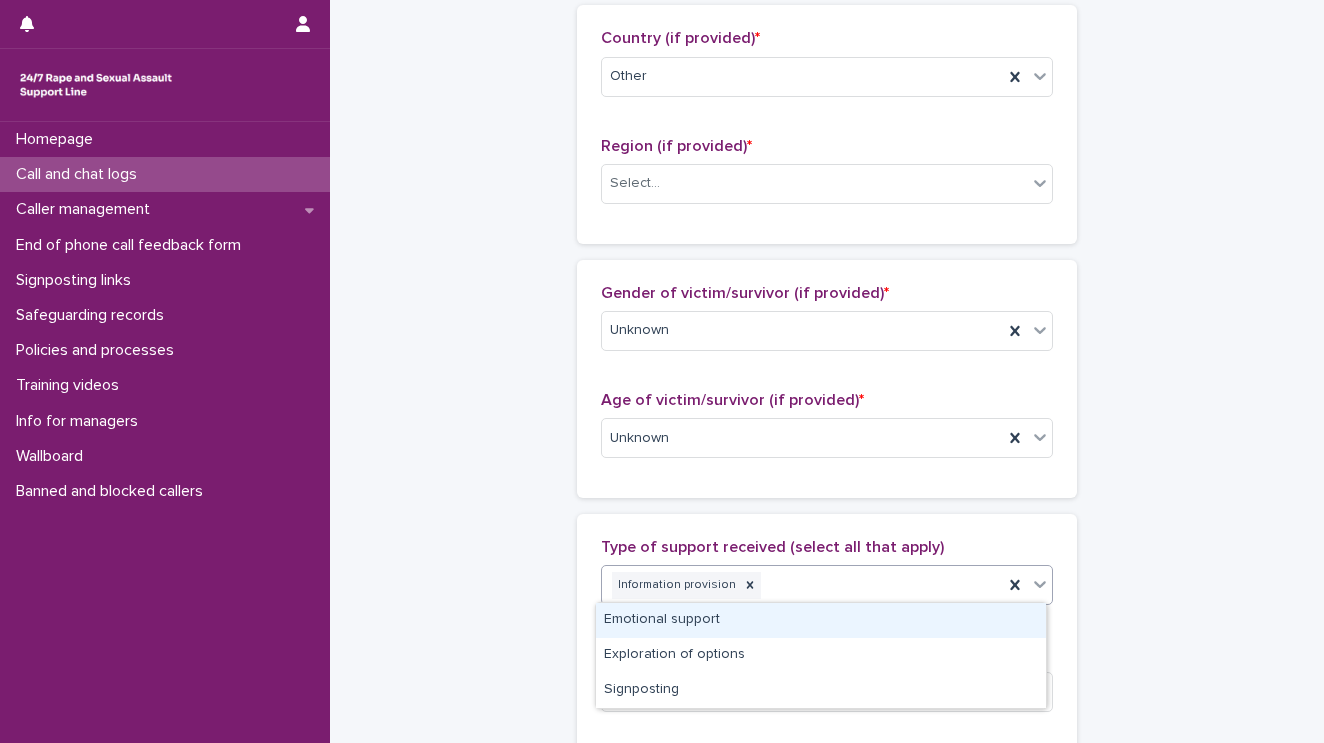 click on "Information provision" at bounding box center (802, 585) 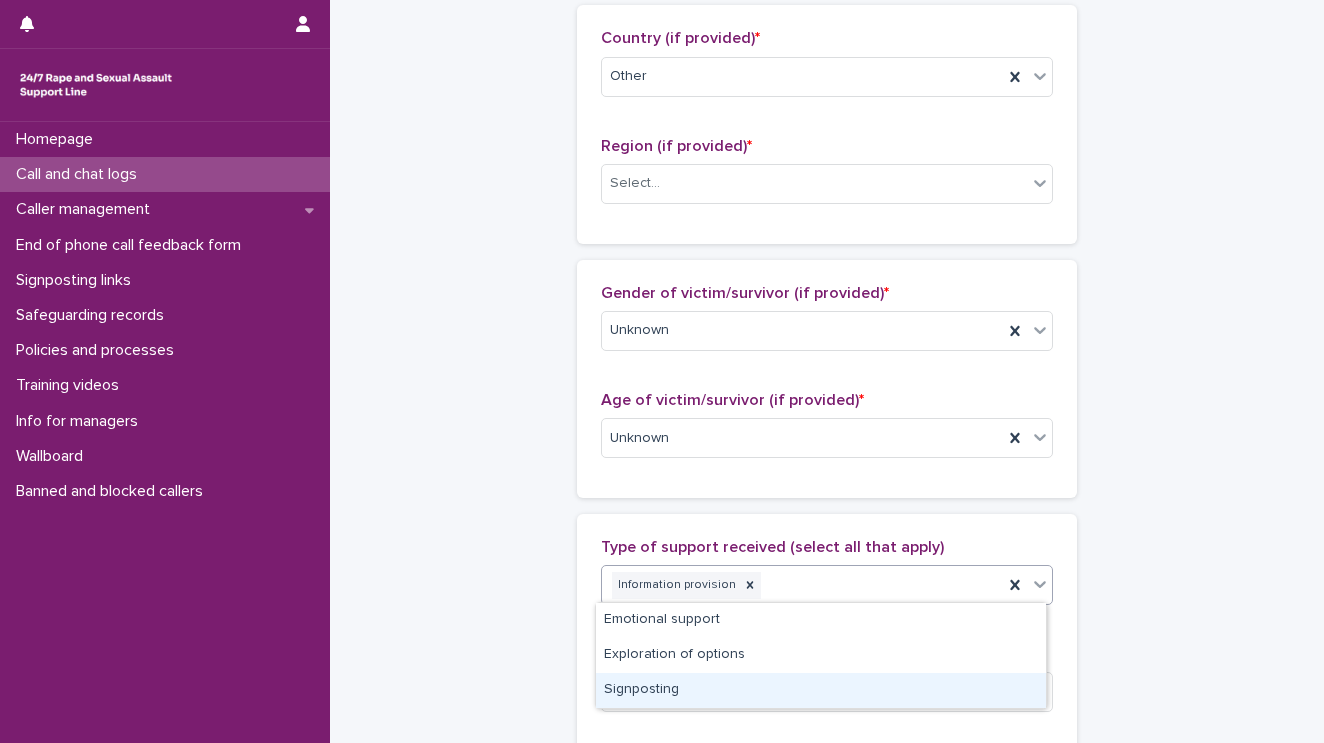 click on "Signposting" at bounding box center [821, 690] 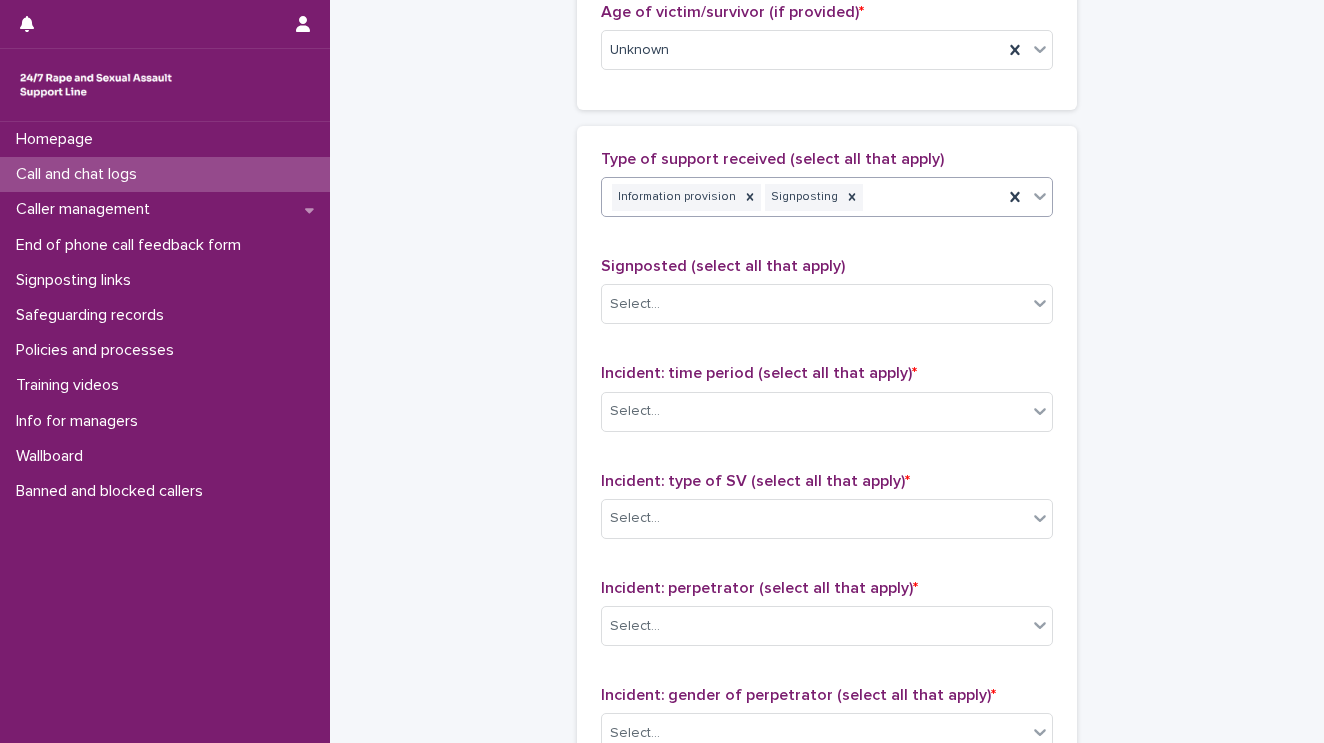 scroll, scrollTop: 1120, scrollLeft: 0, axis: vertical 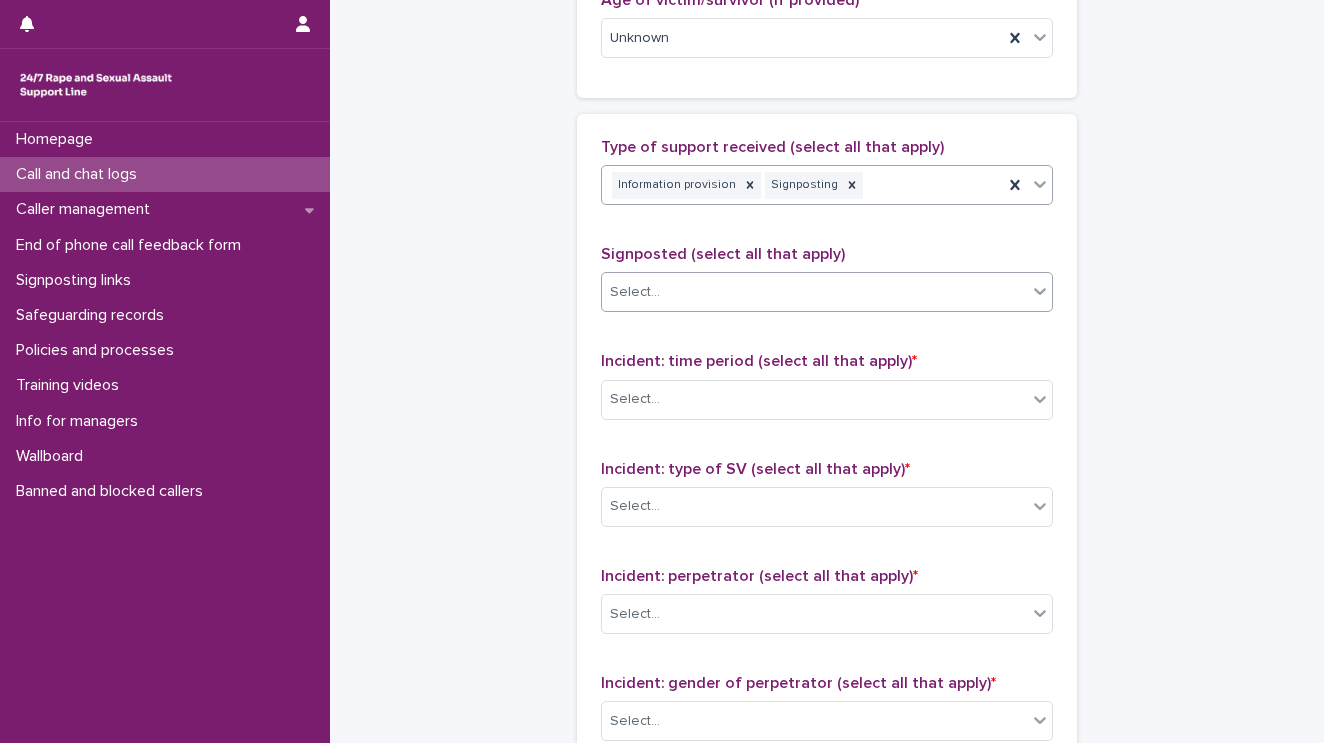 click on "Select..." at bounding box center (635, 292) 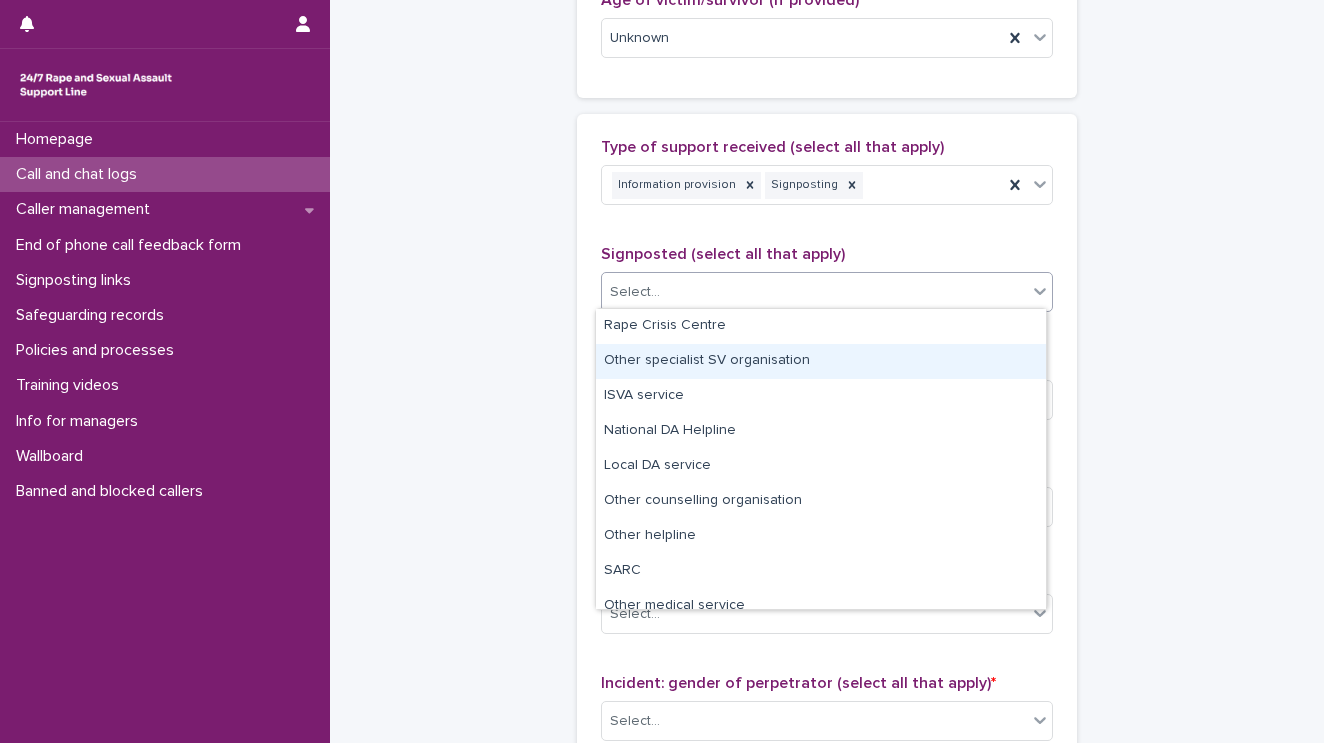 click on "Other specialist SV organisation" at bounding box center (821, 361) 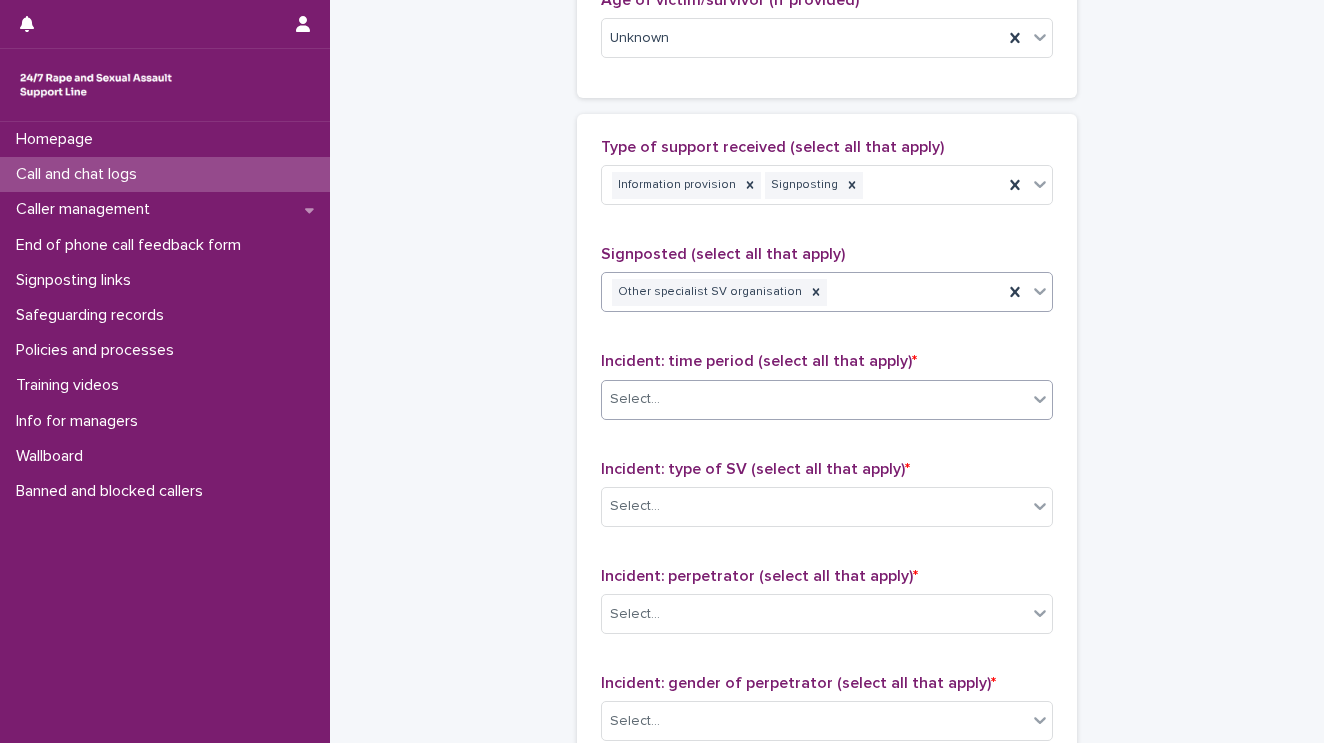 click on "Select..." at bounding box center (635, 399) 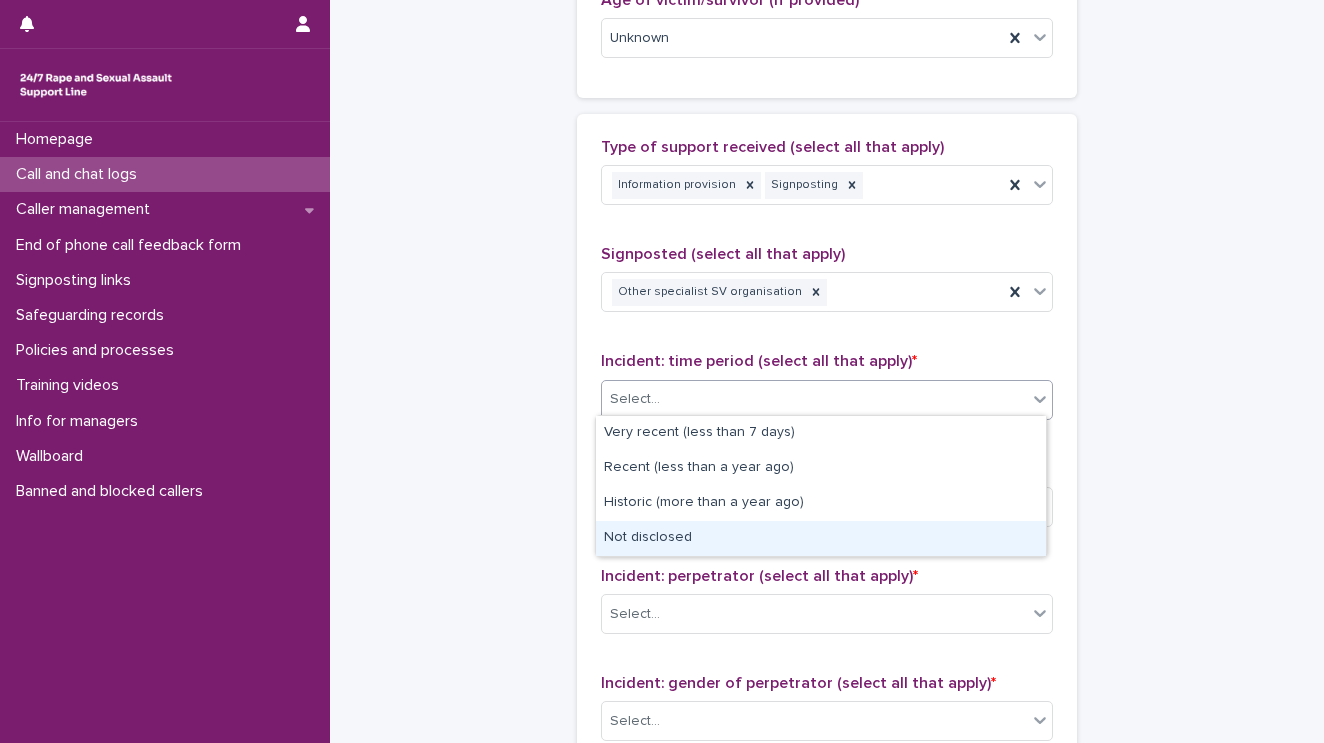 click on "Not disclosed" at bounding box center (821, 538) 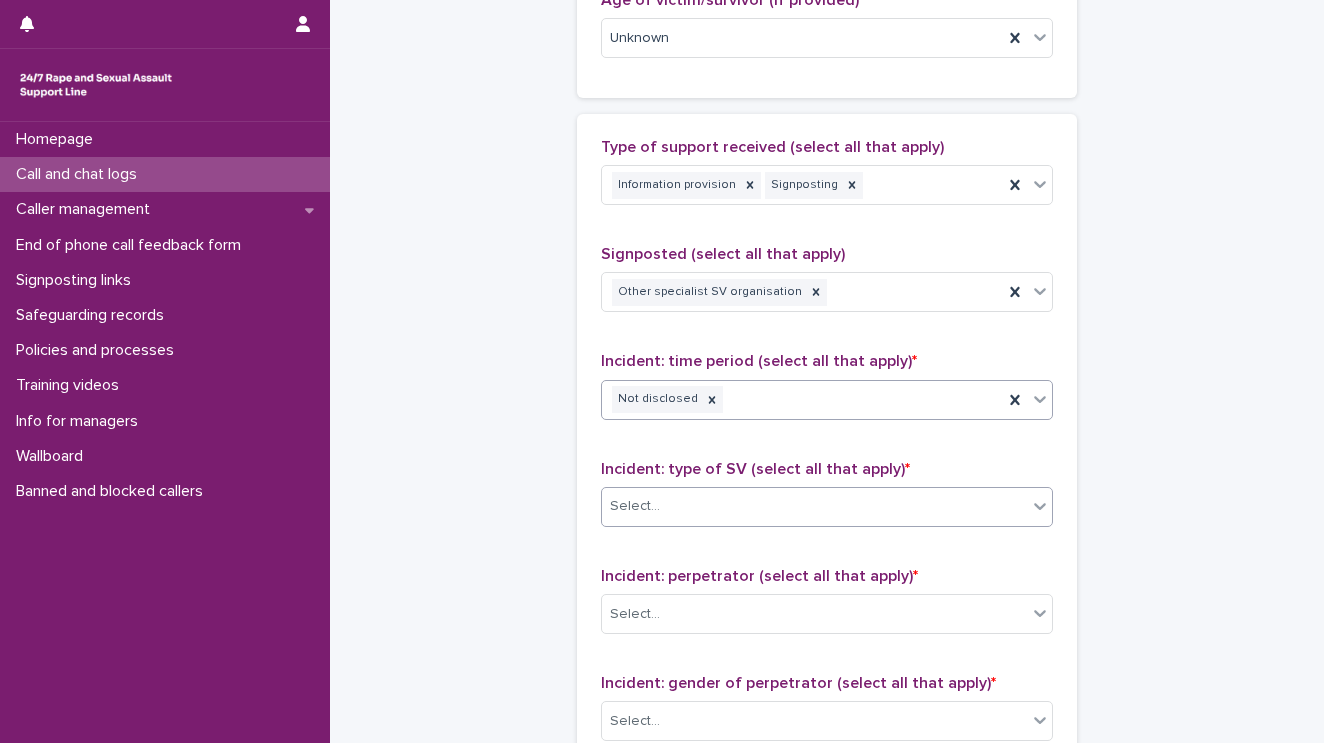 click on "Select..." at bounding box center (635, 506) 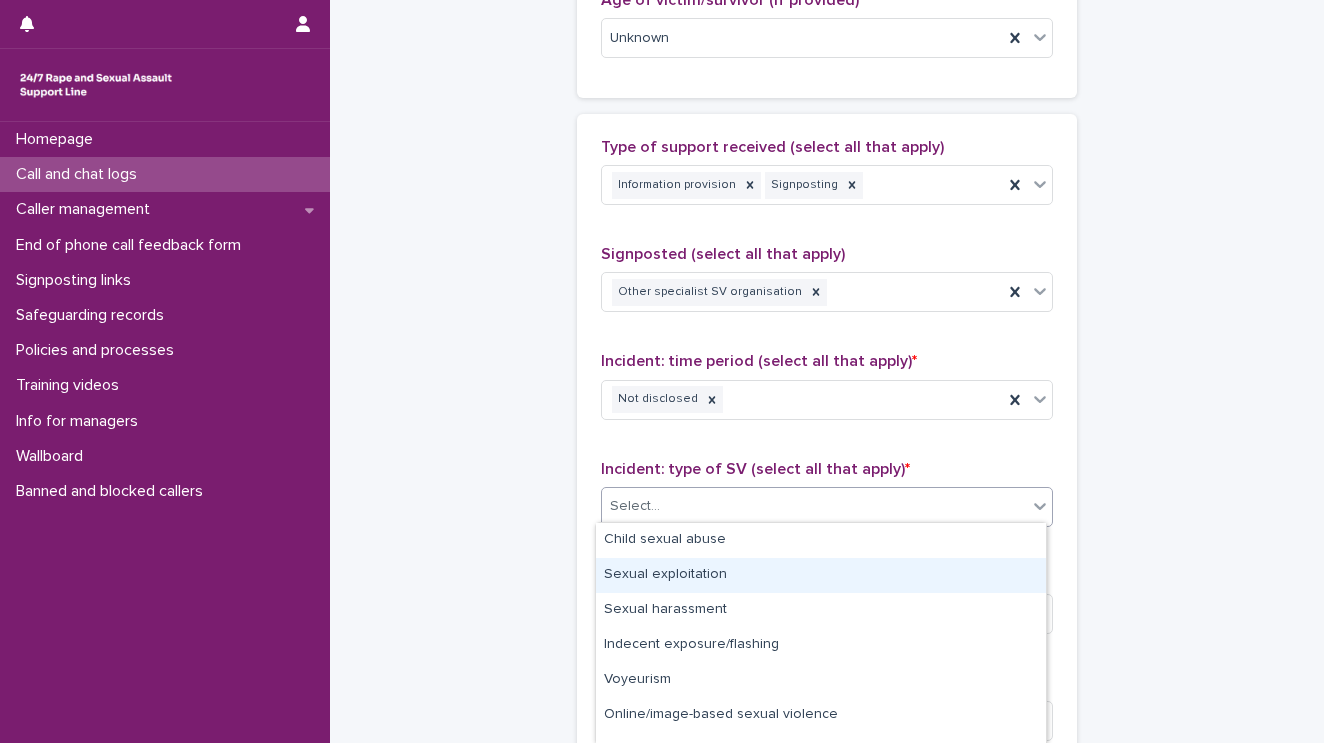 scroll, scrollTop: 128, scrollLeft: 0, axis: vertical 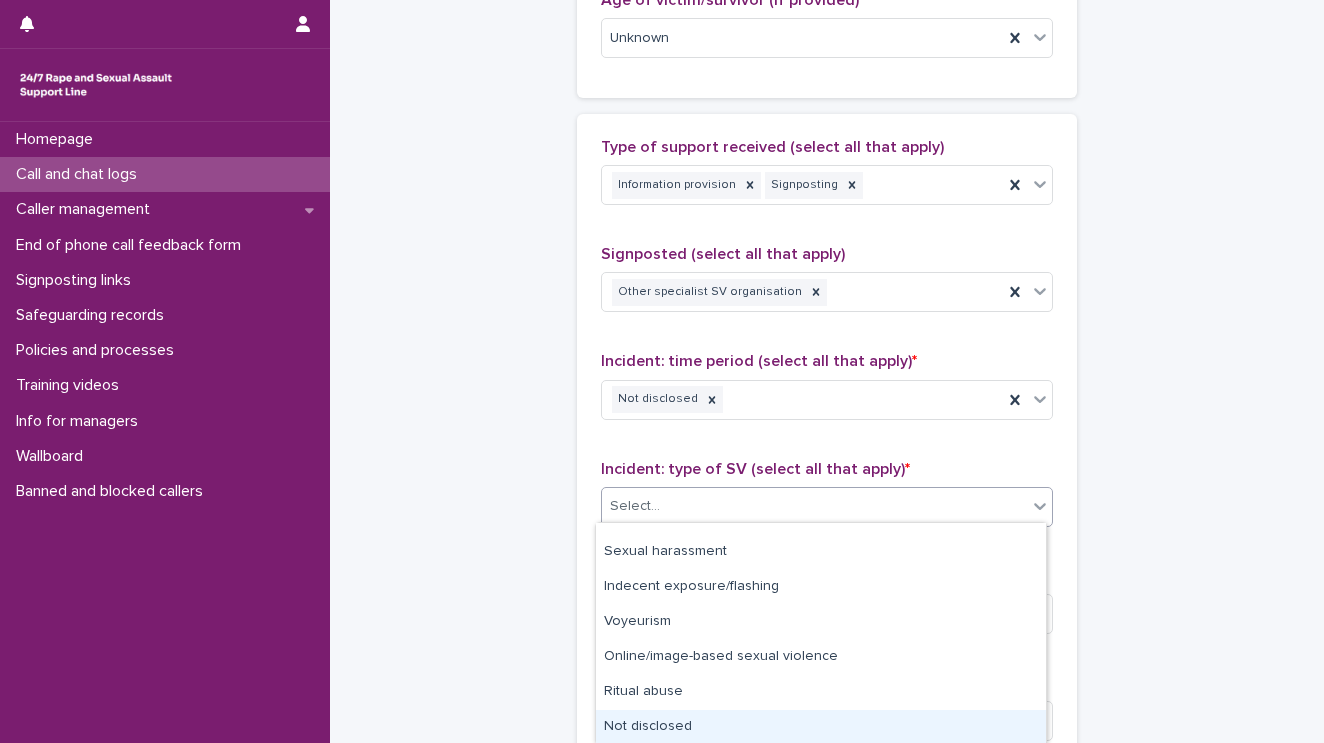 click on "Not disclosed" at bounding box center [821, 727] 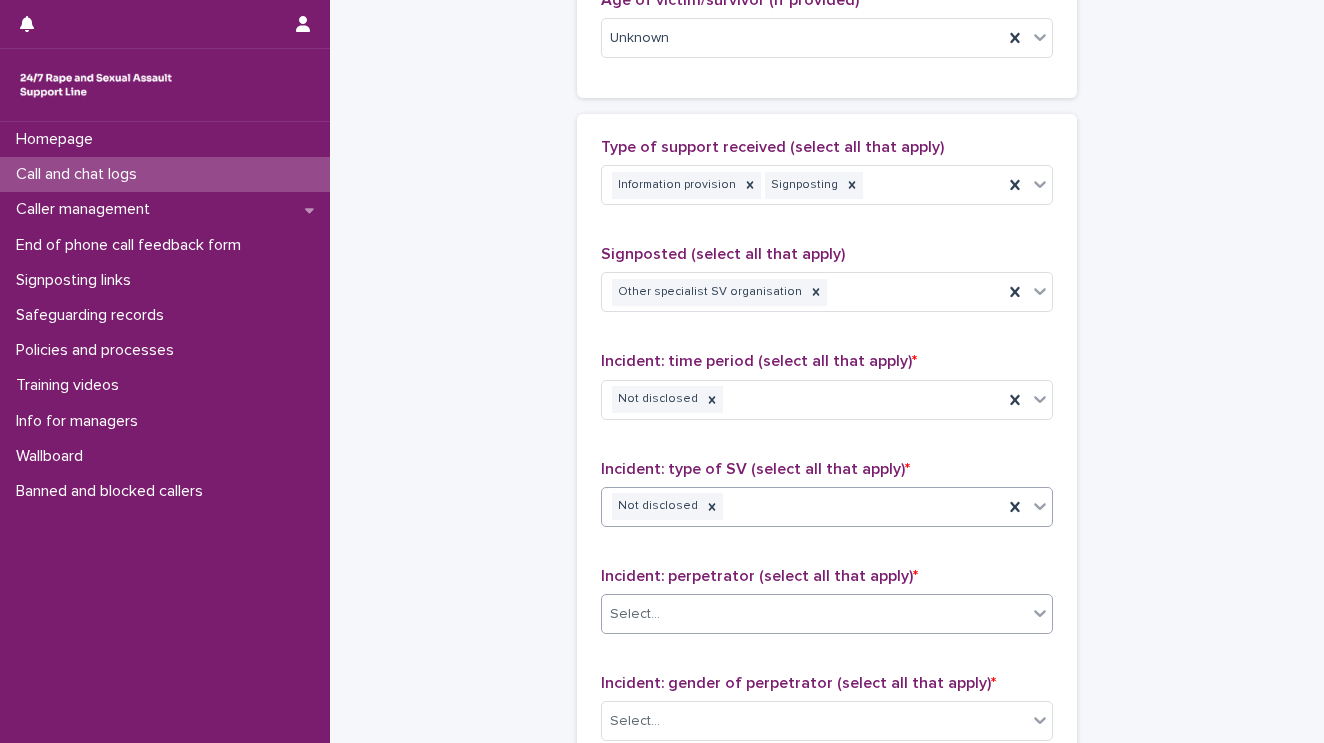 click on "Select..." at bounding box center [814, 614] 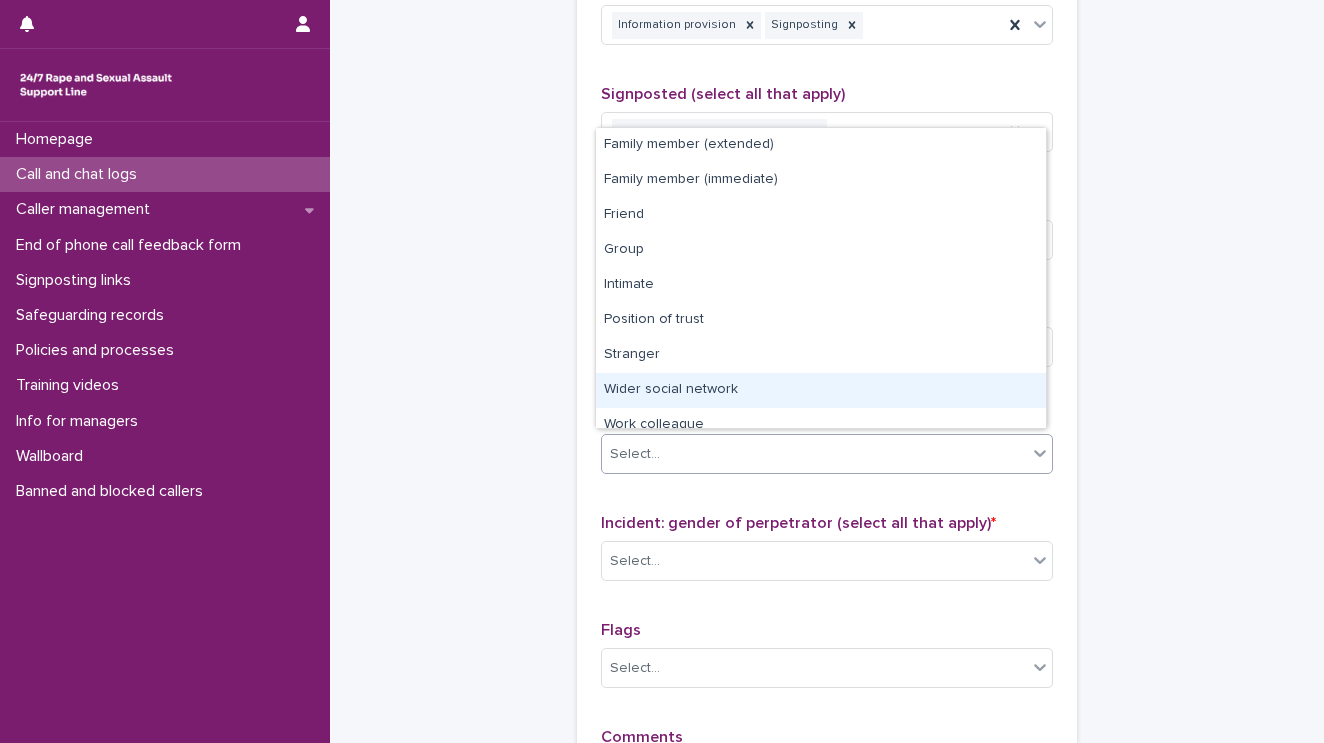 scroll, scrollTop: 1360, scrollLeft: 0, axis: vertical 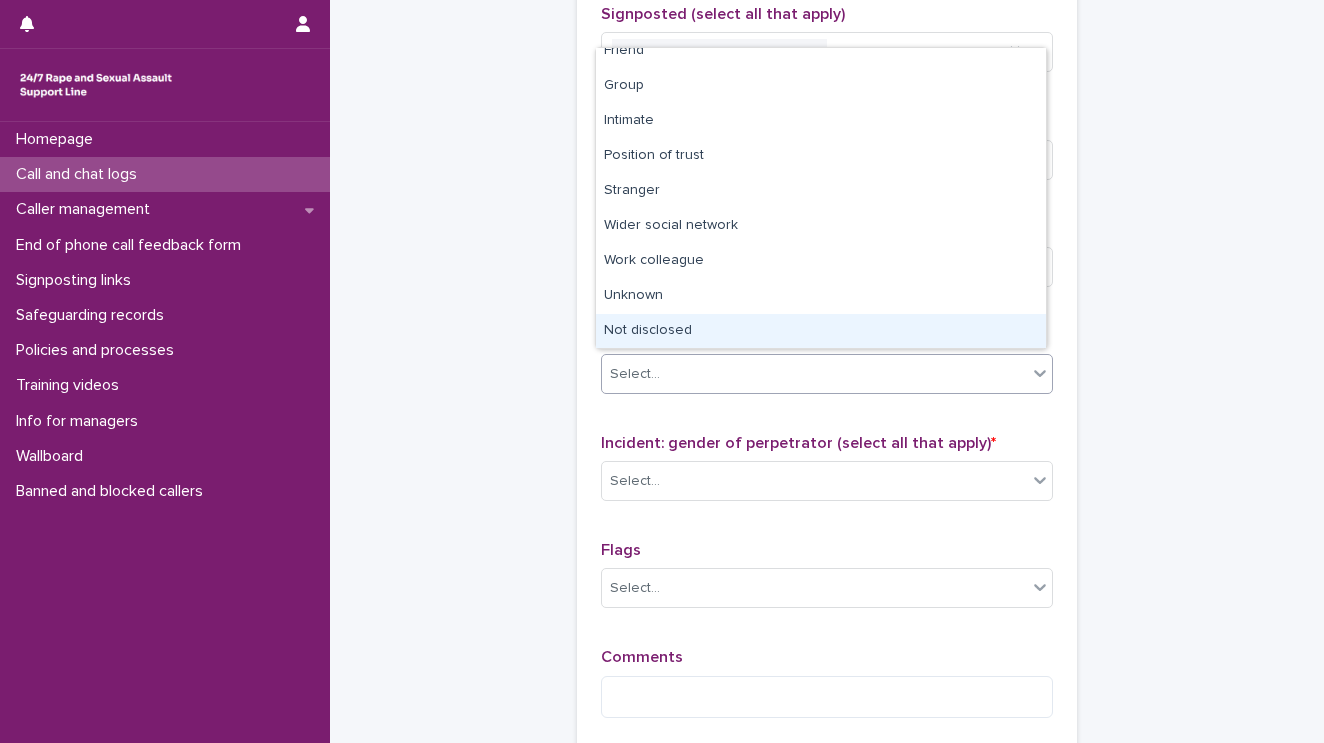 click on "Not disclosed" at bounding box center (821, 331) 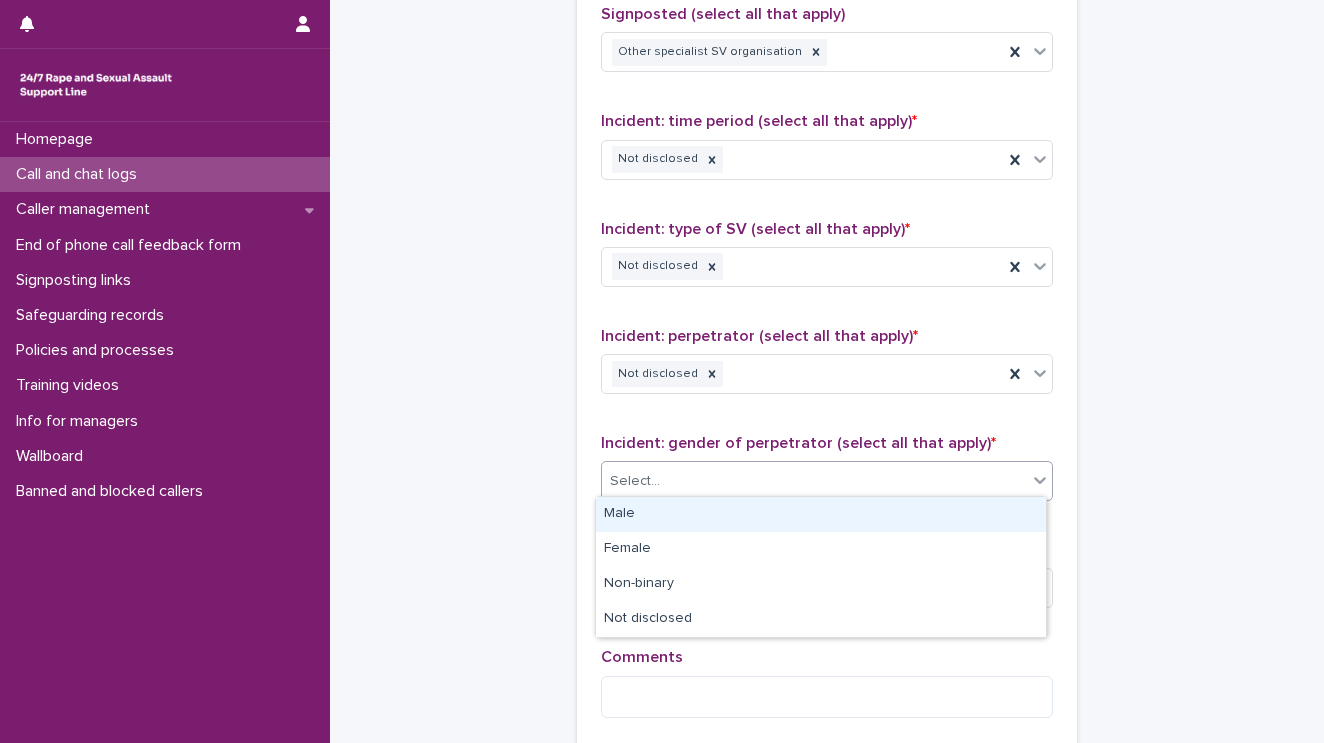 click on "Select..." at bounding box center [814, 481] 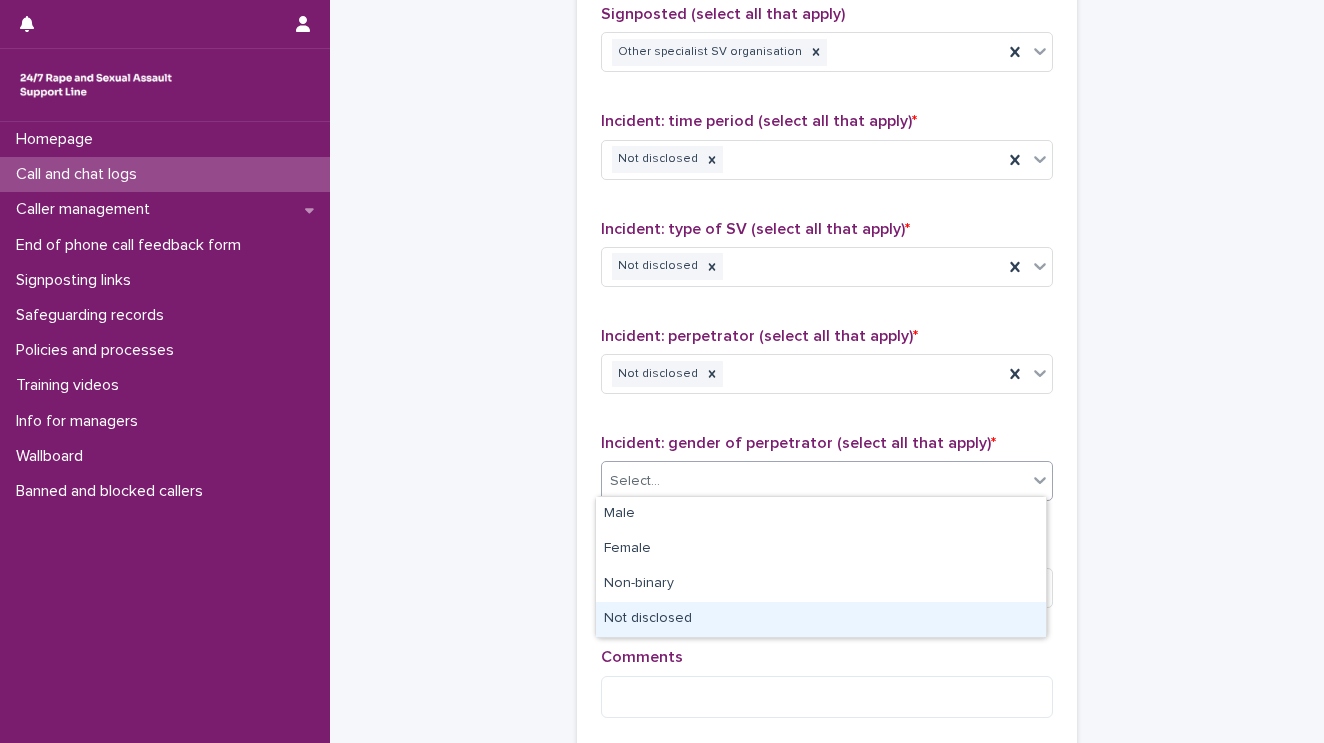 click on "Not disclosed" at bounding box center (821, 619) 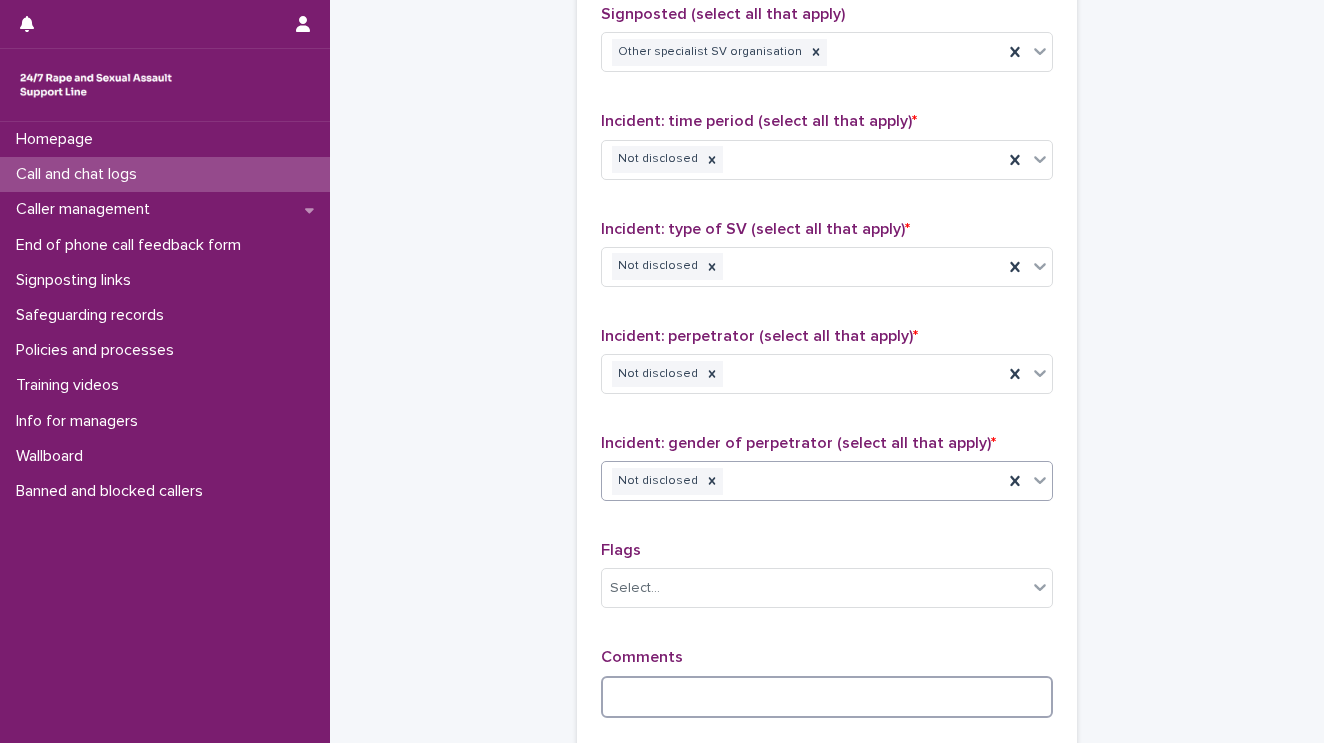 click at bounding box center [827, 697] 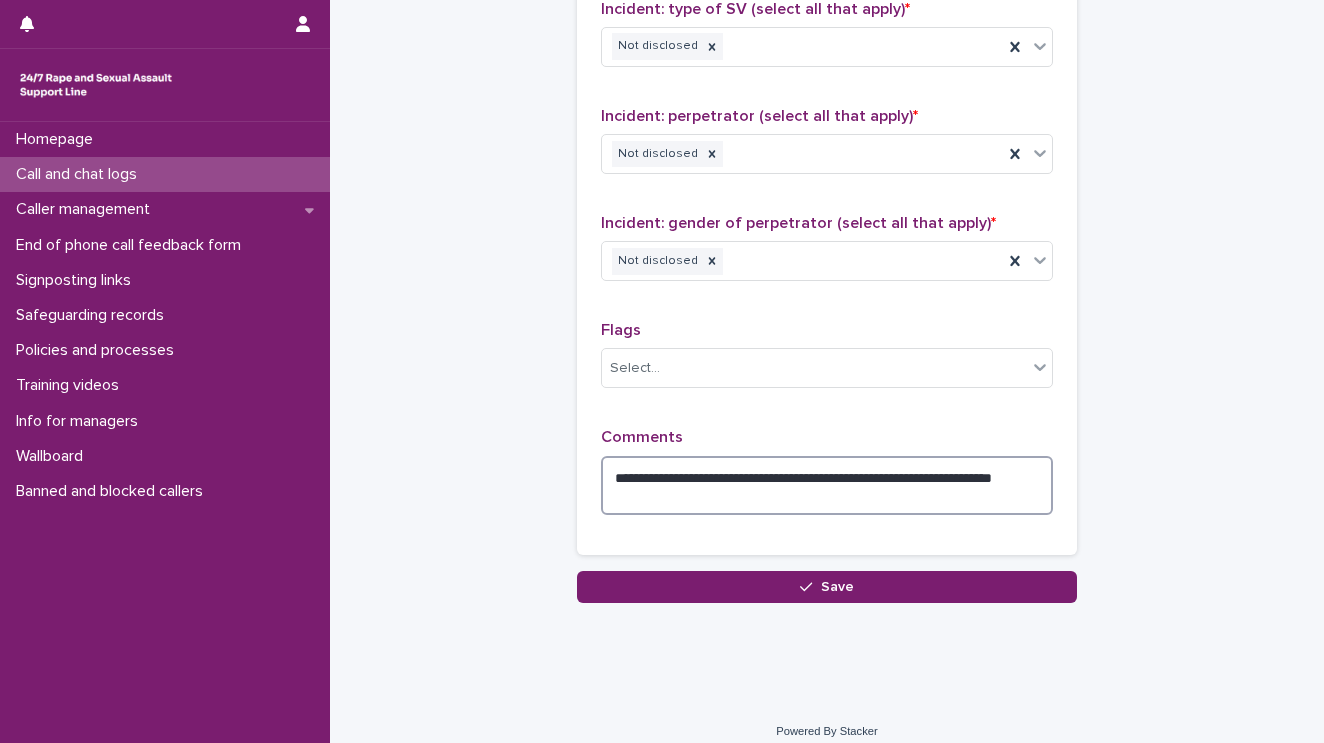 scroll, scrollTop: 1591, scrollLeft: 0, axis: vertical 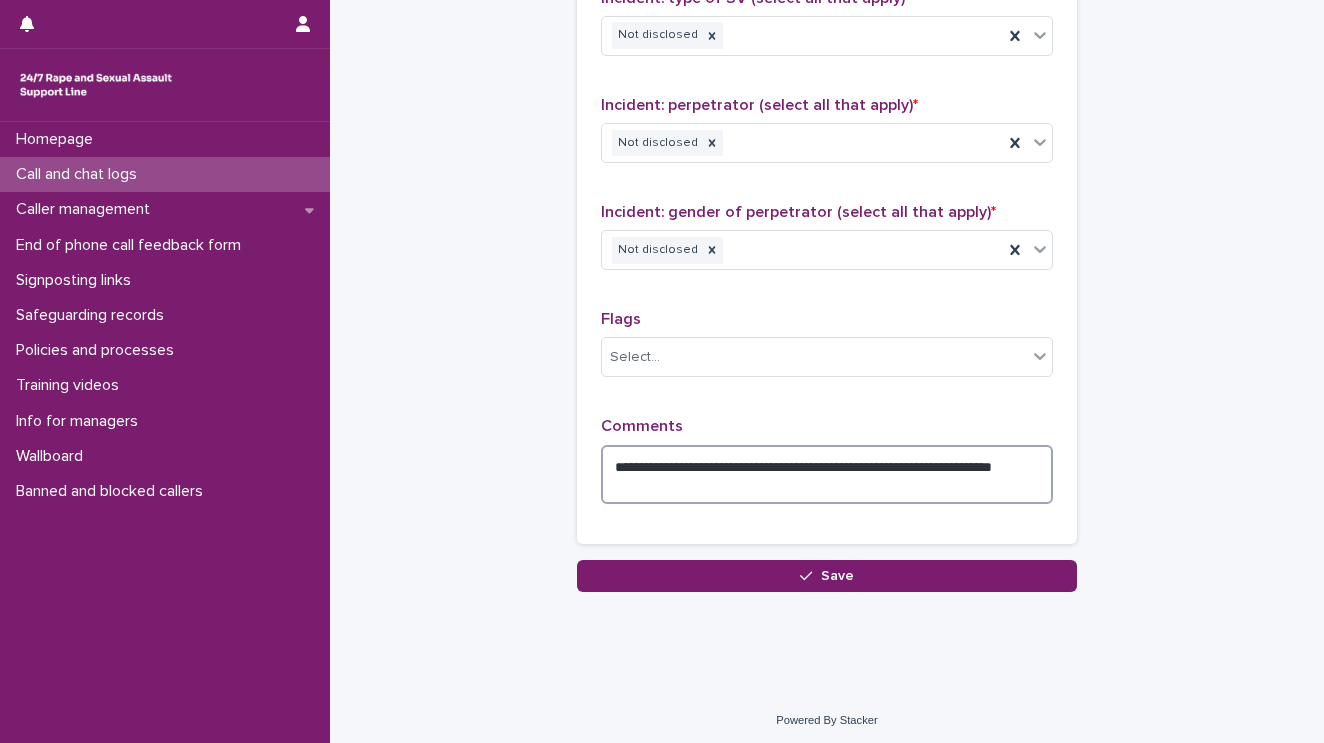 type on "**********" 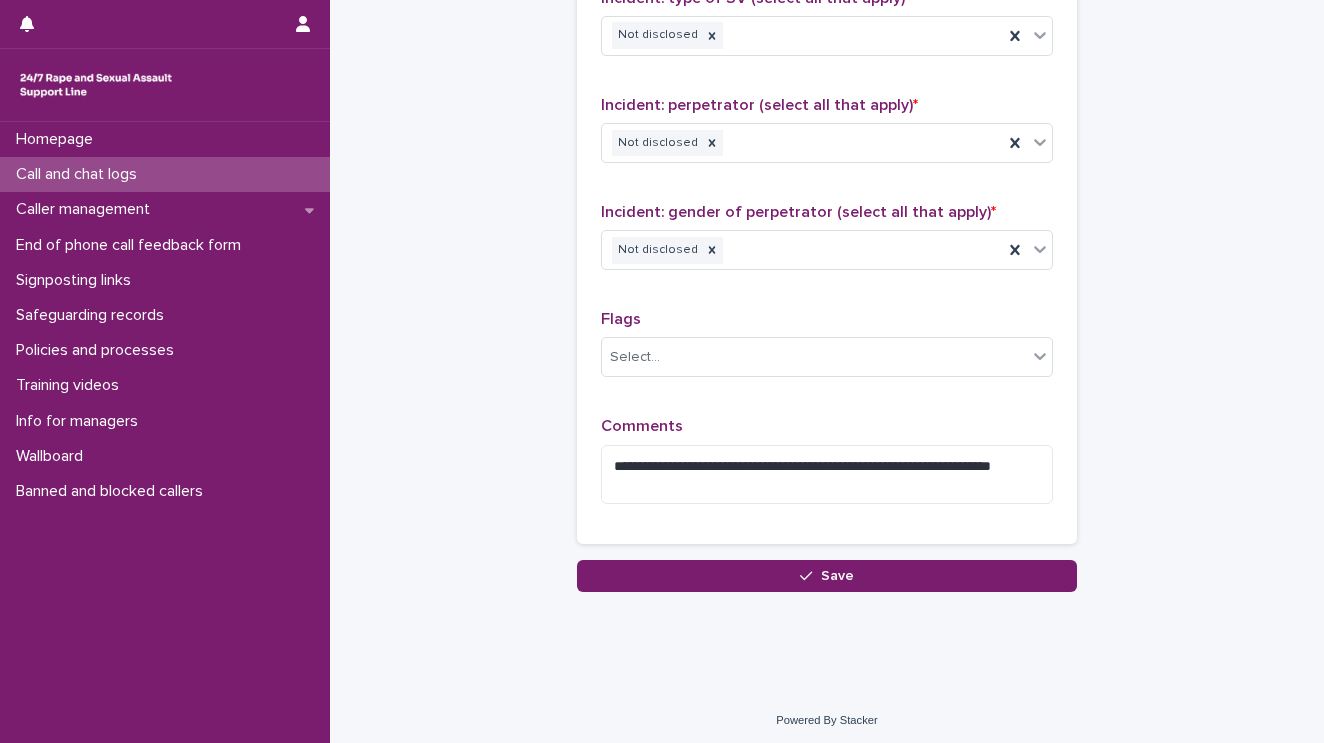 click on "Save" at bounding box center [827, 576] 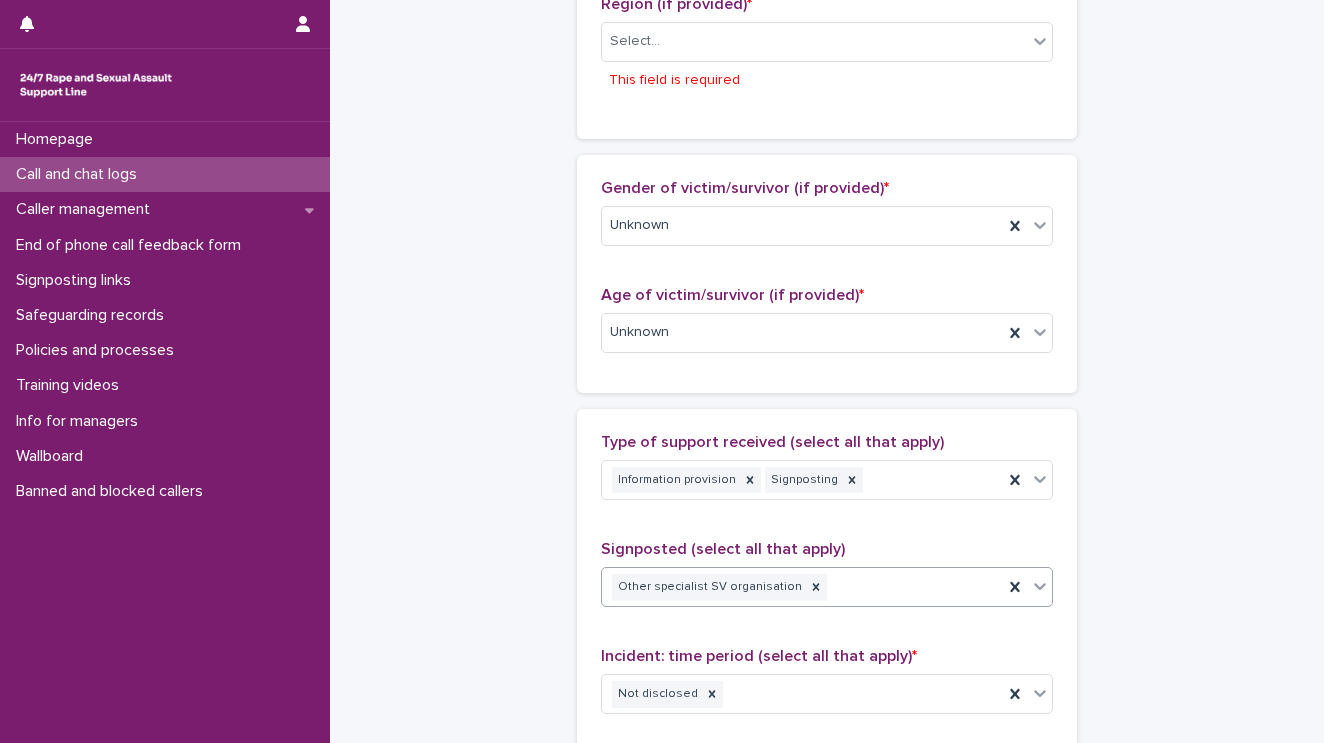scroll, scrollTop: 868, scrollLeft: 0, axis: vertical 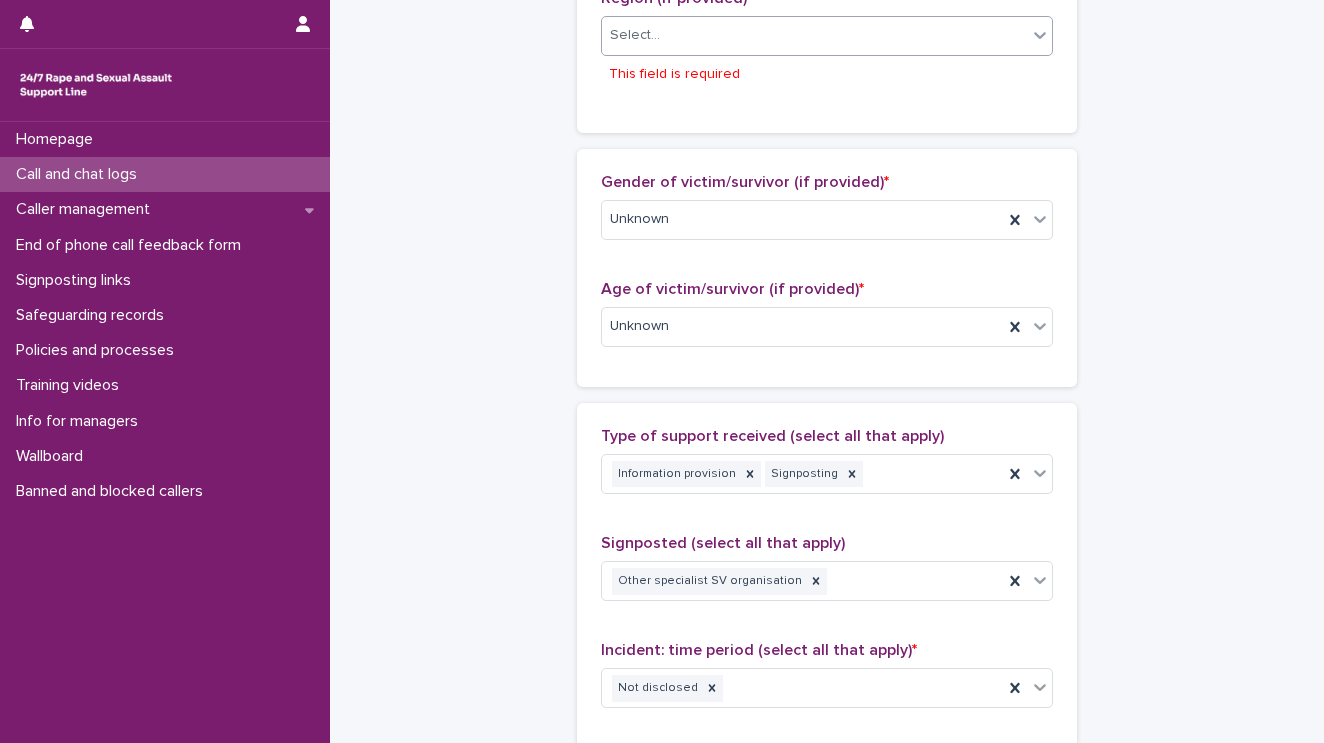 click on "Select..." at bounding box center (814, 35) 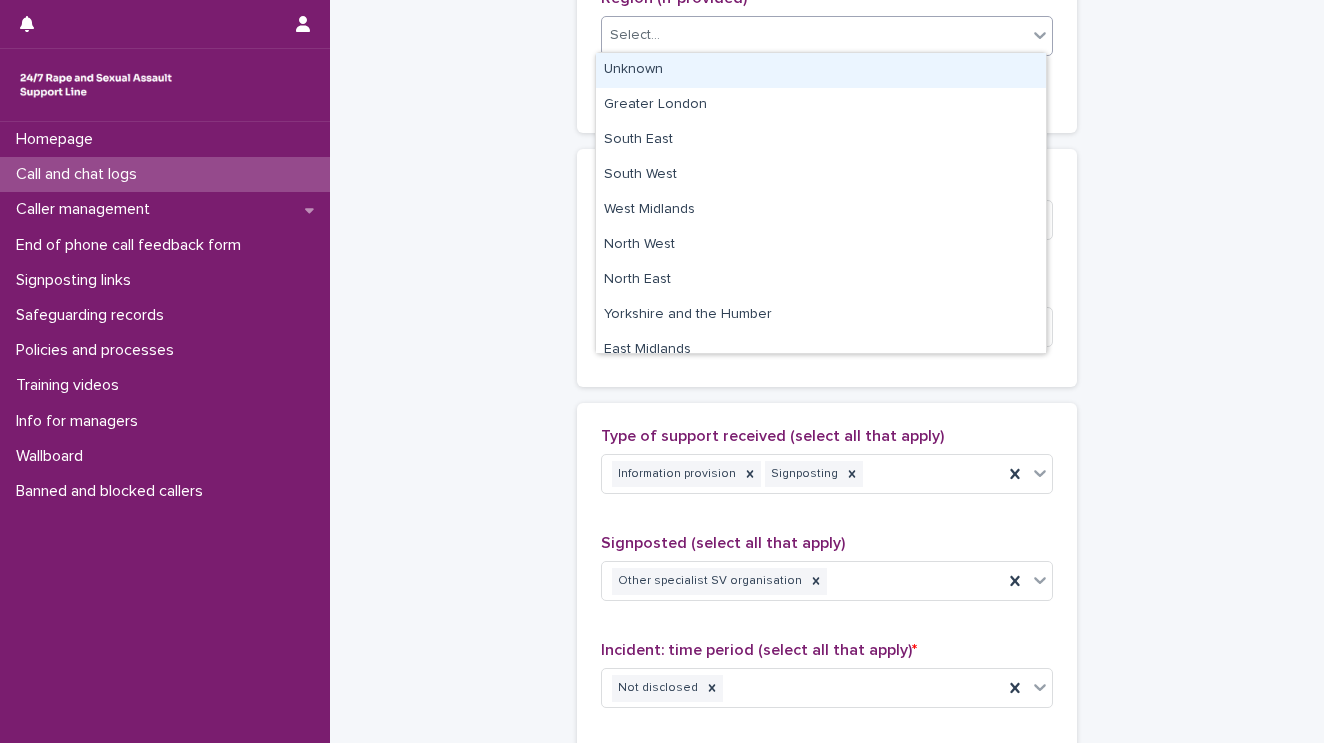 click on "Unknown" at bounding box center (821, 70) 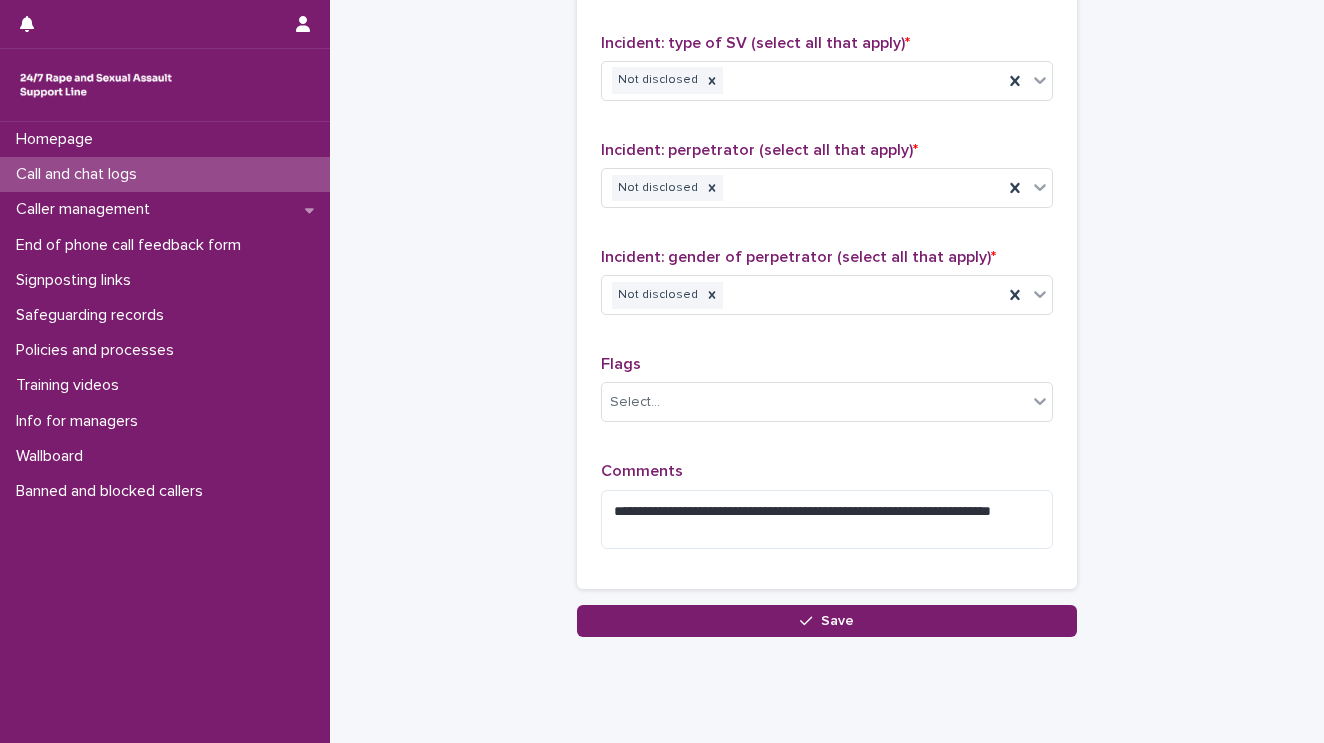 scroll, scrollTop: 1556, scrollLeft: 0, axis: vertical 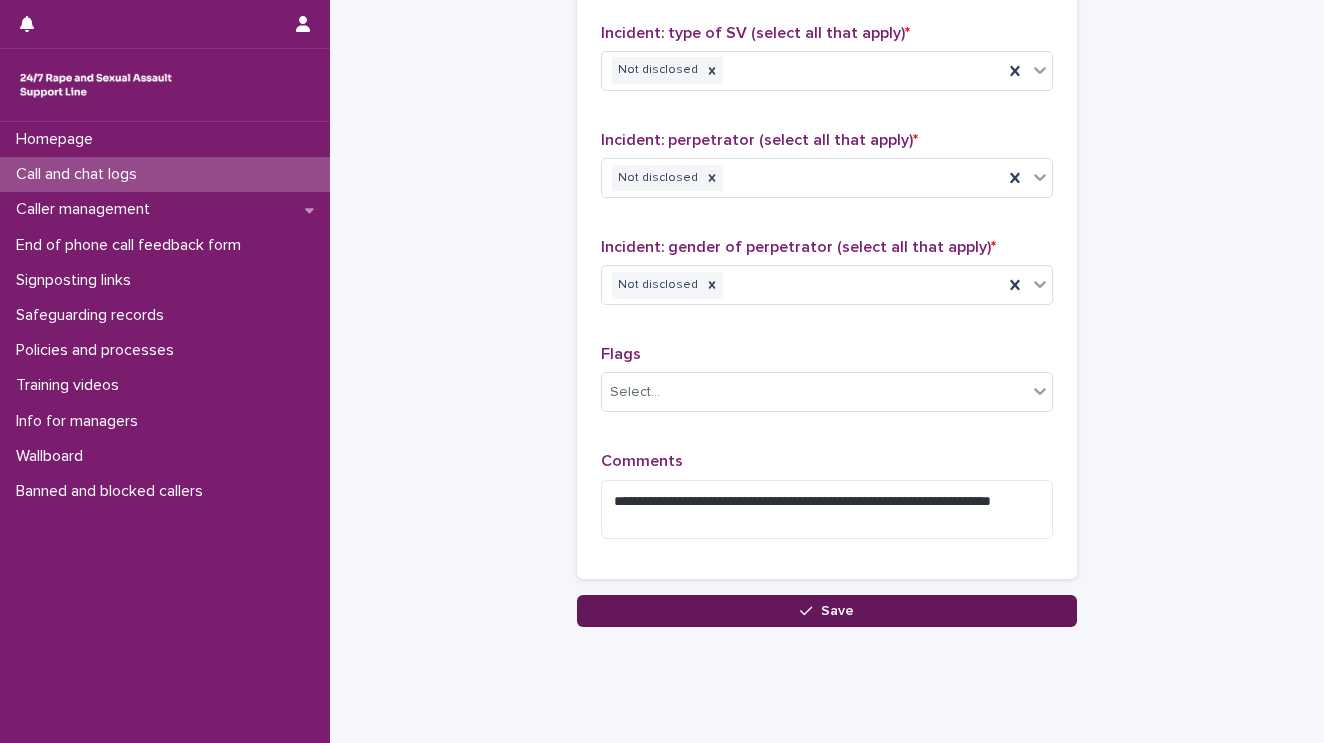 click on "Save" at bounding box center [827, 611] 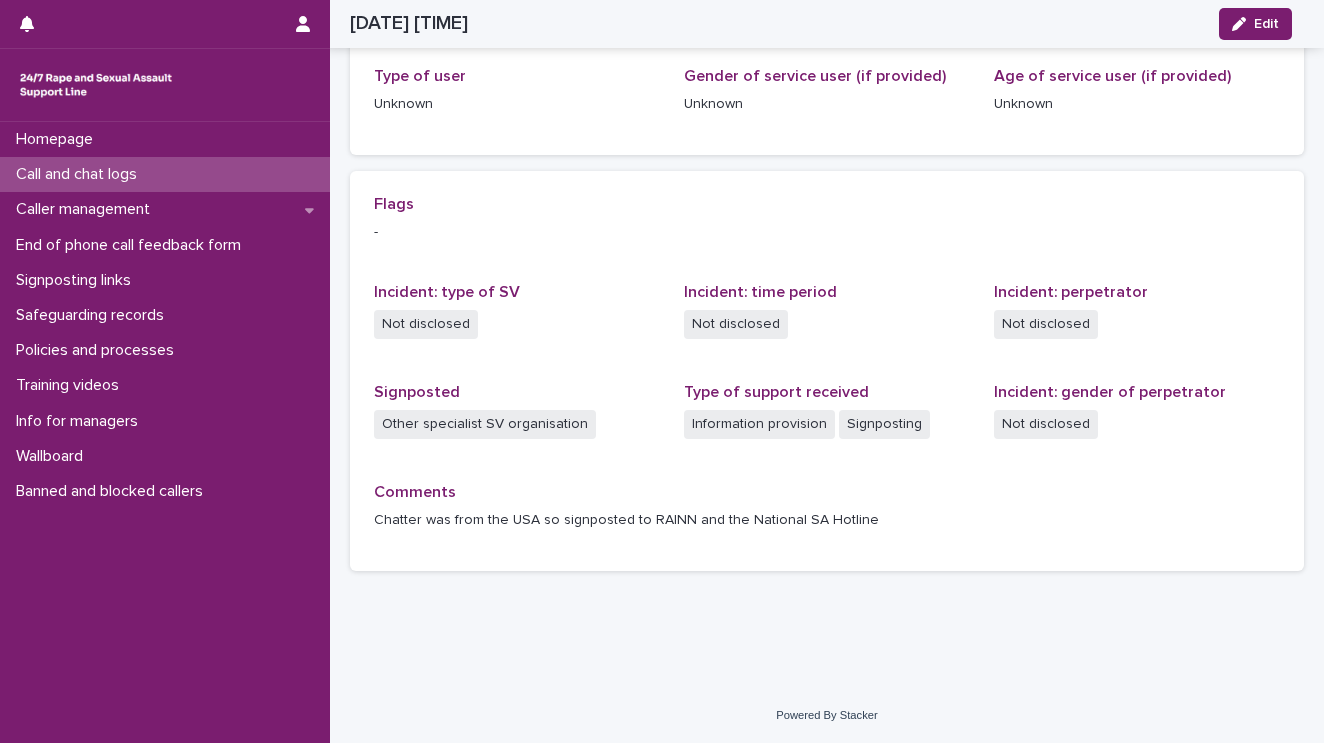 scroll, scrollTop: 319, scrollLeft: 0, axis: vertical 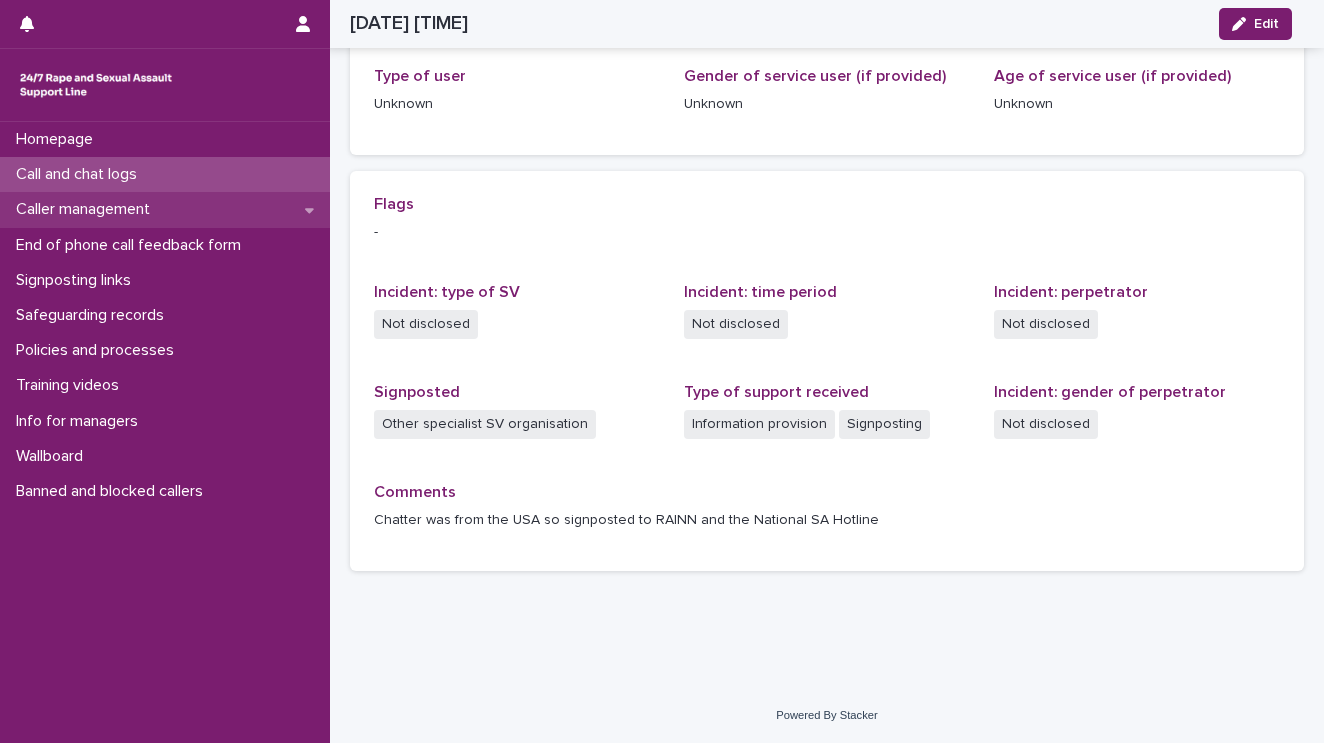 click on "Caller management" at bounding box center [87, 209] 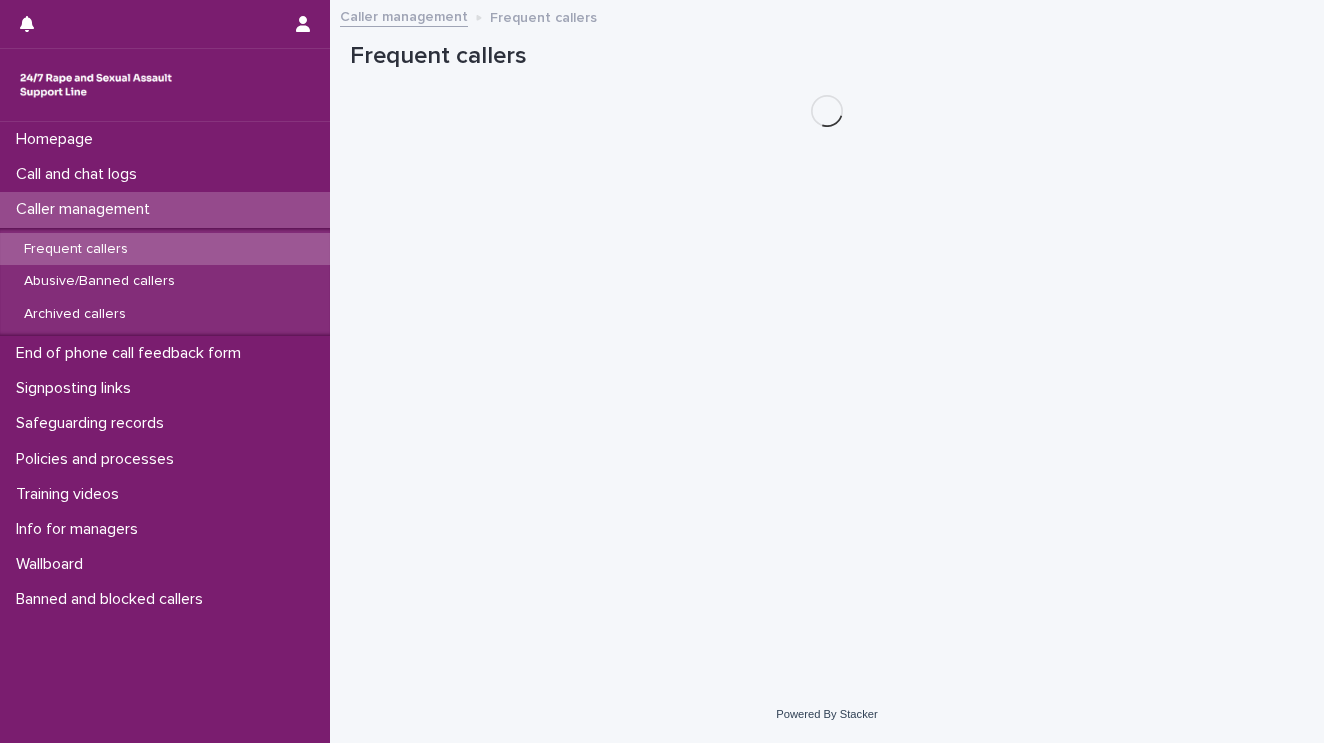 scroll, scrollTop: 0, scrollLeft: 0, axis: both 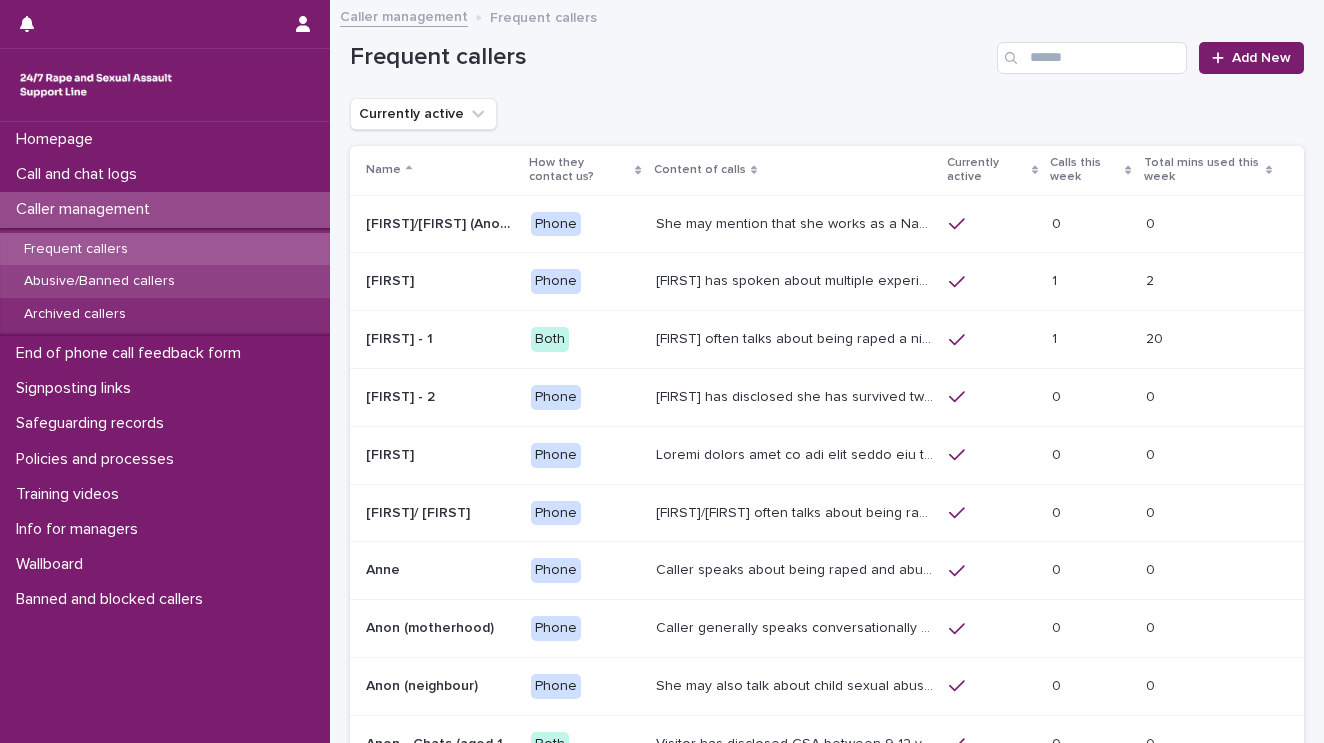 click on "Abusive/Banned callers" at bounding box center (99, 281) 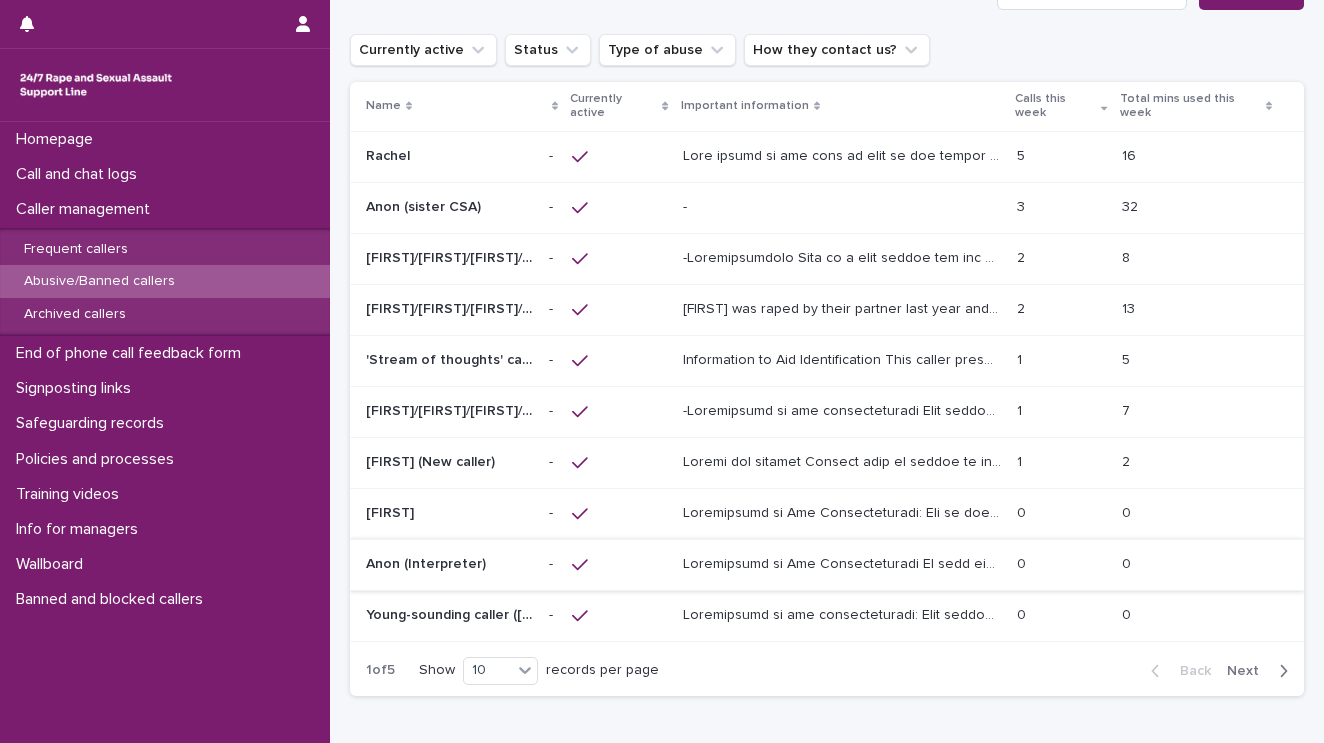 scroll, scrollTop: 186, scrollLeft: 0, axis: vertical 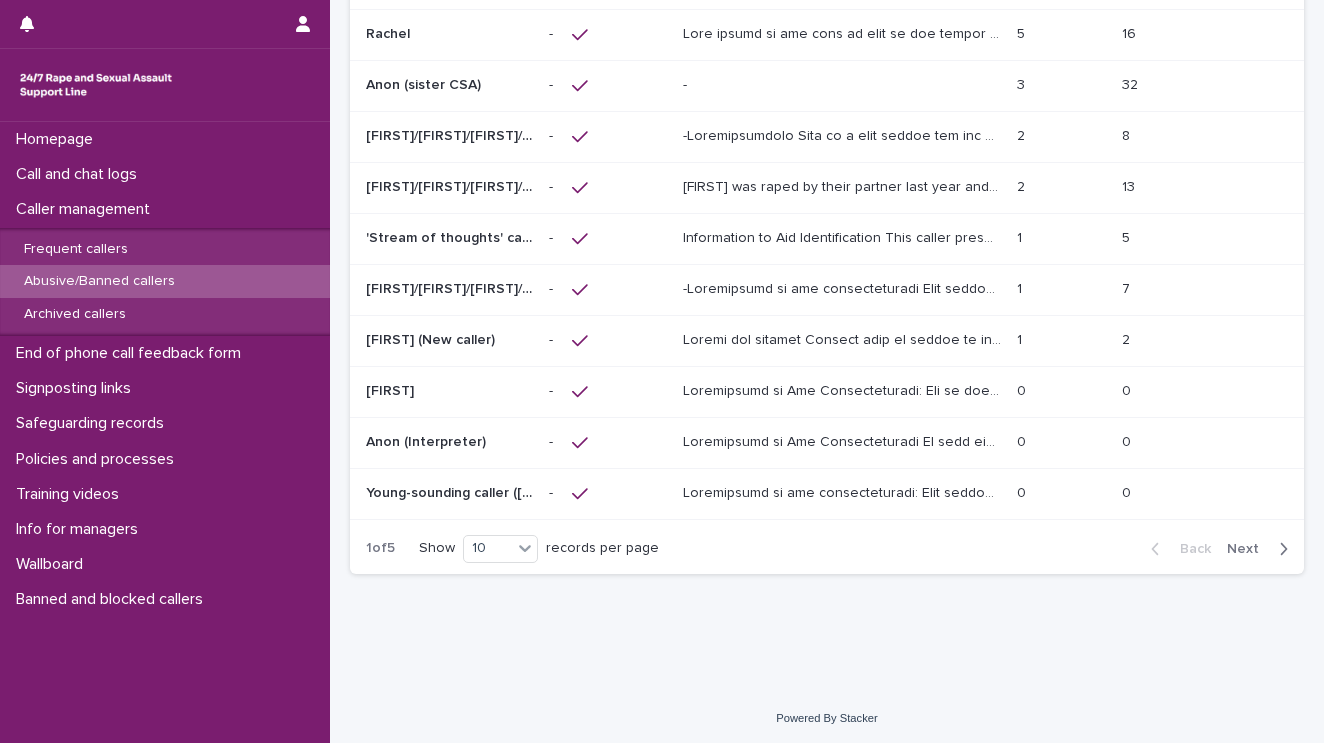 click at bounding box center [844, 134] 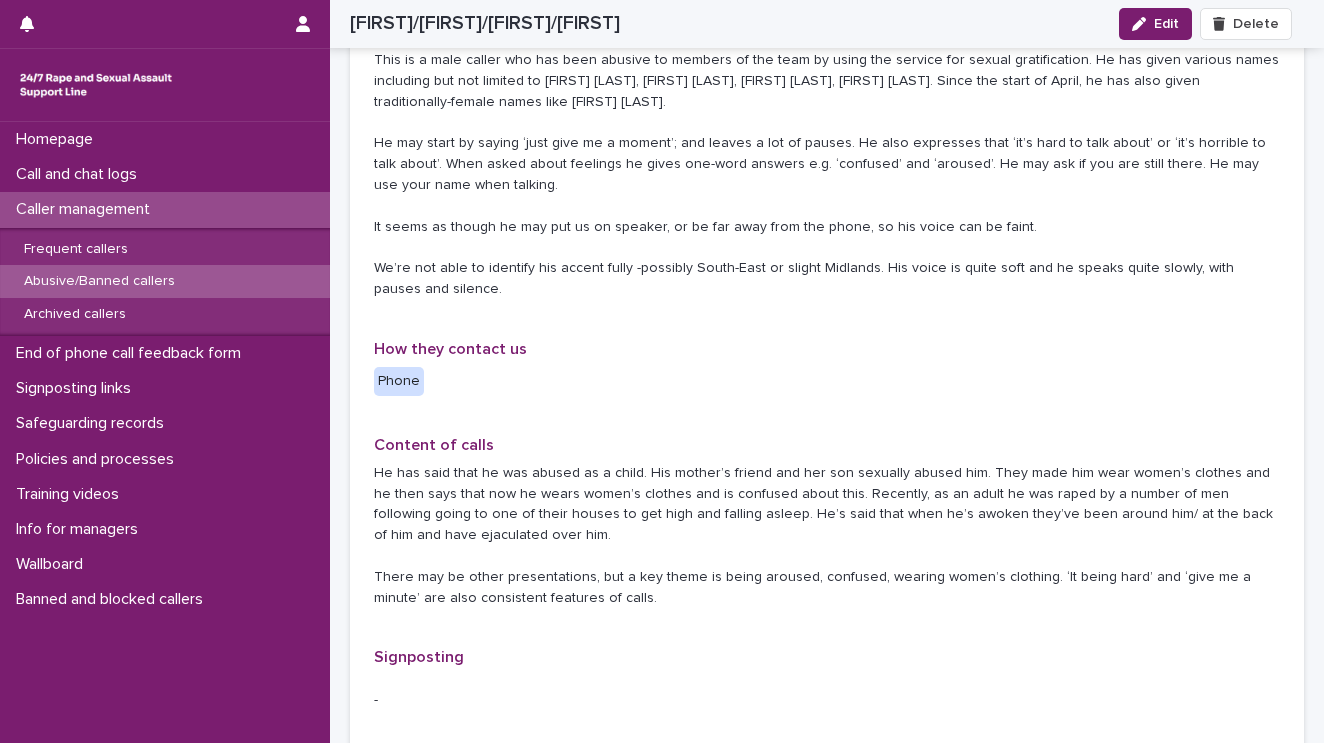 scroll, scrollTop: 560, scrollLeft: 0, axis: vertical 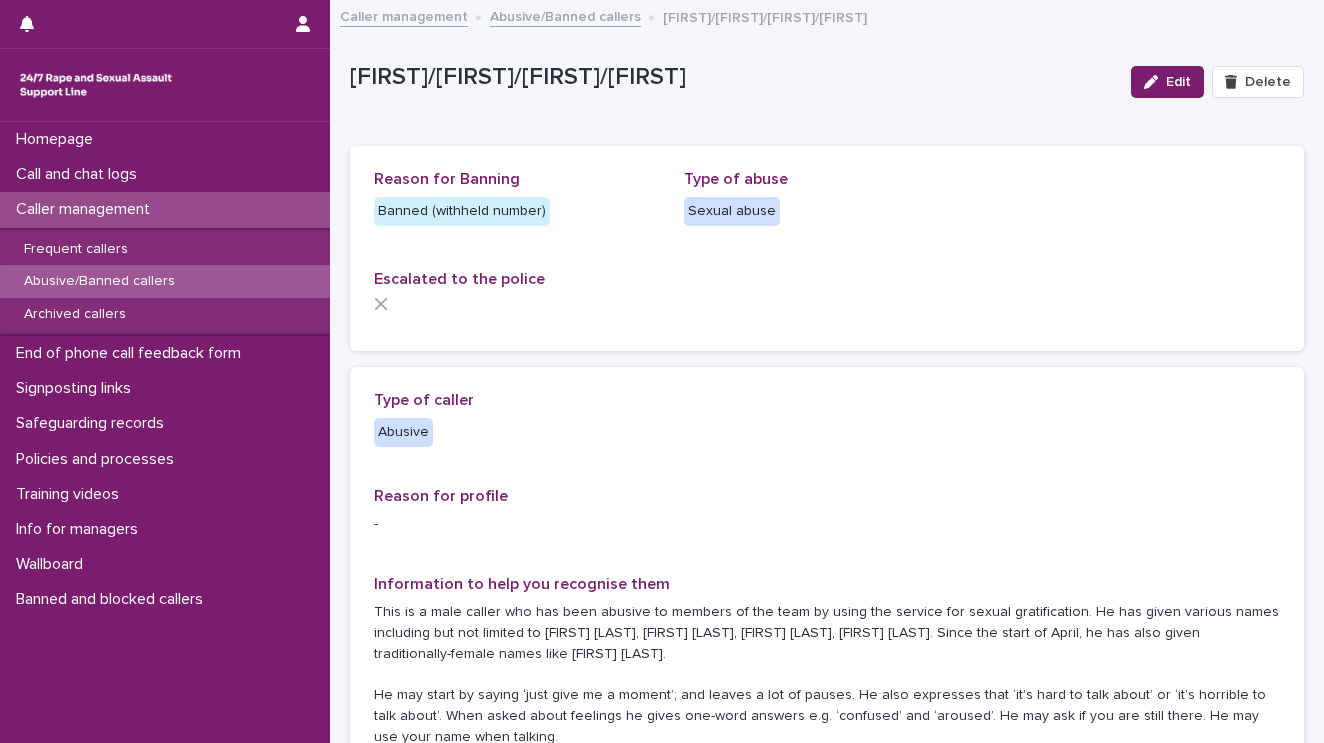 click on "Abusive/Banned callers" at bounding box center [99, 281] 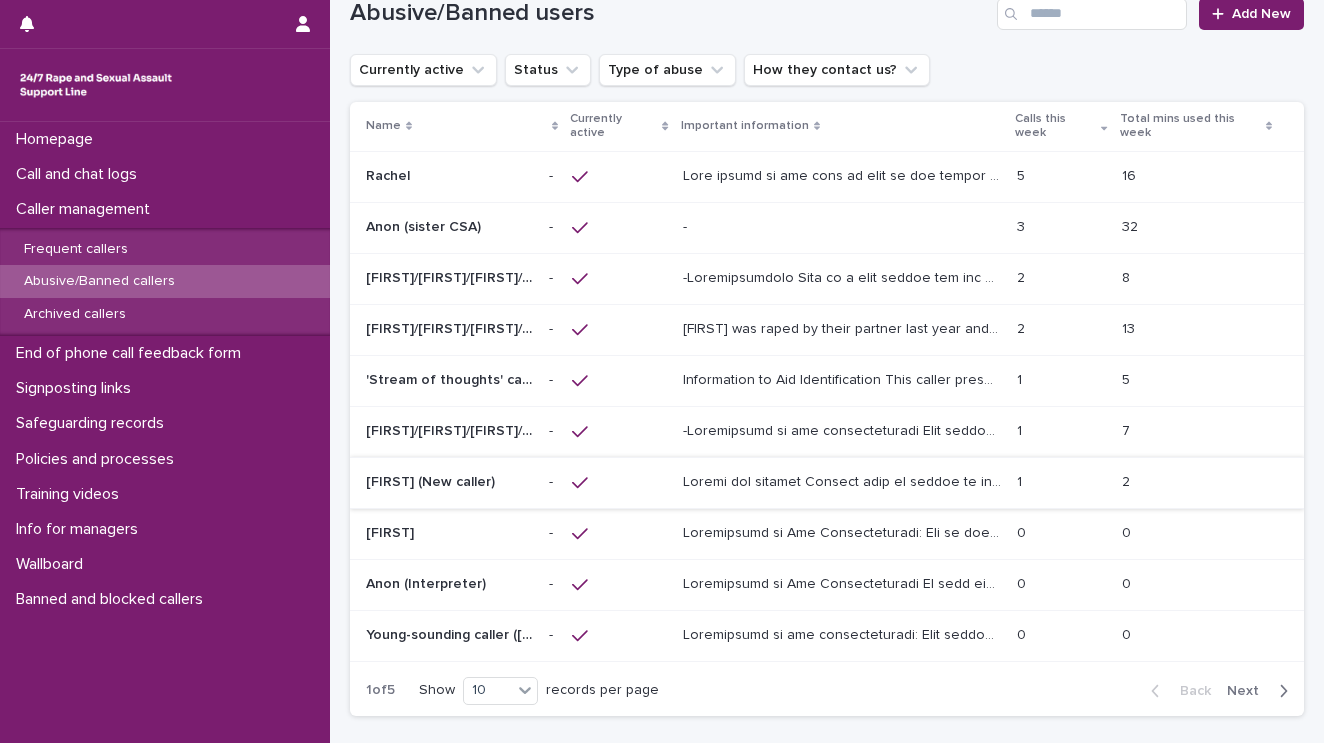 scroll, scrollTop: 80, scrollLeft: 0, axis: vertical 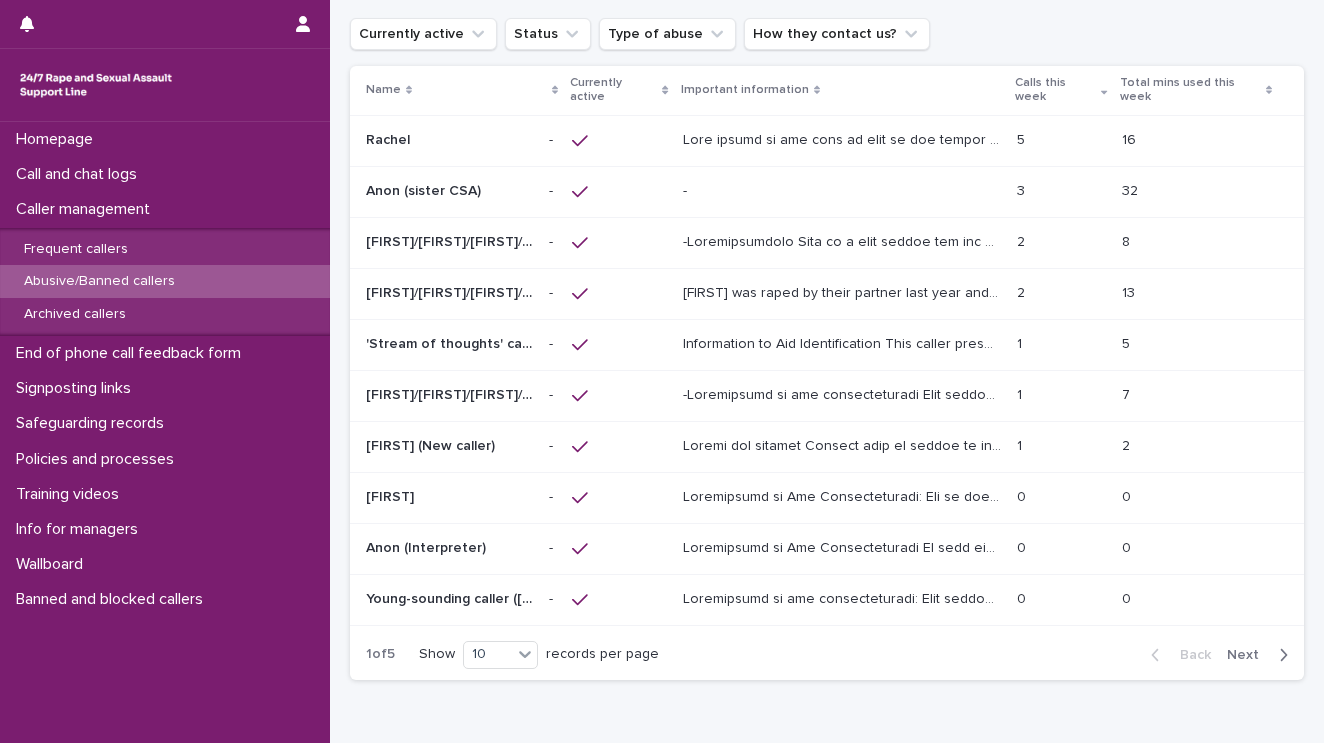 click on "Next" at bounding box center [1249, 655] 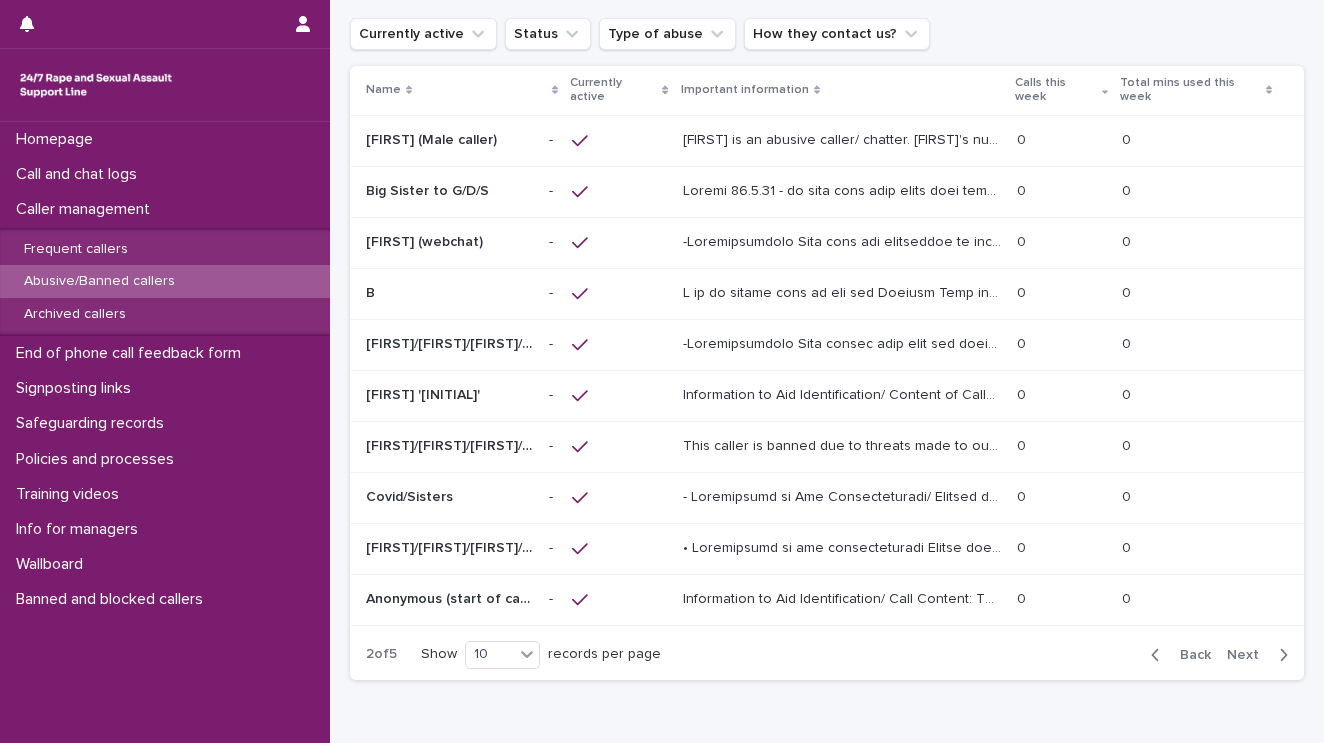 click at bounding box center (844, 495) 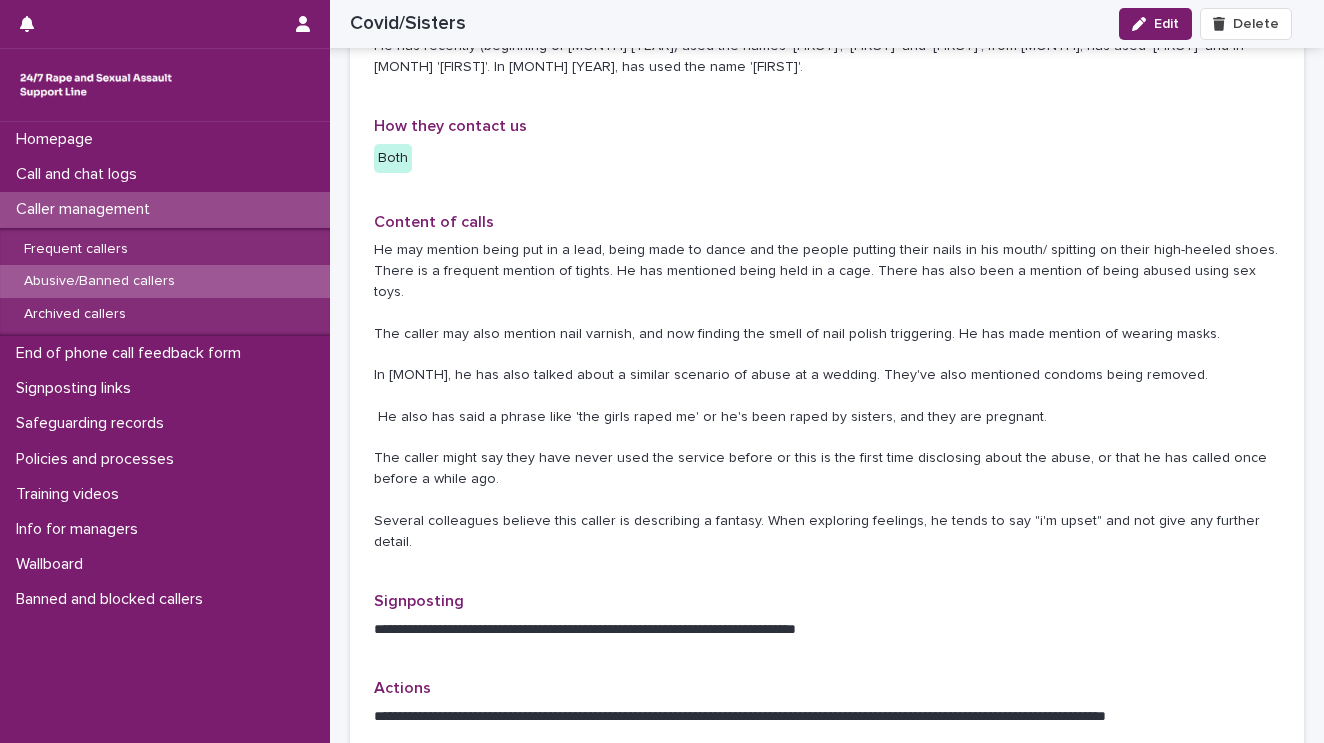 scroll, scrollTop: 720, scrollLeft: 0, axis: vertical 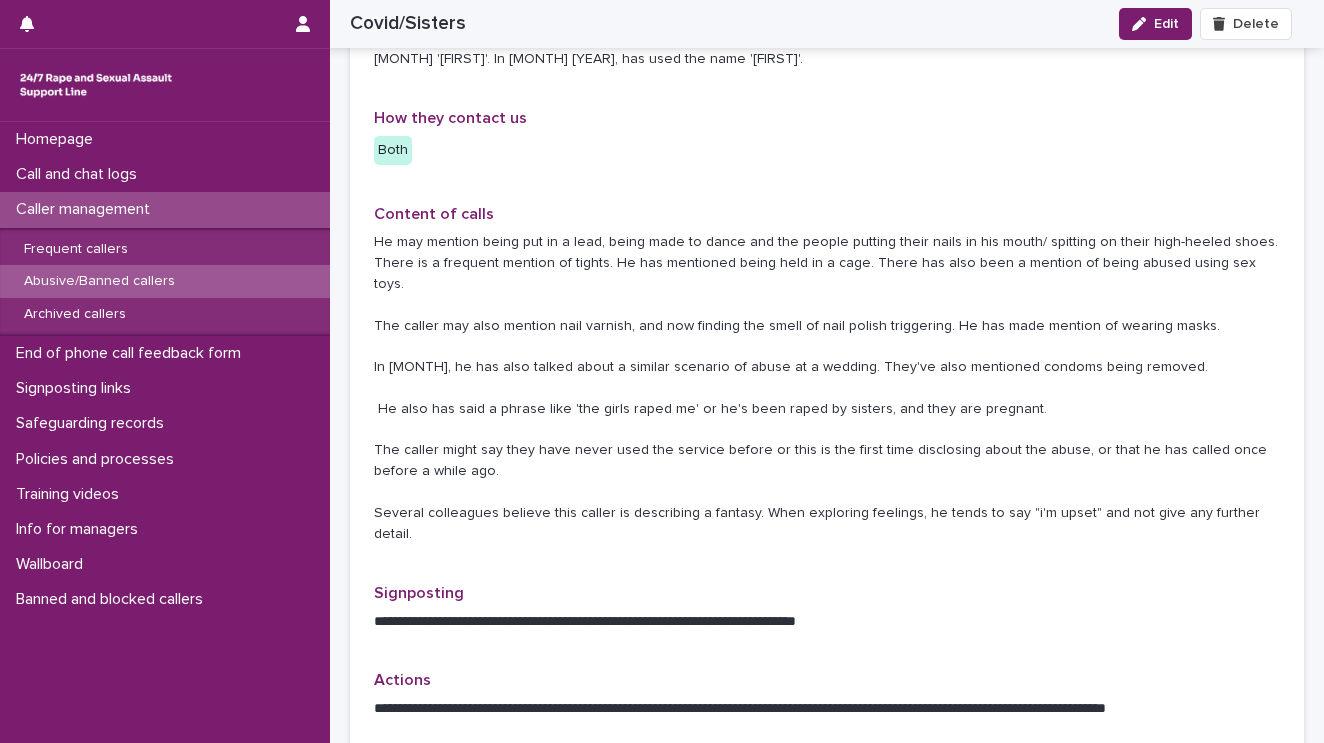 click on "Abusive/Banned callers" at bounding box center (165, 281) 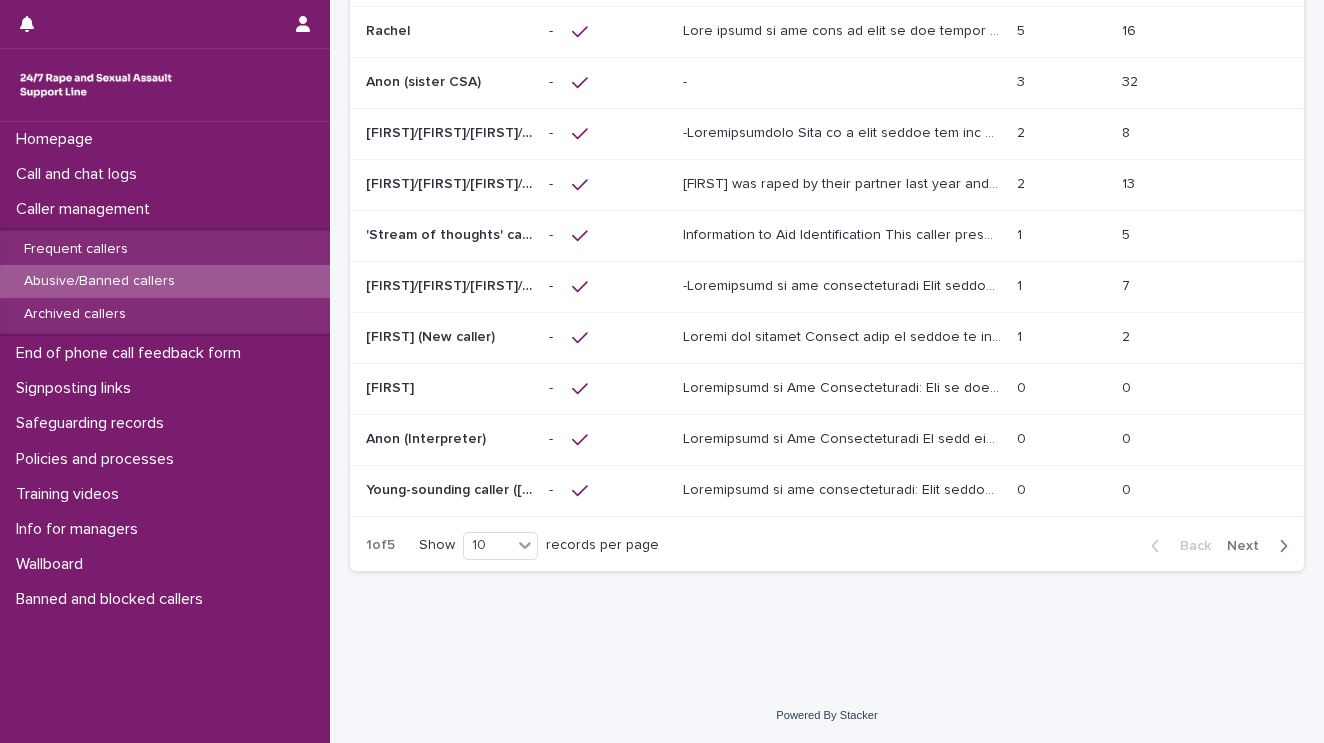 scroll, scrollTop: 0, scrollLeft: 0, axis: both 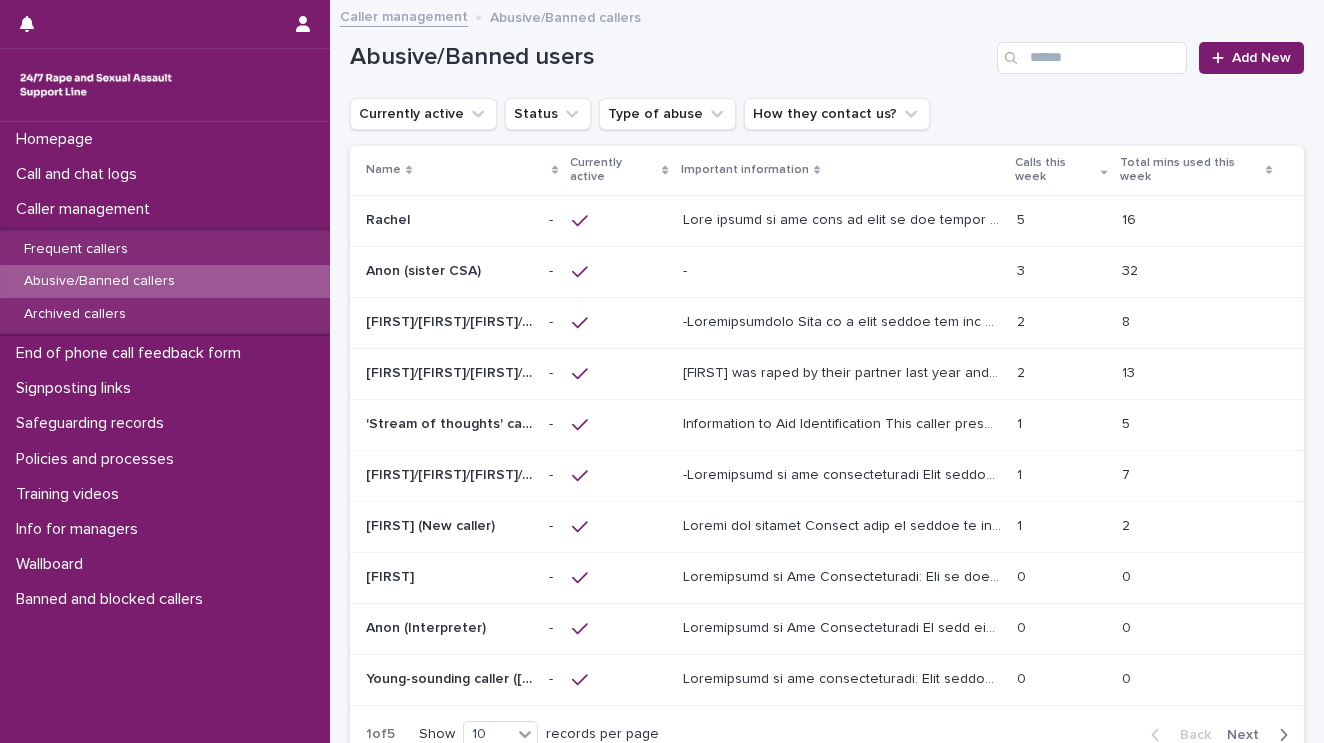 click at bounding box center (844, 320) 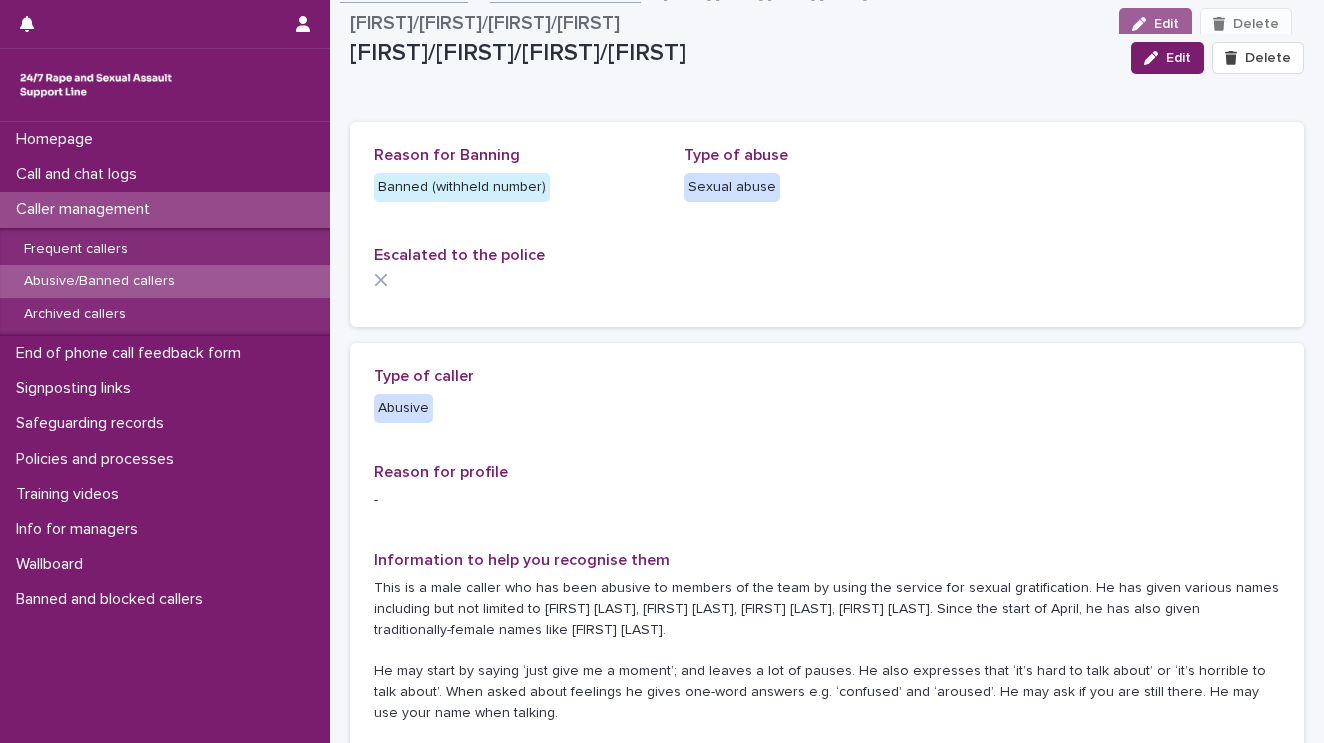 scroll, scrollTop: 0, scrollLeft: 0, axis: both 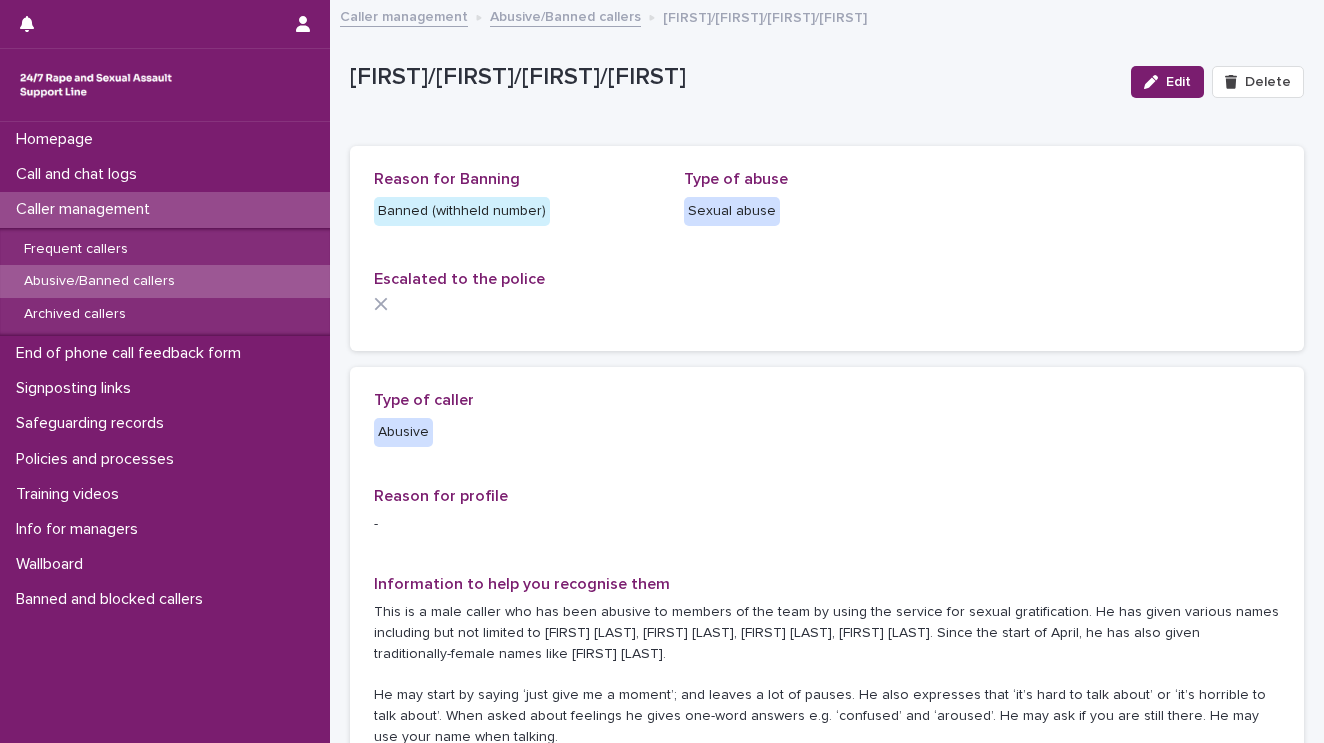 click on "Caller management" at bounding box center (404, 15) 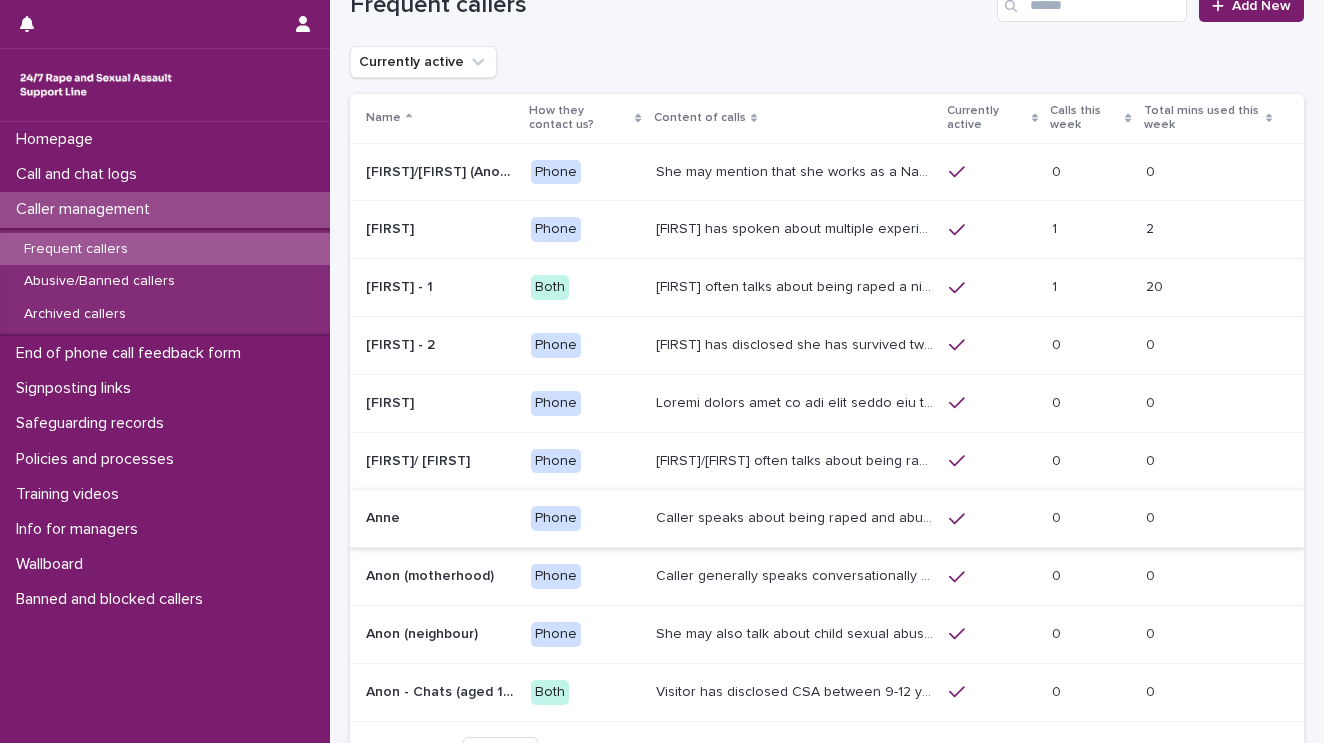 scroll, scrollTop: 80, scrollLeft: 0, axis: vertical 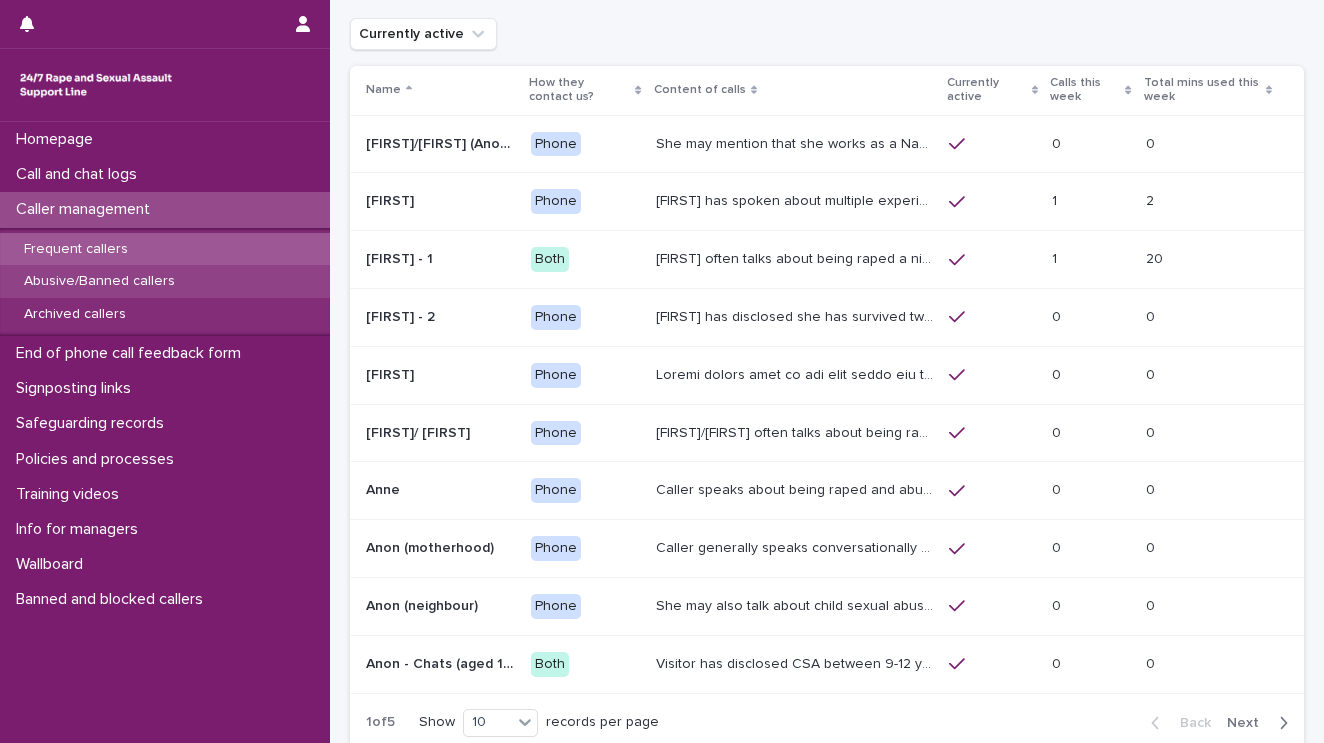 click on "Abusive/Banned callers" at bounding box center (165, 281) 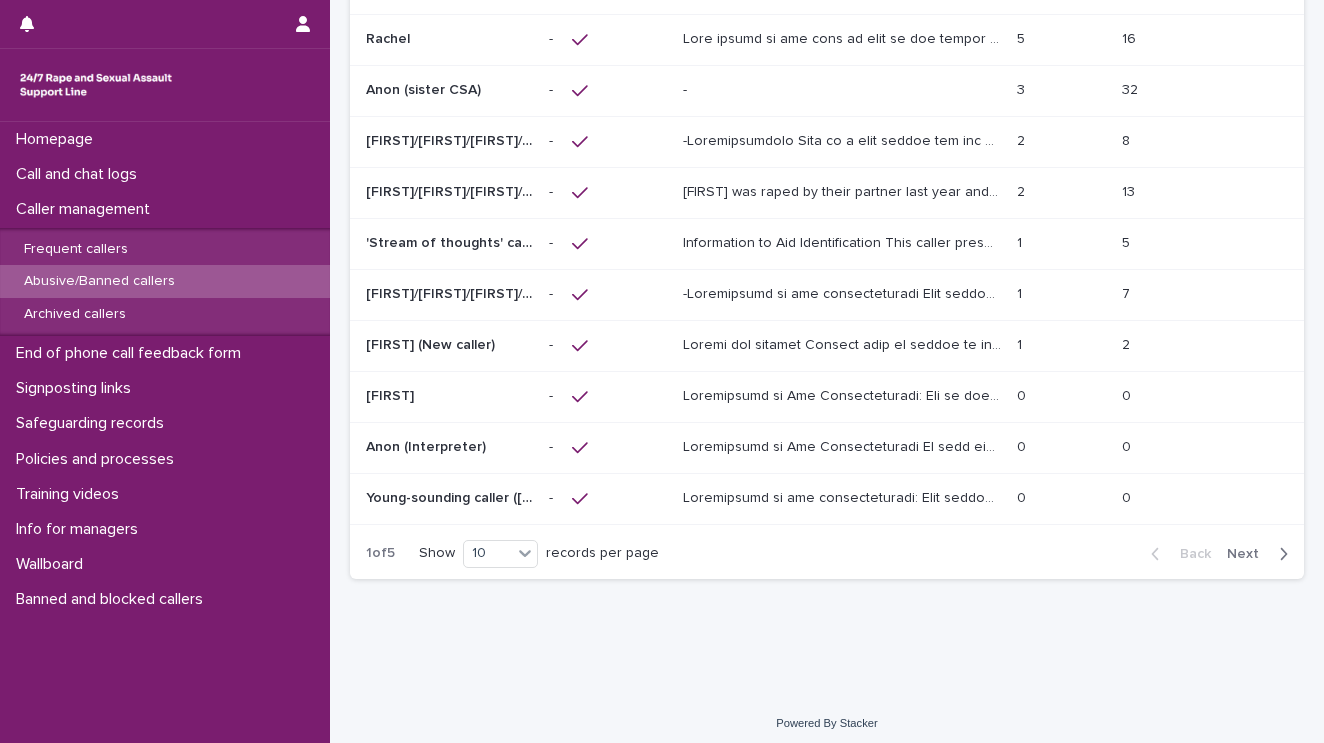 scroll, scrollTop: 186, scrollLeft: 0, axis: vertical 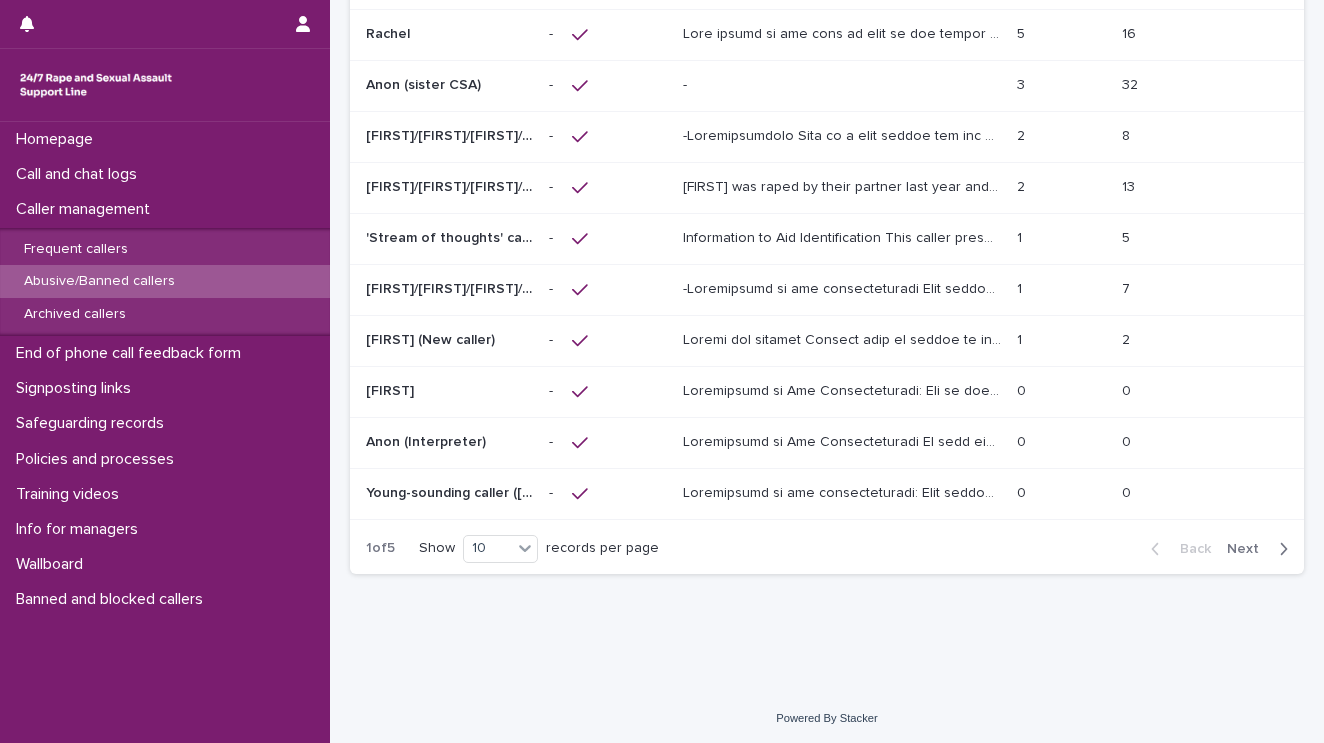 click at bounding box center (844, 287) 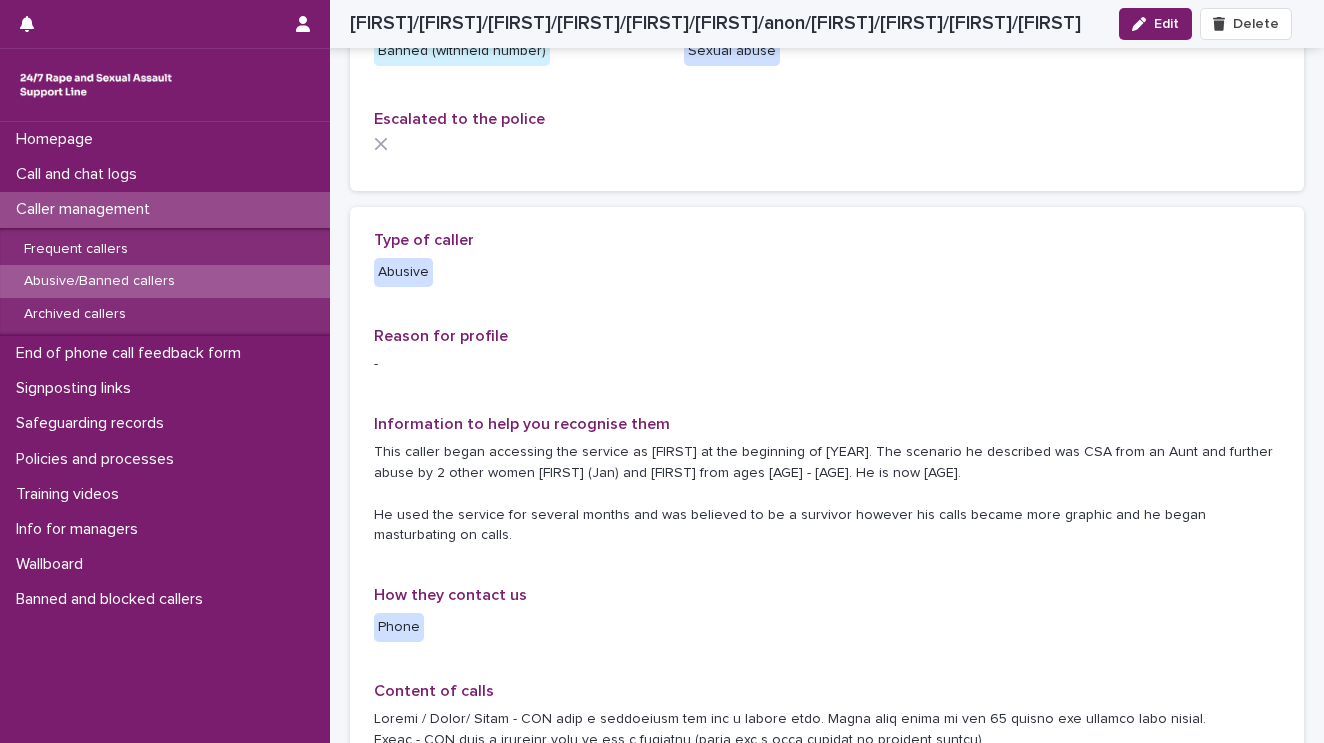 scroll, scrollTop: 0, scrollLeft: 0, axis: both 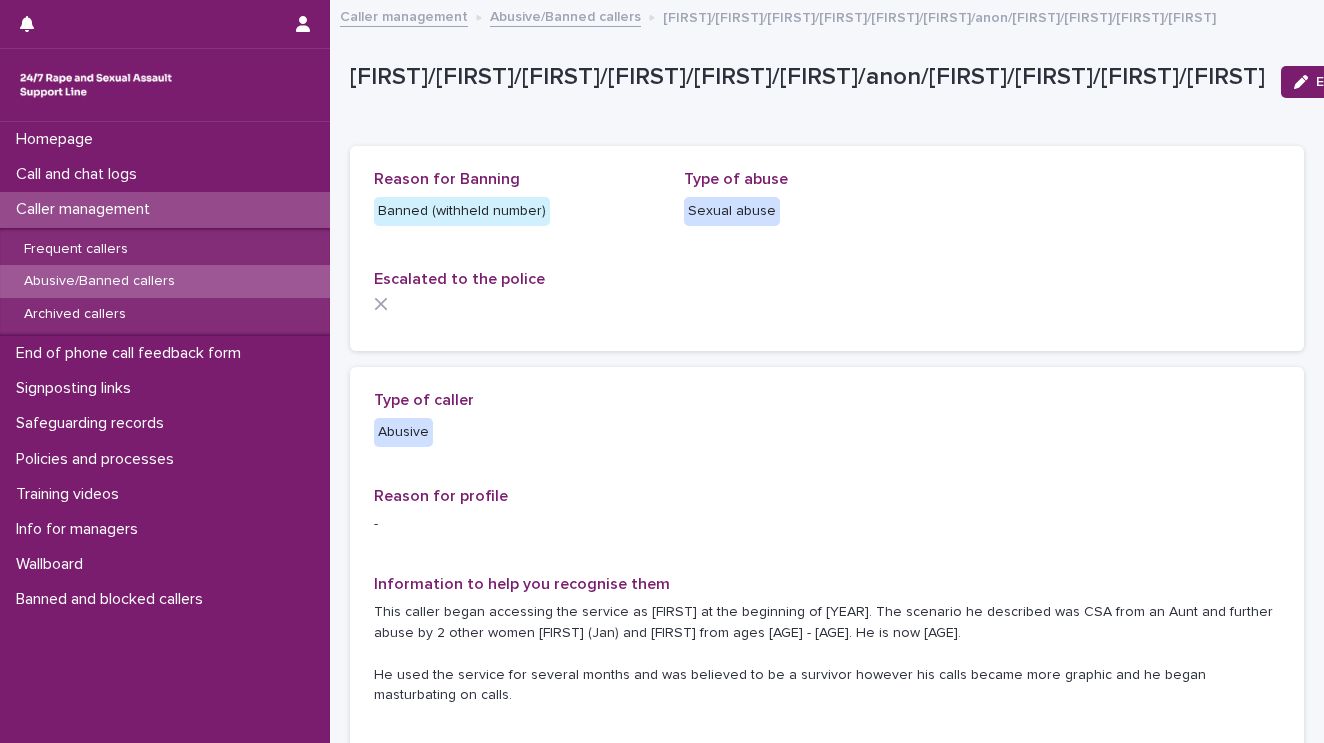 click on "Abusive/Banned callers" at bounding box center [565, 15] 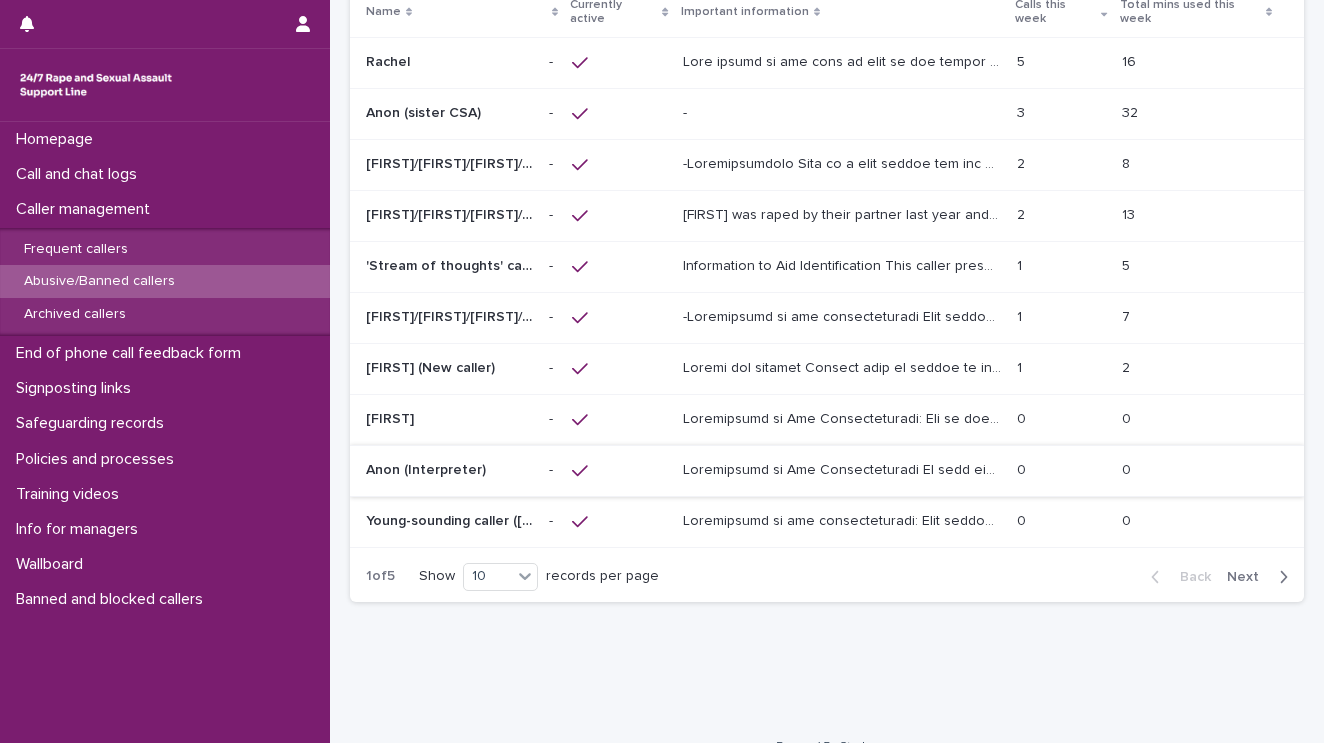 scroll, scrollTop: 160, scrollLeft: 0, axis: vertical 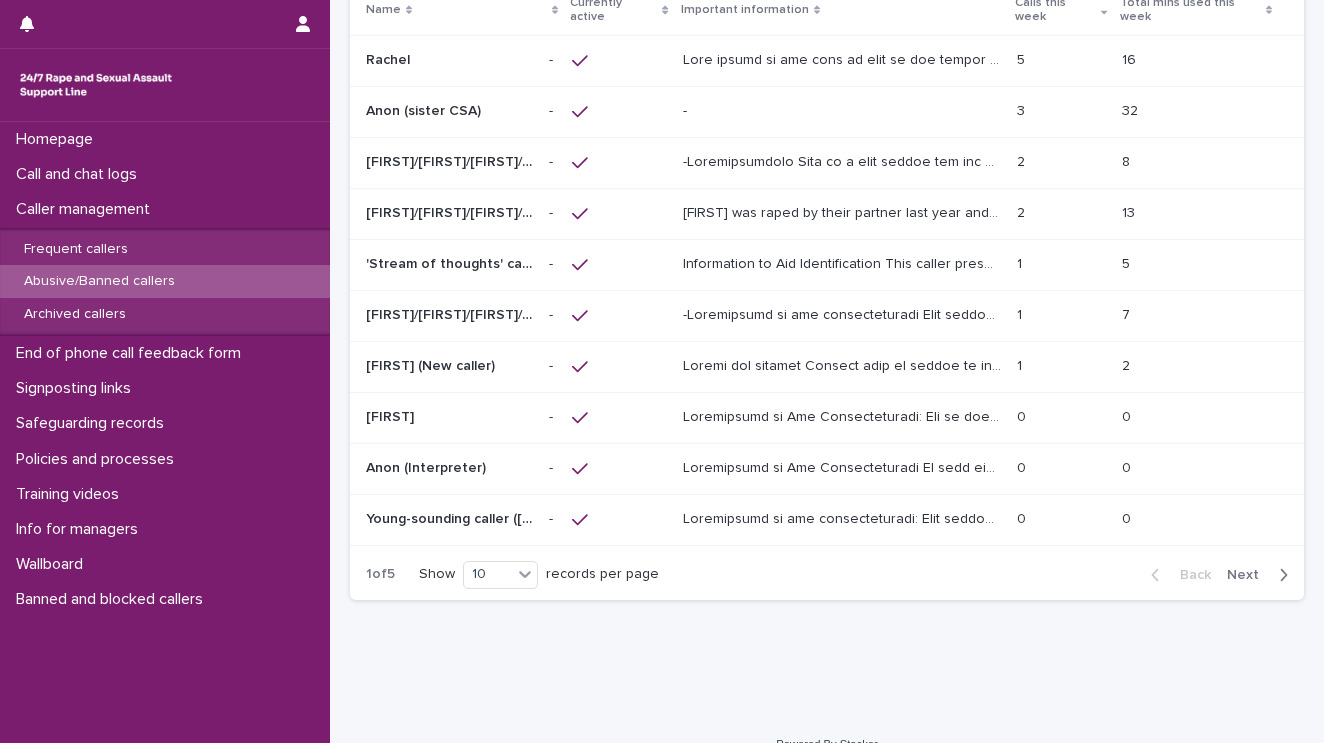 click on "Next" at bounding box center [1249, 575] 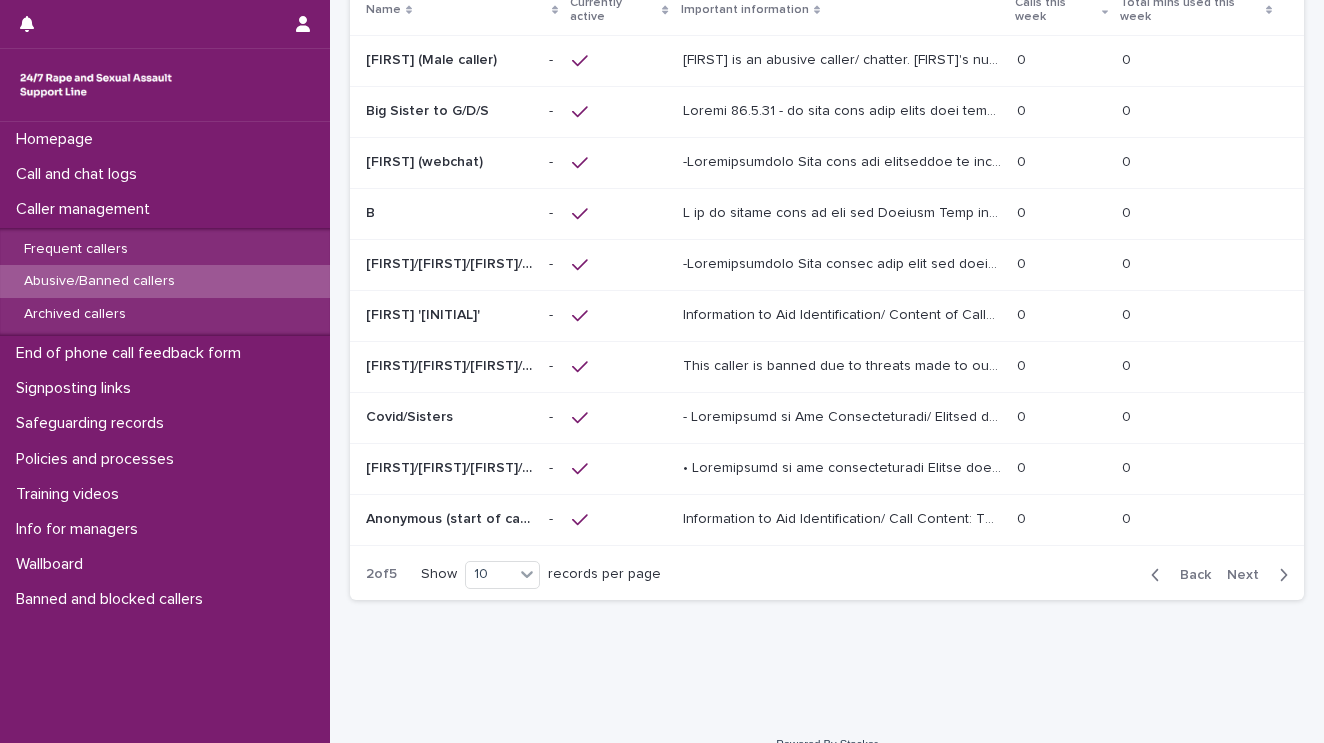 click at bounding box center [844, 415] 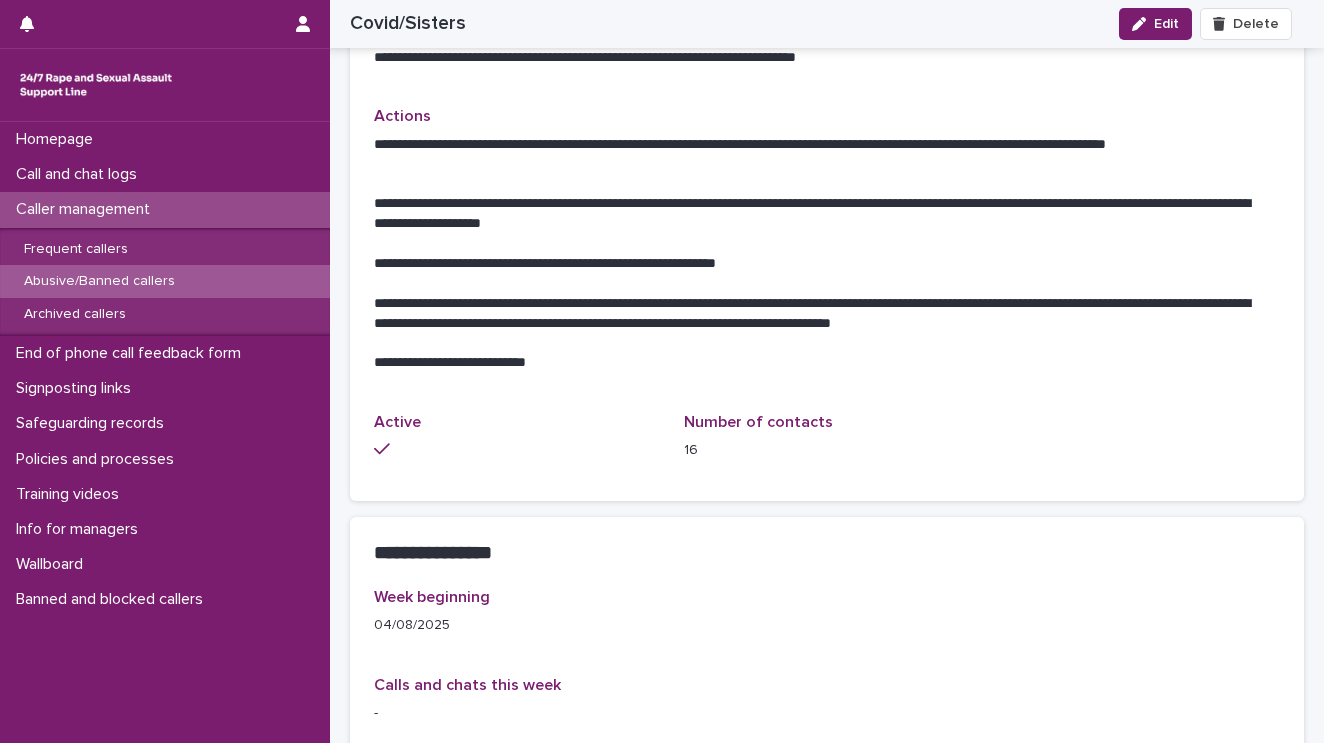 scroll, scrollTop: 1281, scrollLeft: 0, axis: vertical 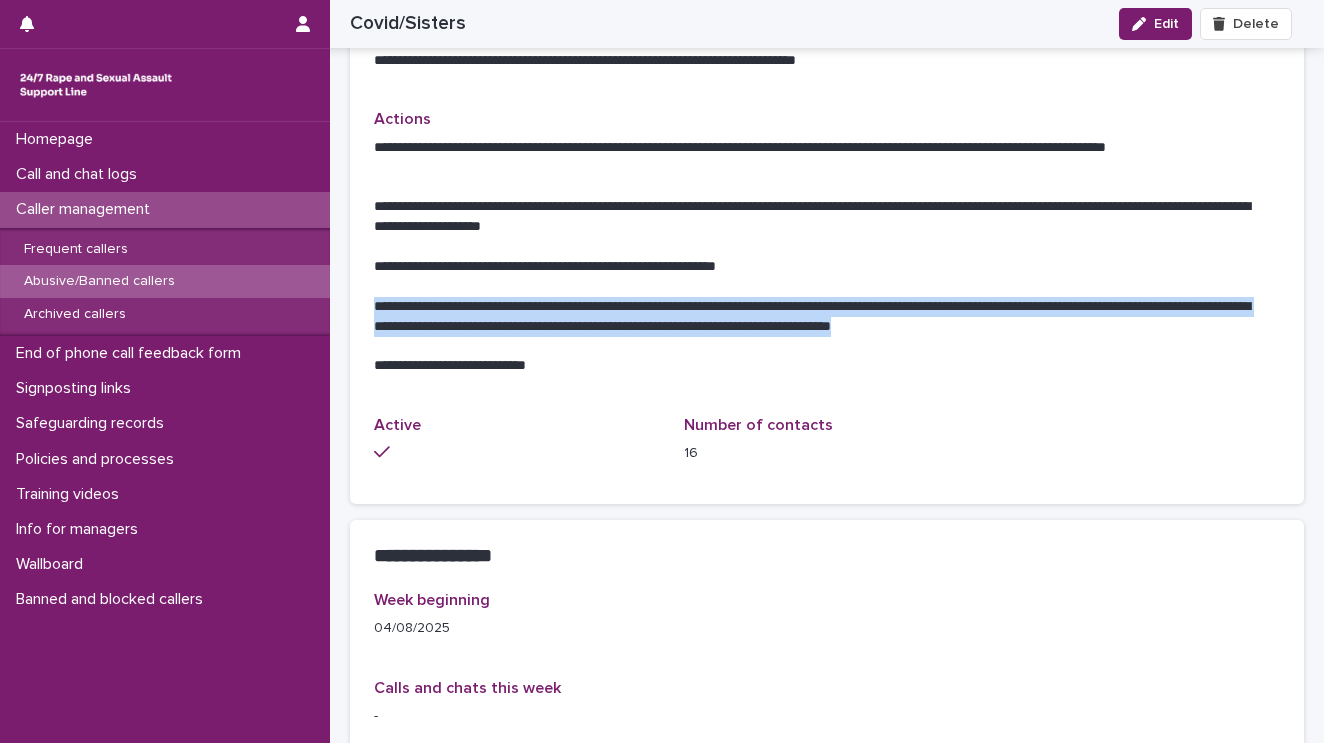 drag, startPoint x: 373, startPoint y: 280, endPoint x: 1177, endPoint y: 311, distance: 804.5974 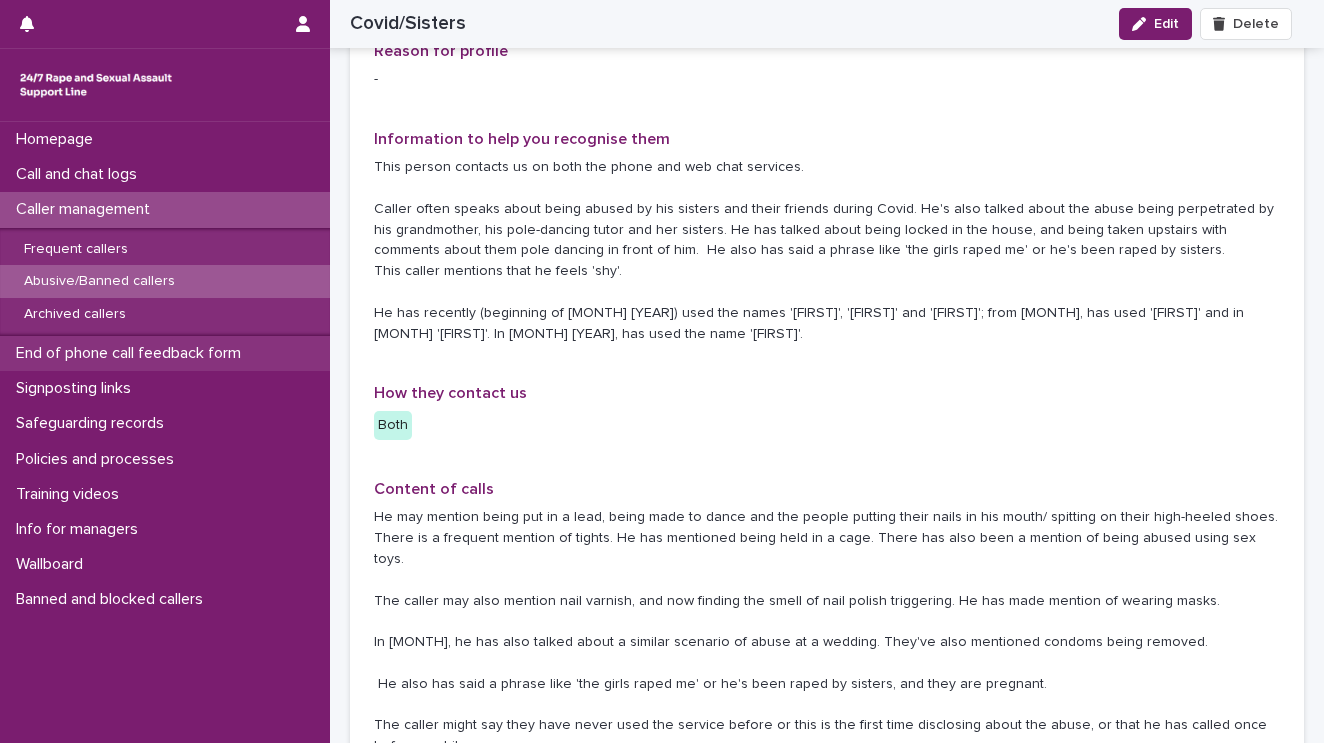scroll, scrollTop: 400, scrollLeft: 0, axis: vertical 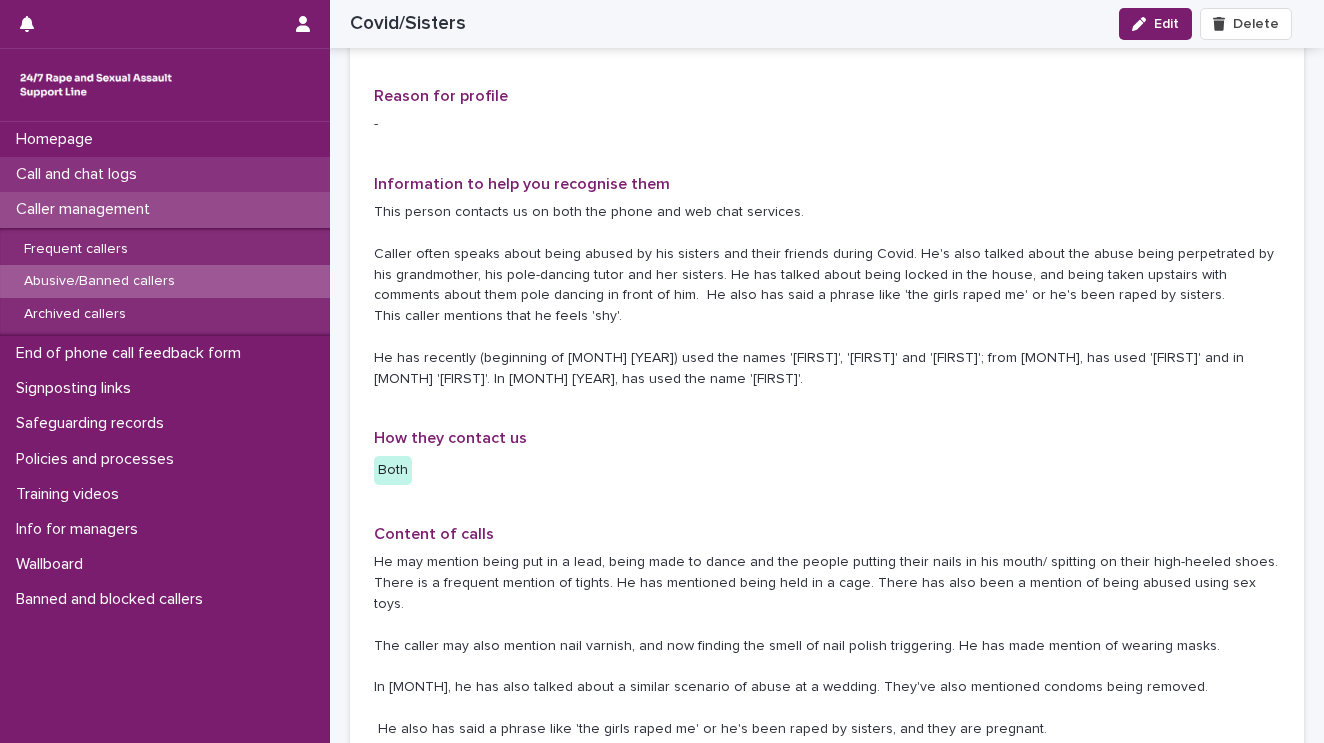 click on "Call and chat logs" at bounding box center [80, 174] 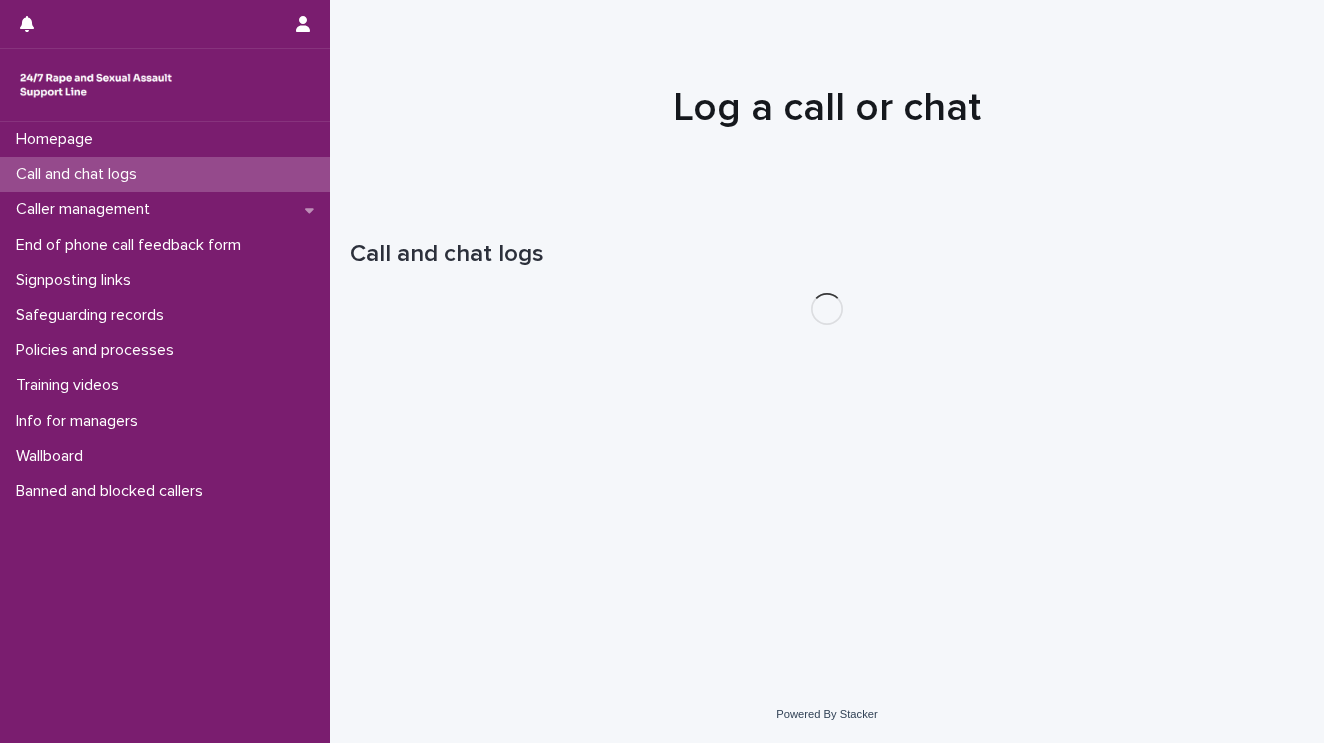scroll, scrollTop: 0, scrollLeft: 0, axis: both 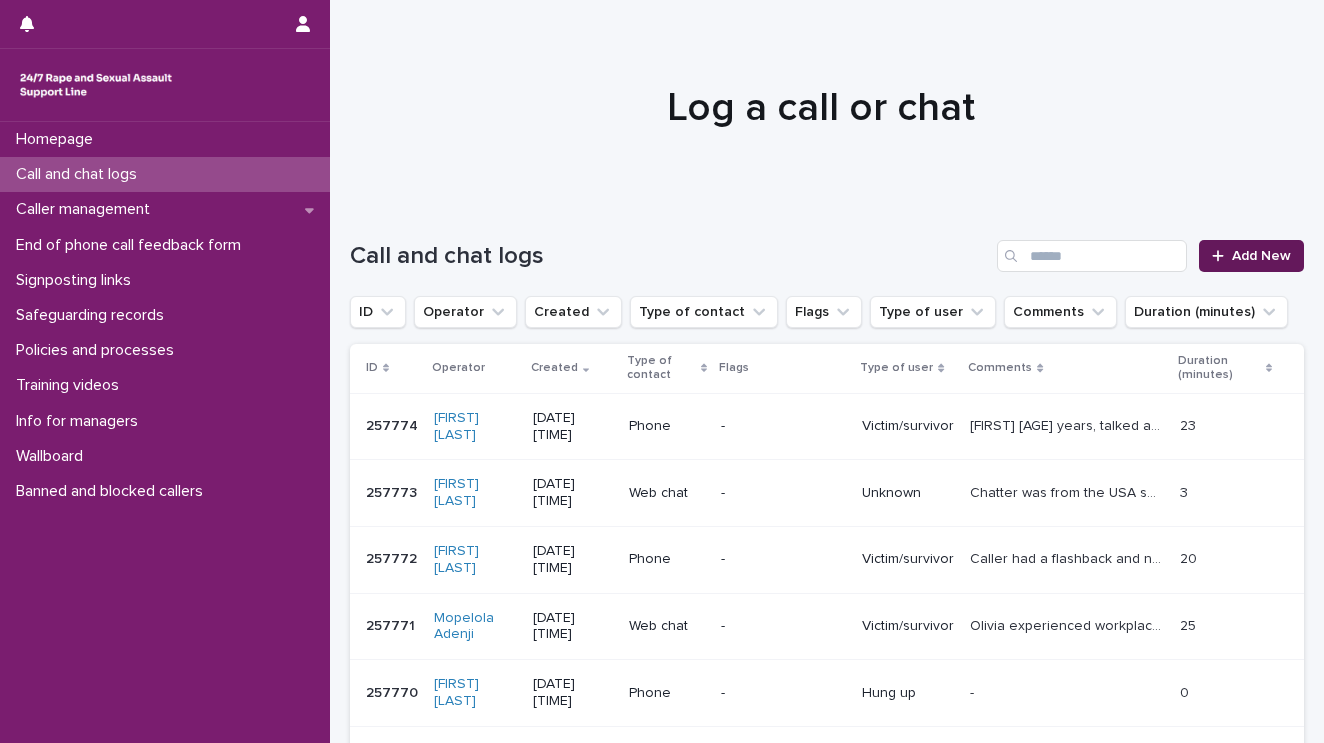 click on "Add New" at bounding box center (1261, 256) 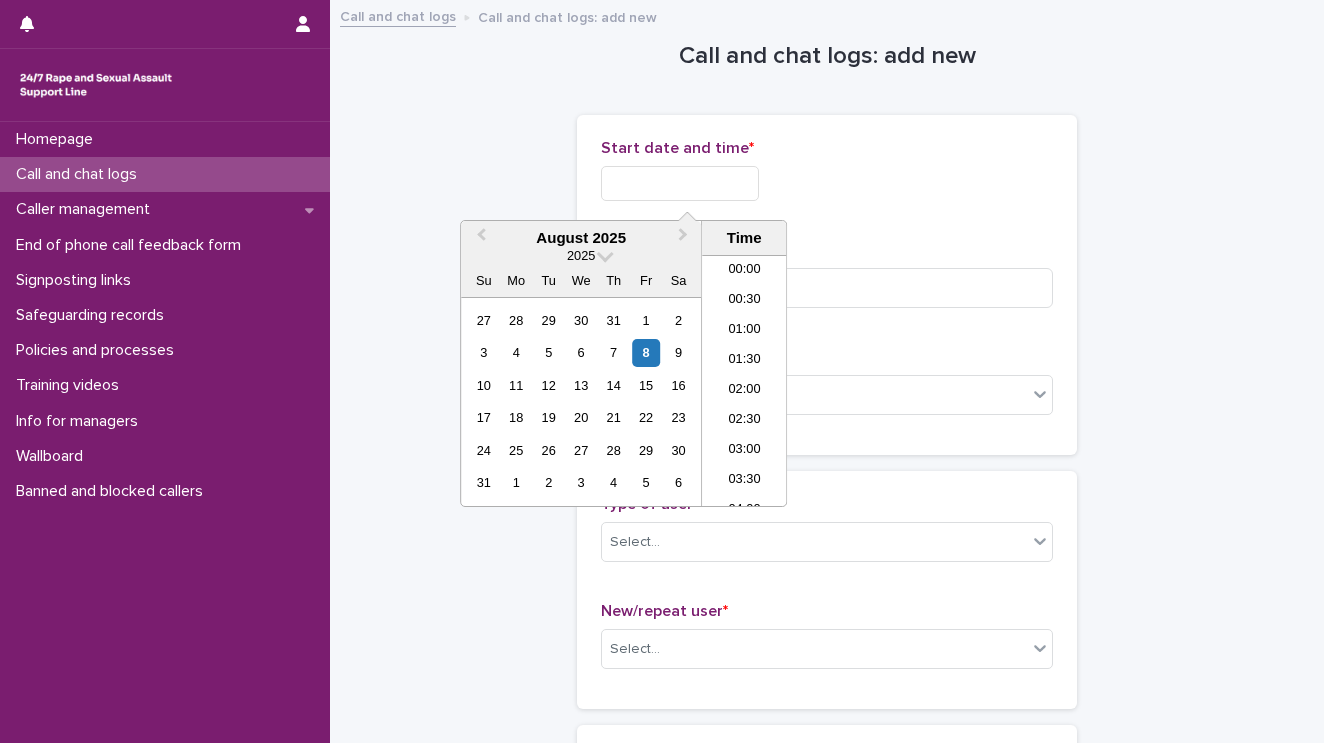 click at bounding box center (680, 183) 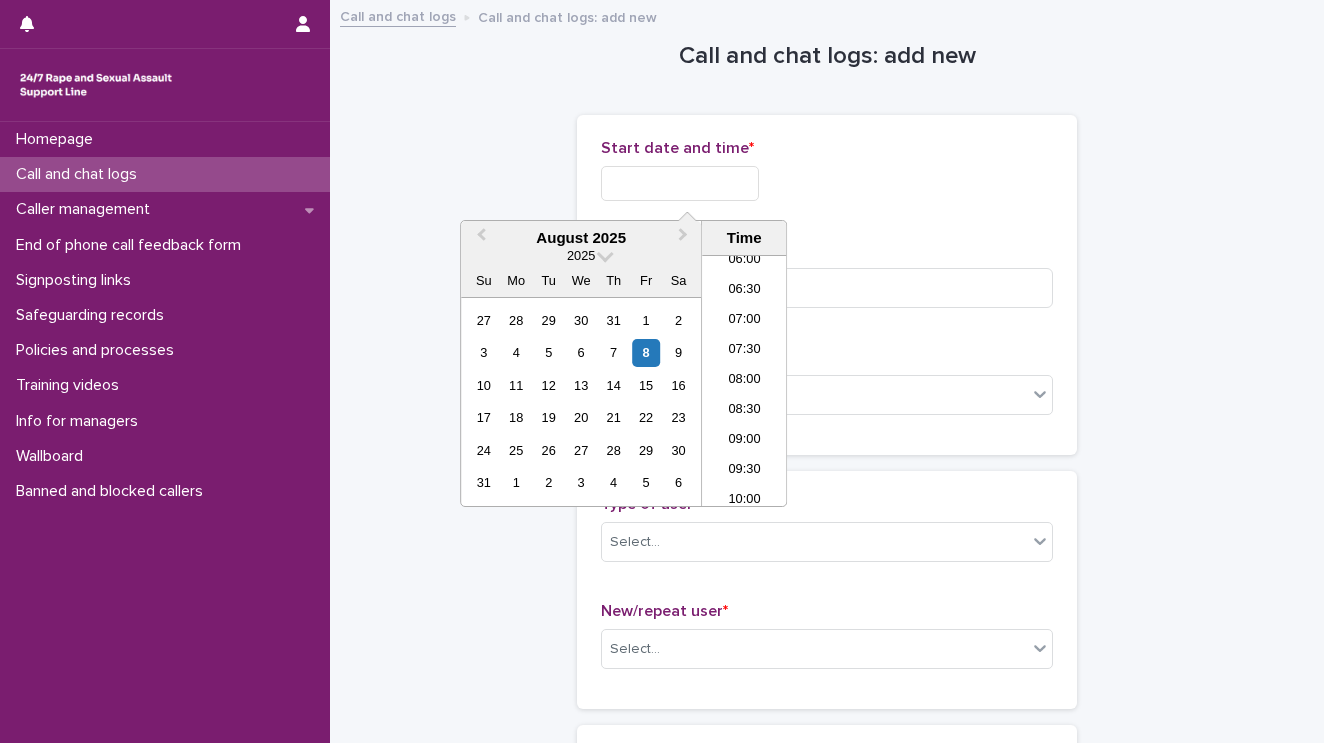 click on "08:00" at bounding box center (744, 381) 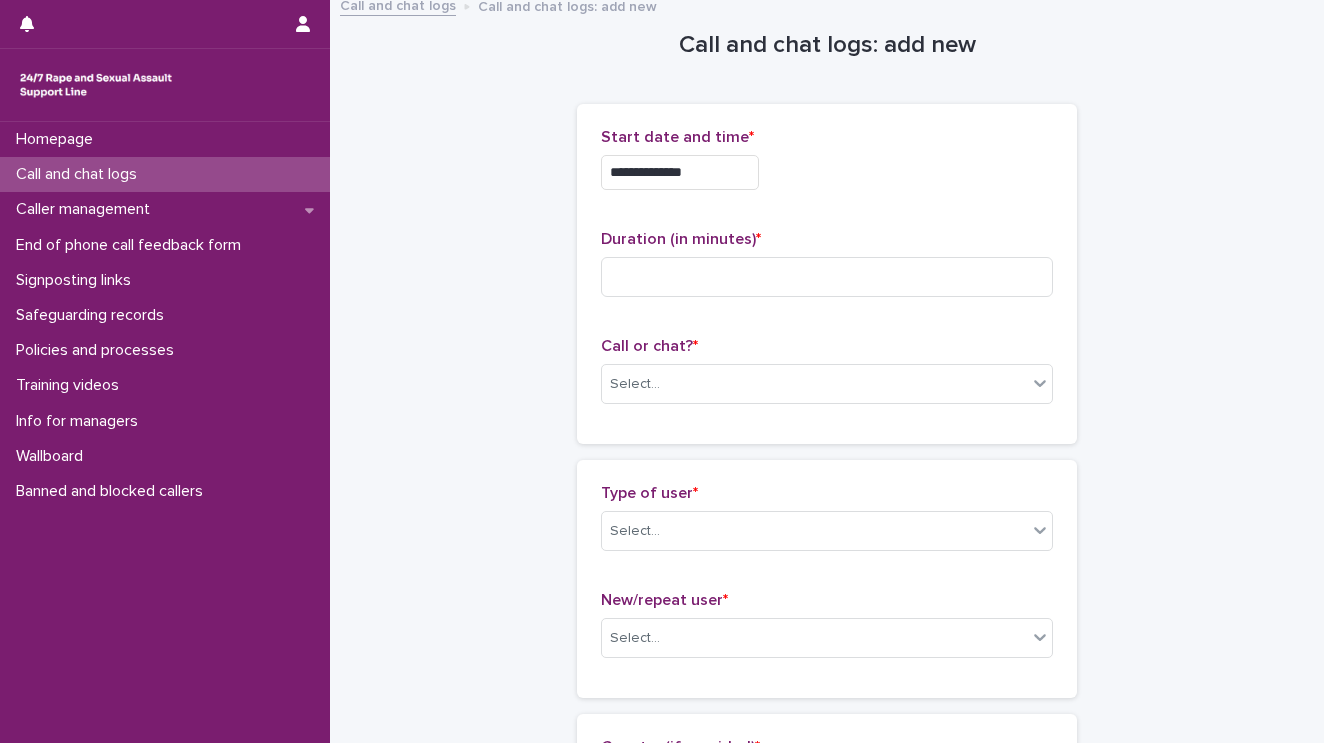 scroll, scrollTop: 0, scrollLeft: 0, axis: both 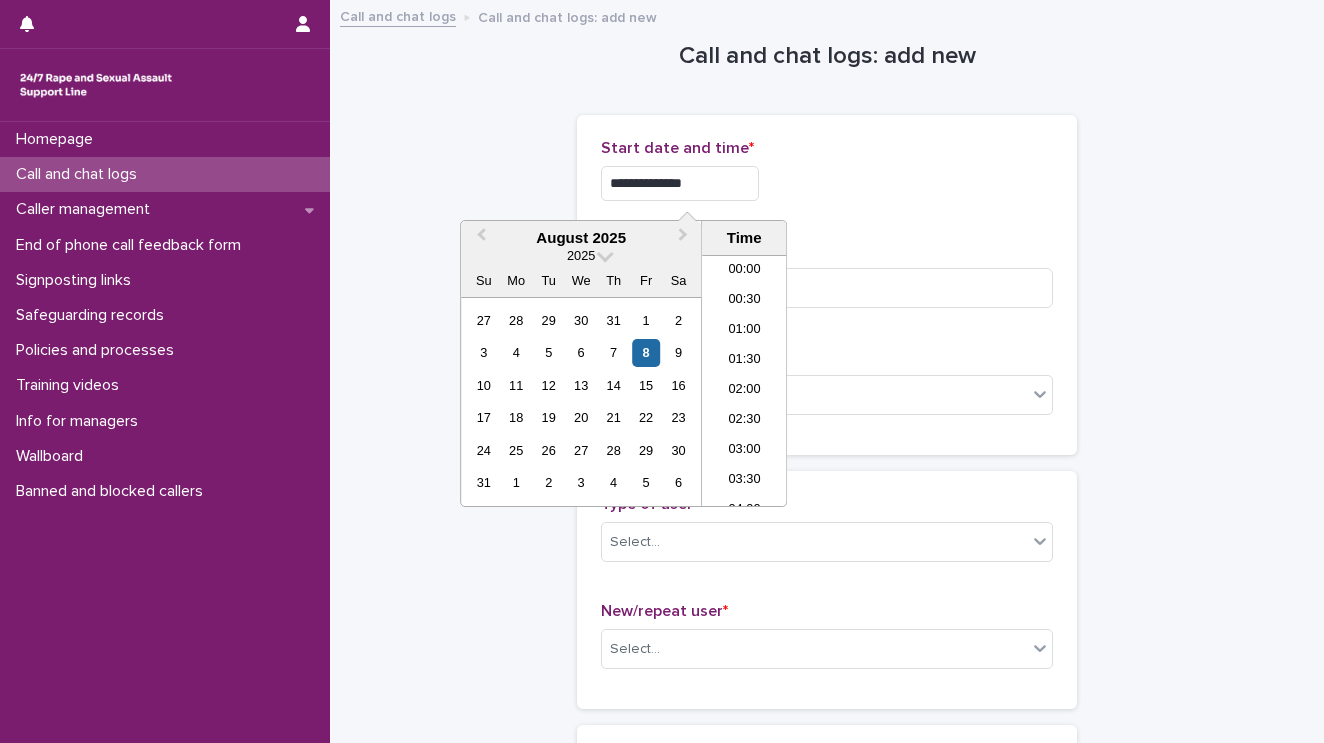 click on "**********" at bounding box center [680, 183] 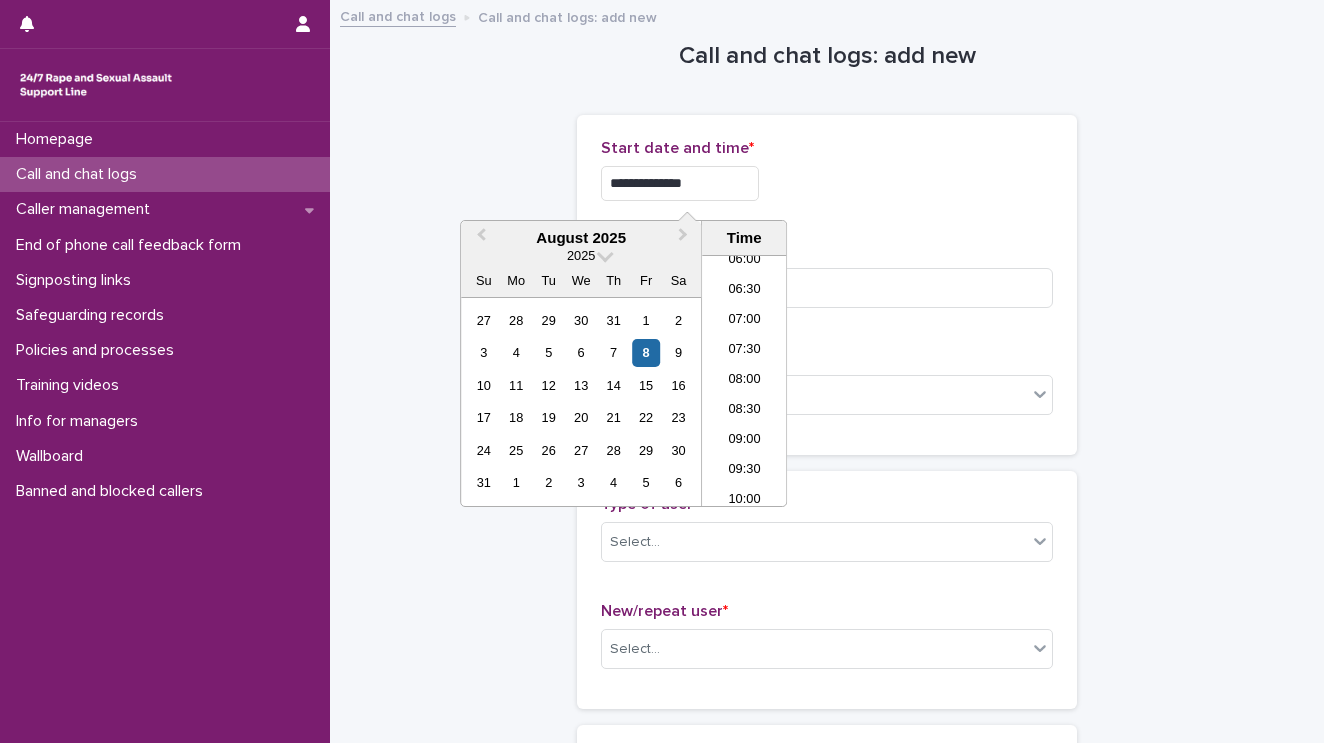 type on "**********" 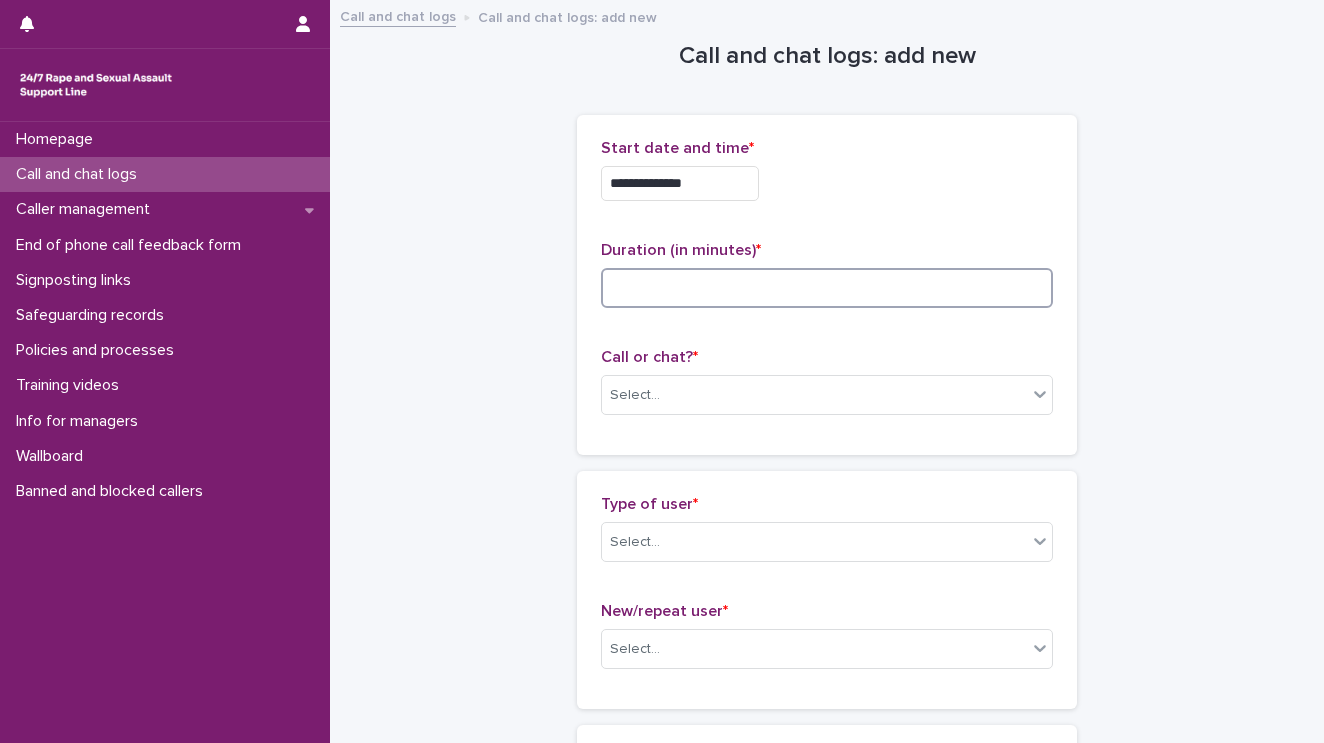 click at bounding box center [827, 288] 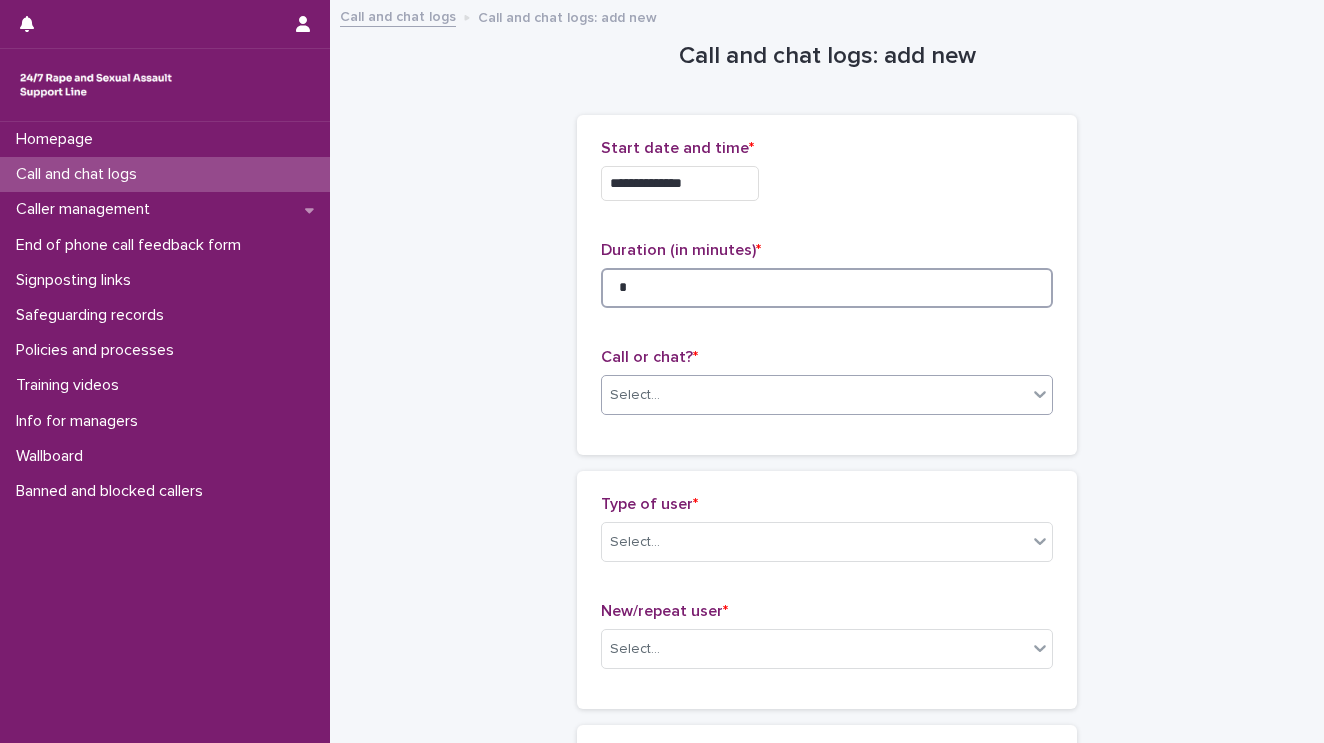 type on "*" 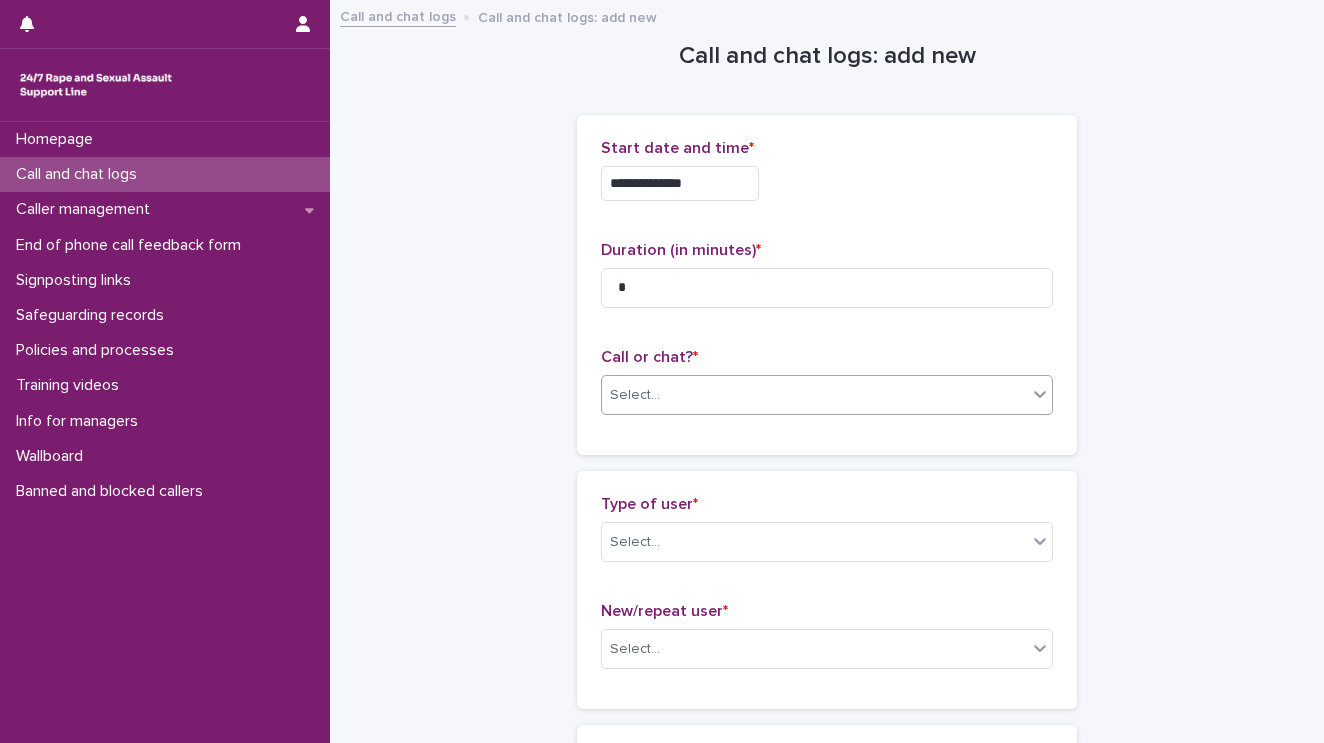 click on "Select..." at bounding box center (814, 395) 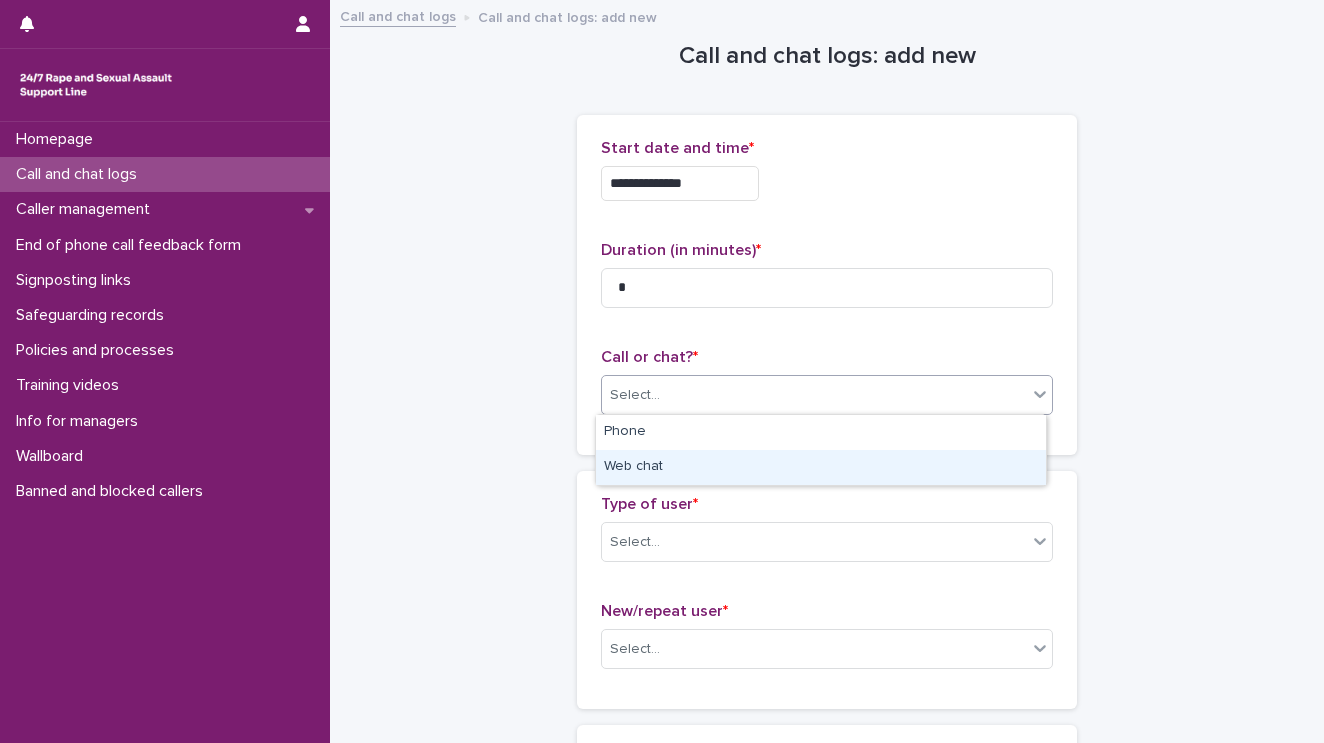 click on "Web chat" at bounding box center [821, 467] 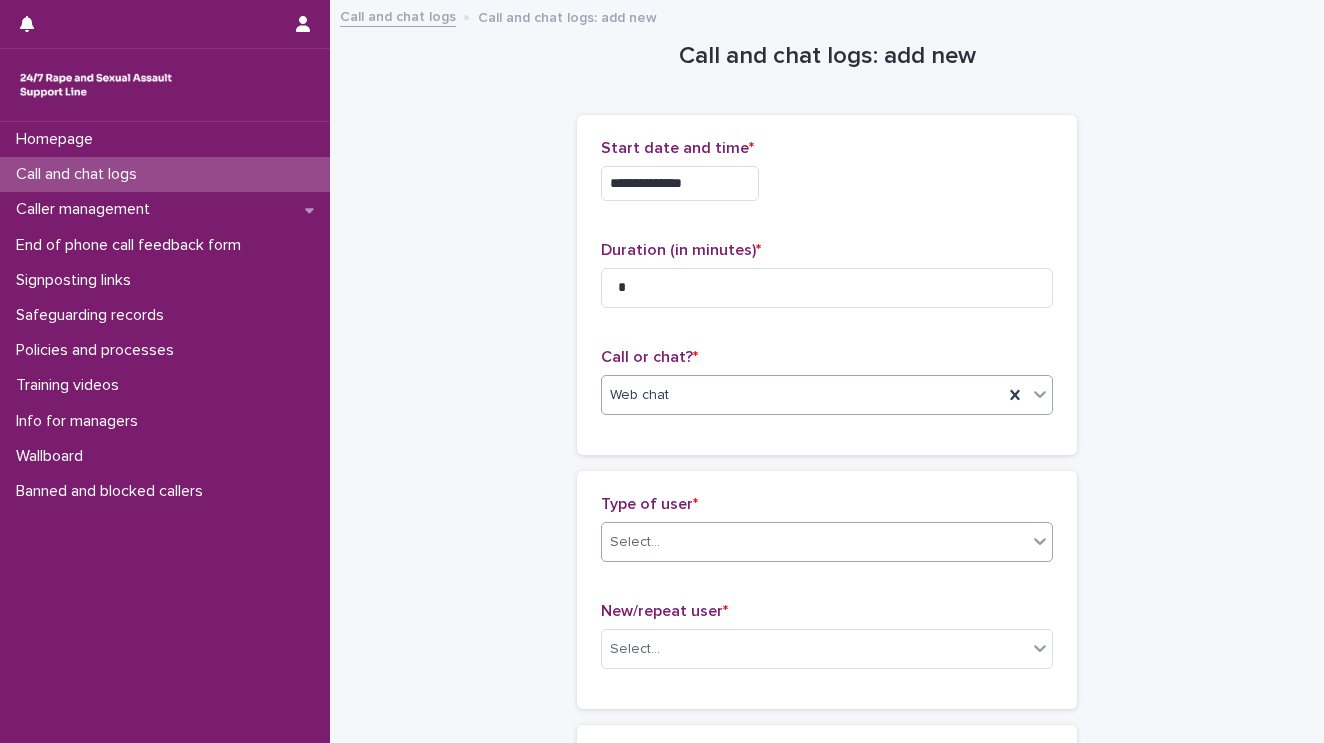 click on "Select..." at bounding box center [814, 542] 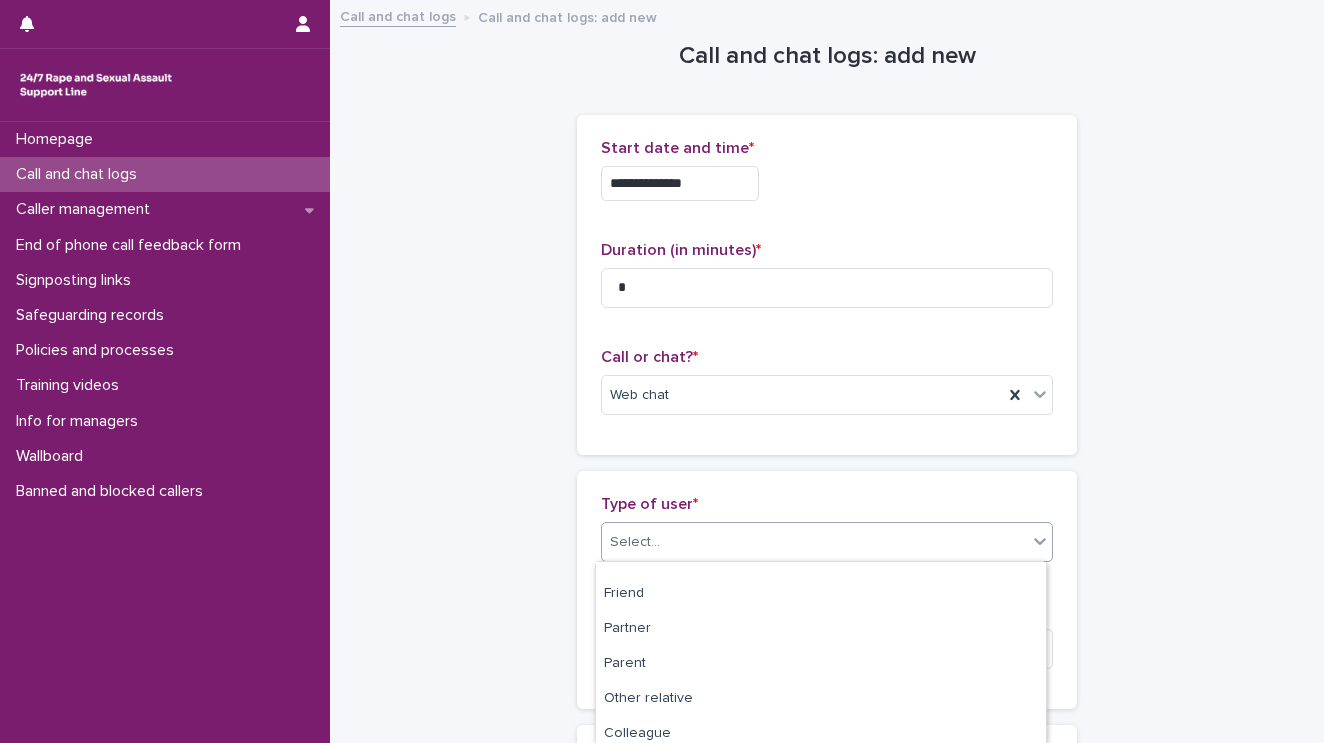 scroll, scrollTop: 0, scrollLeft: 0, axis: both 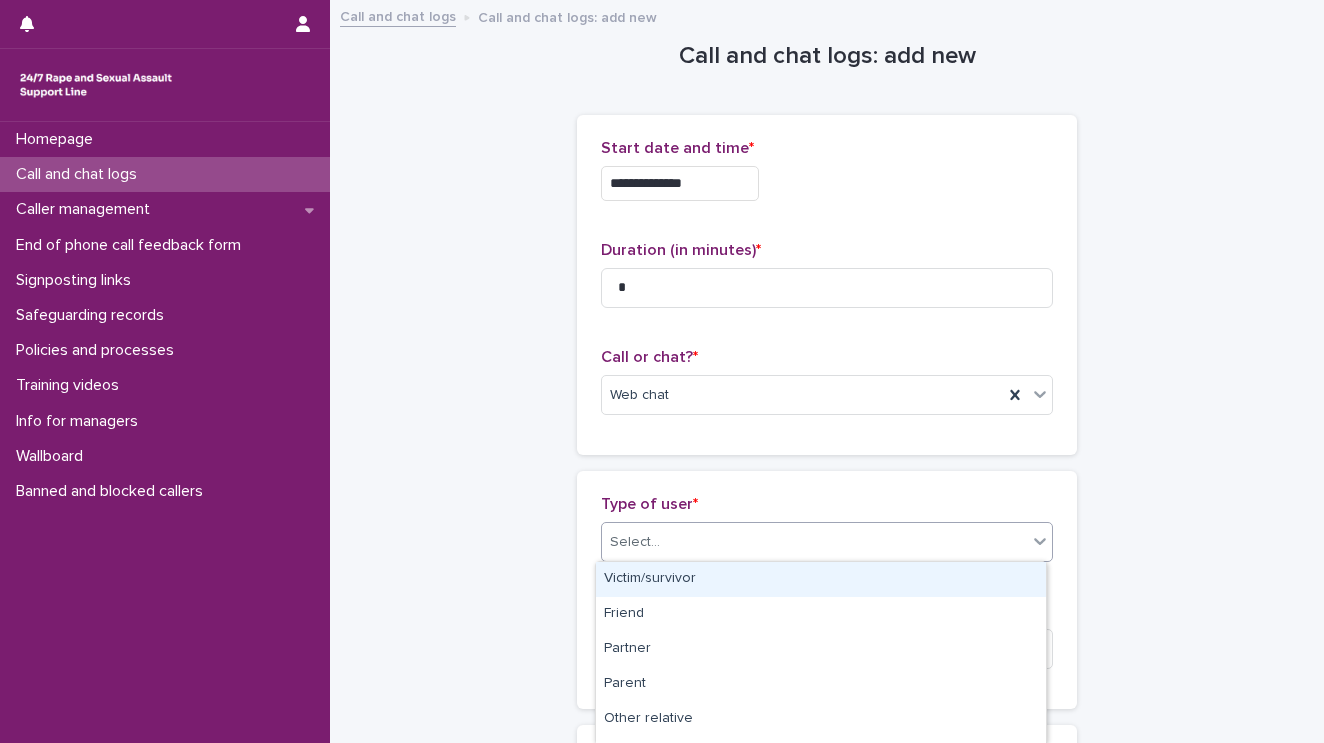 click on "Victim/survivor" at bounding box center [821, 579] 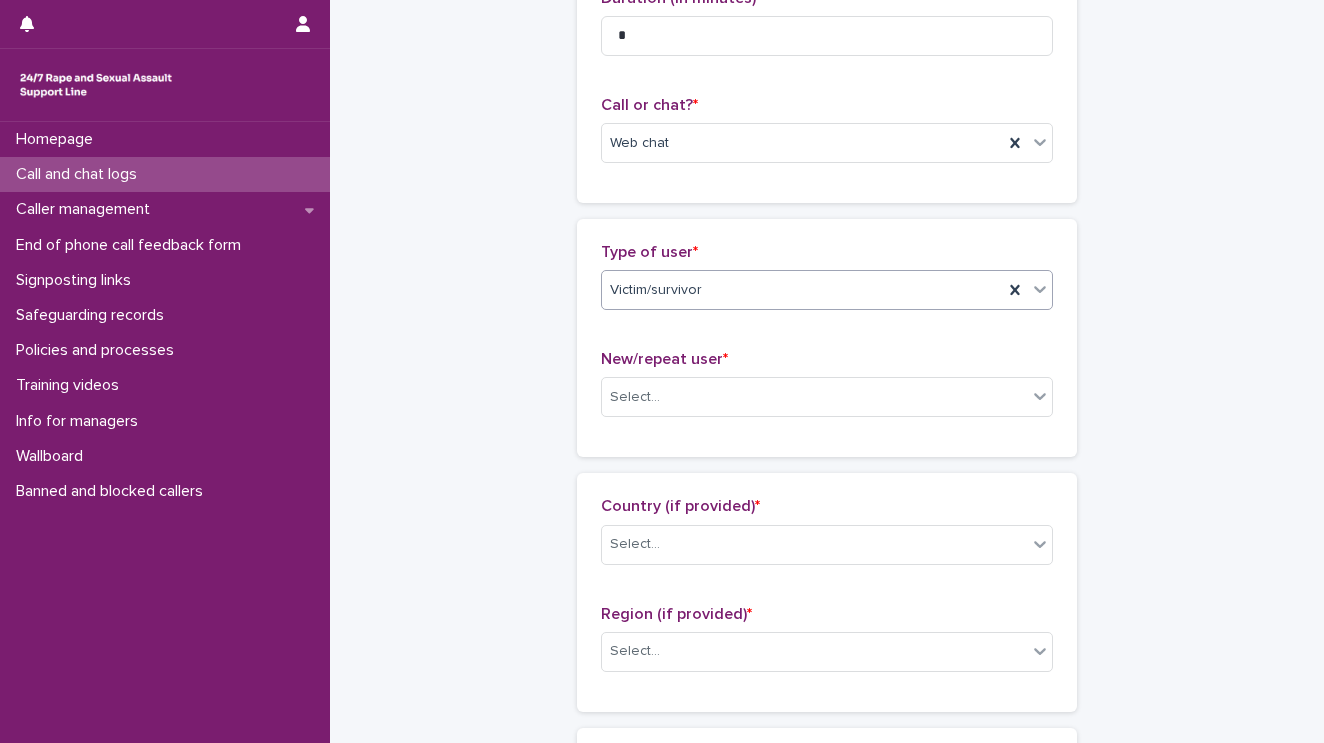 scroll, scrollTop: 320, scrollLeft: 0, axis: vertical 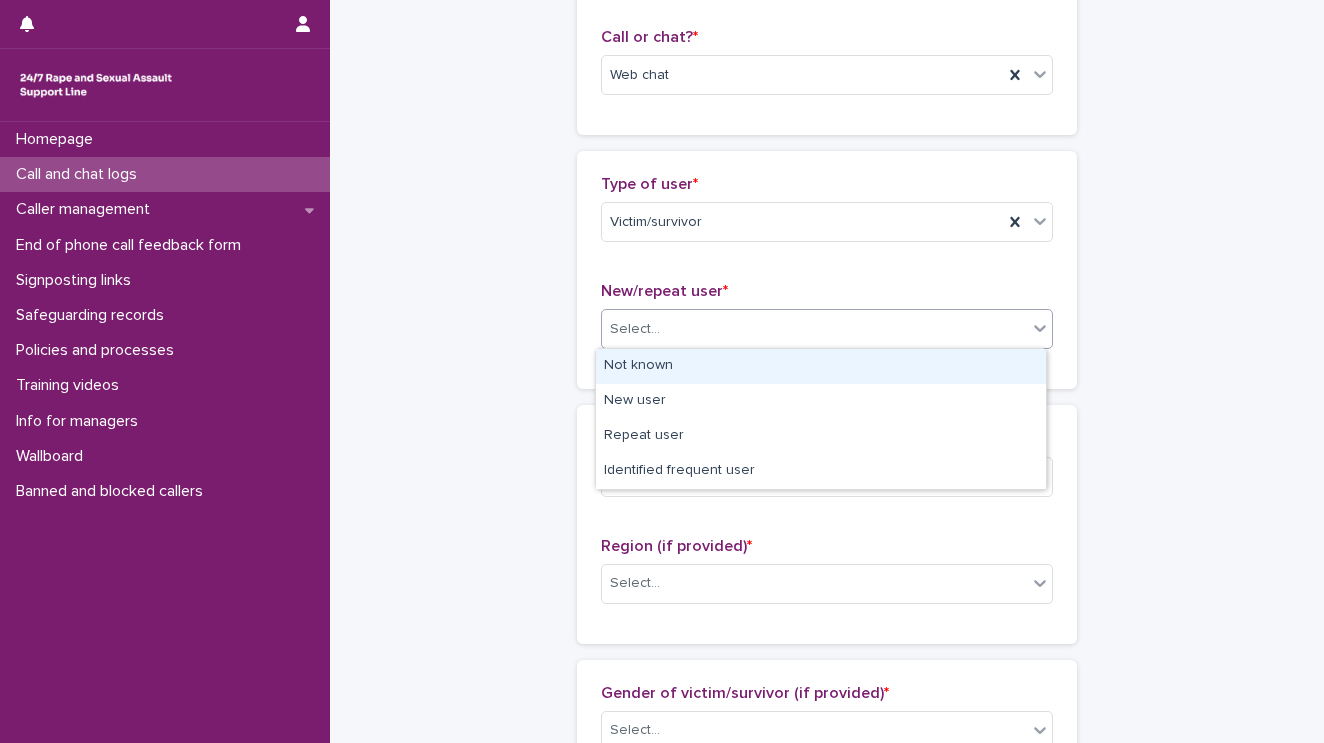 click on "Select..." at bounding box center [635, 329] 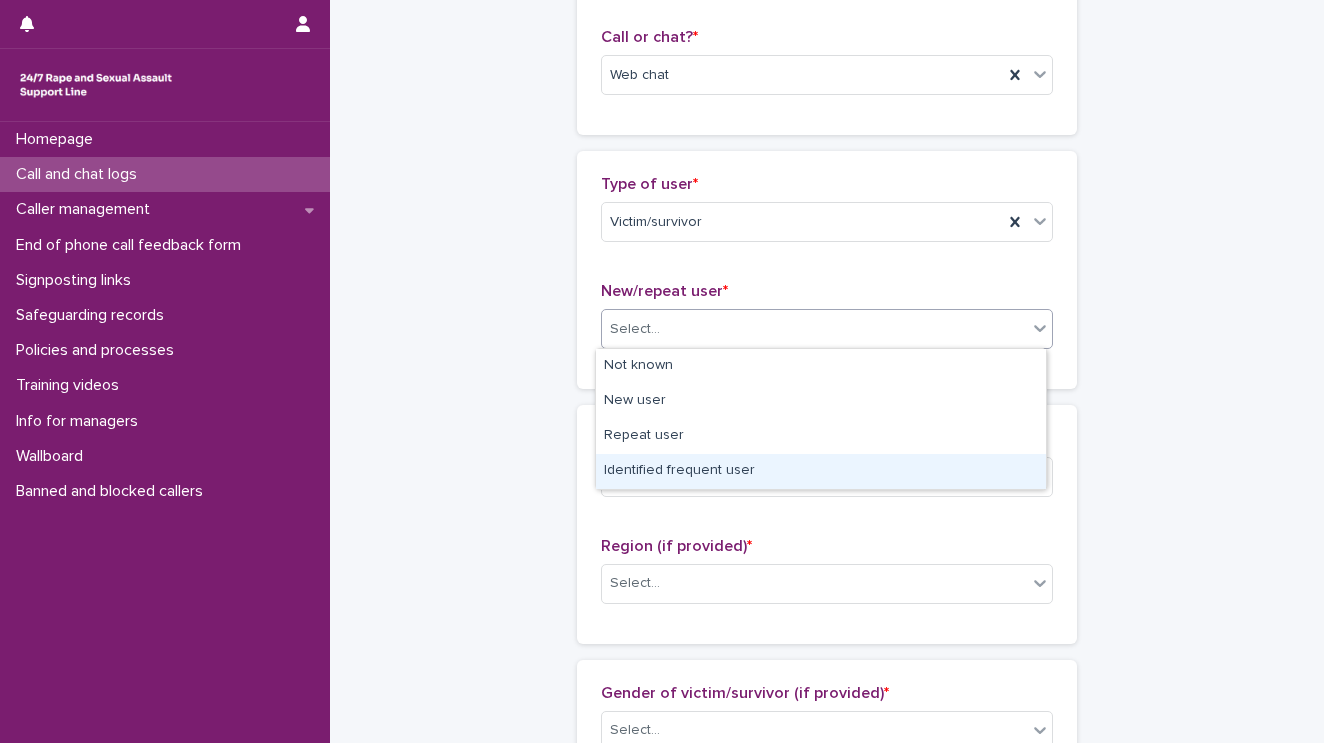 click on "Identified frequent user" at bounding box center (821, 471) 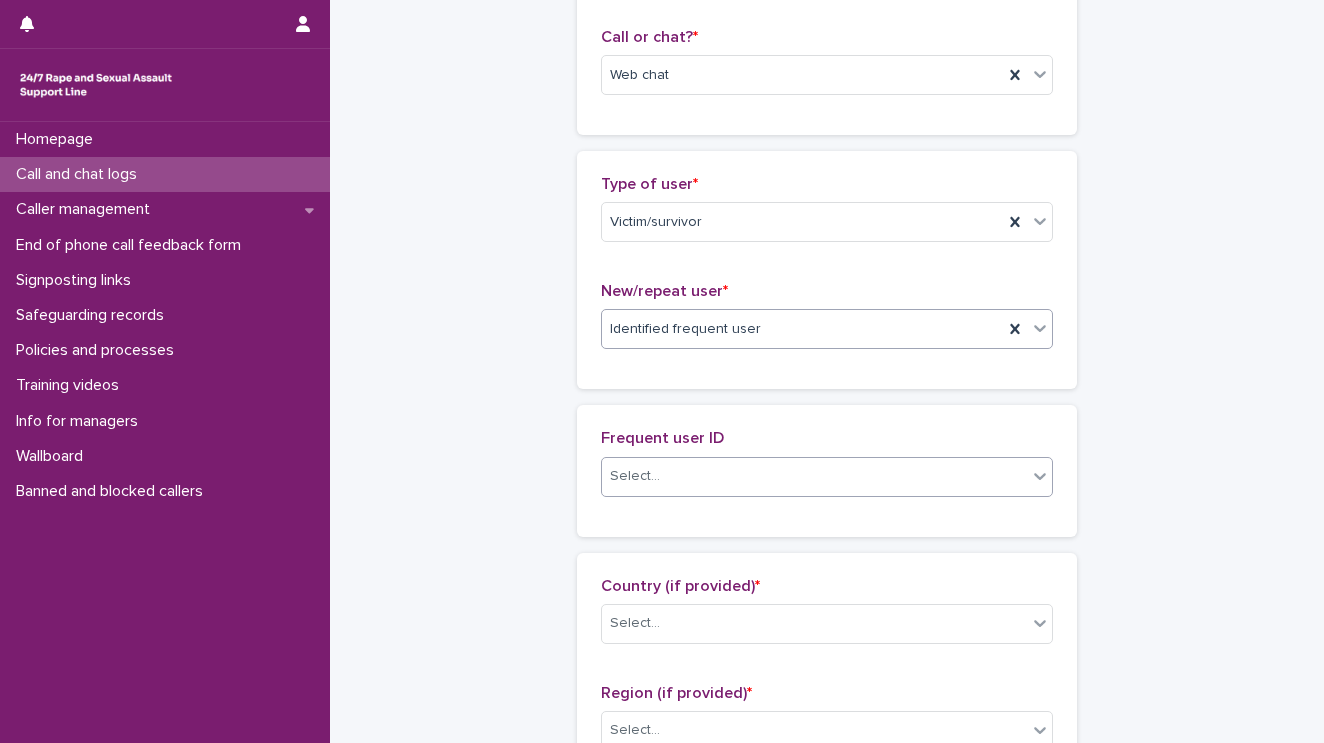 click on "Select..." at bounding box center [814, 476] 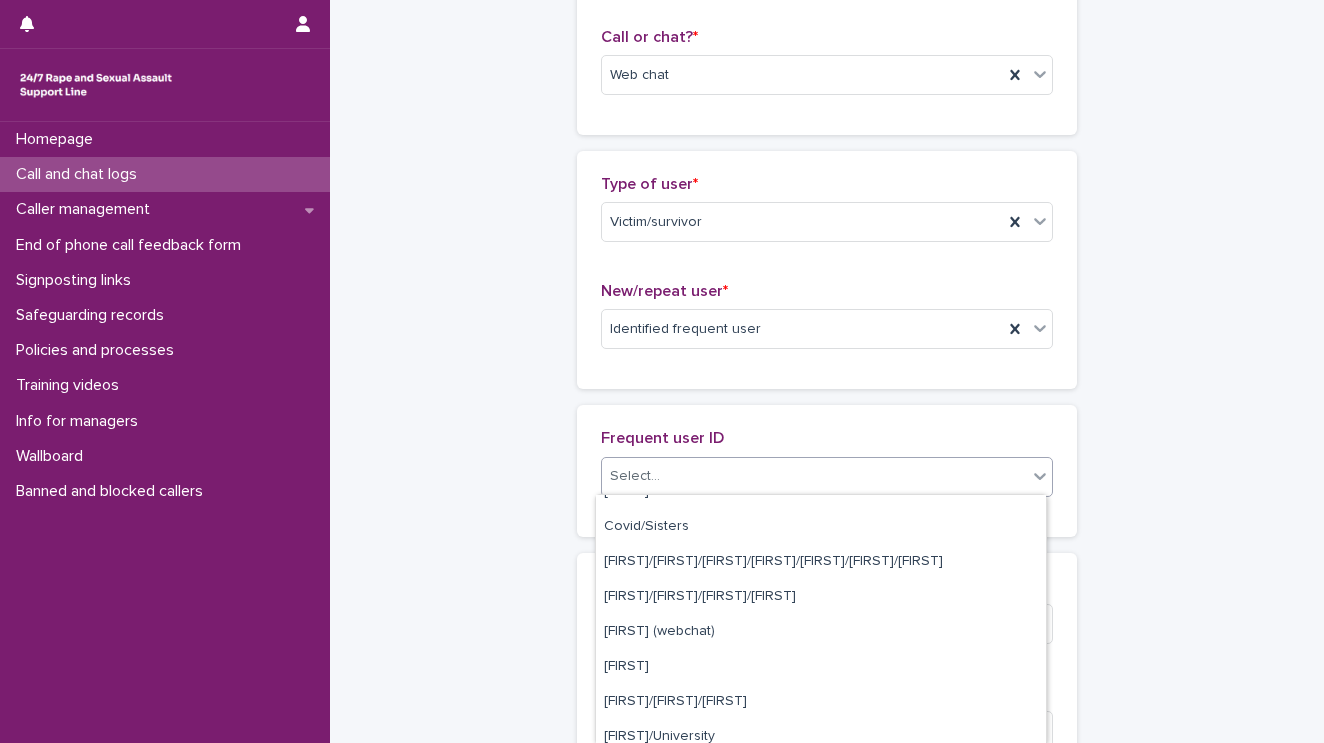 scroll, scrollTop: 1040, scrollLeft: 0, axis: vertical 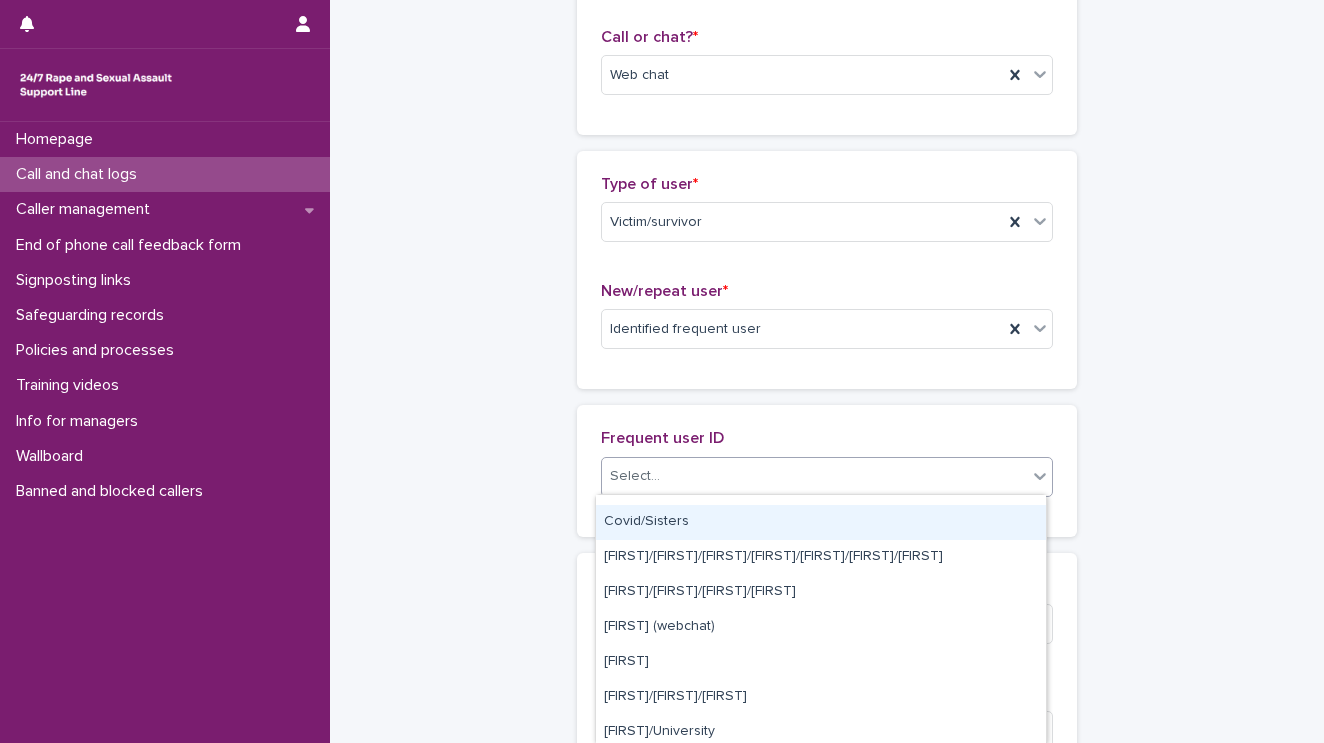 click on "Covid/Sisters" at bounding box center [821, 522] 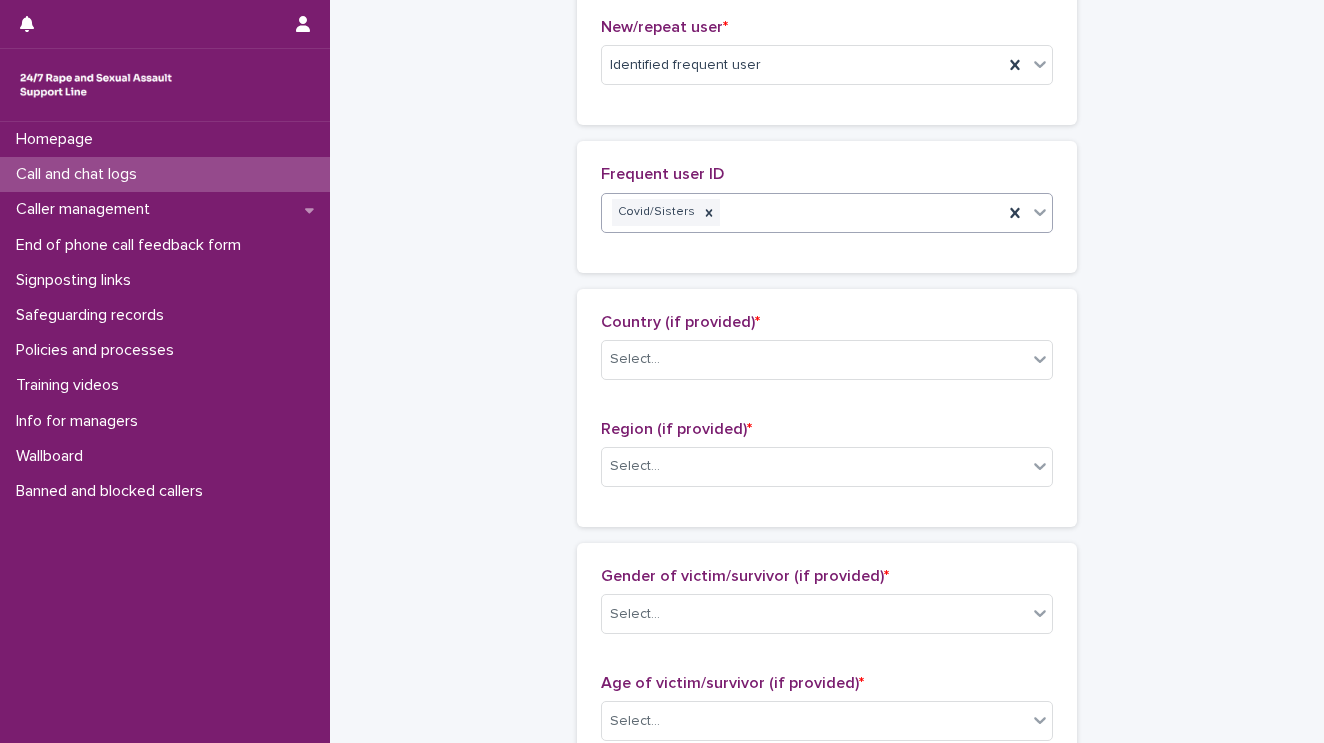 scroll, scrollTop: 640, scrollLeft: 0, axis: vertical 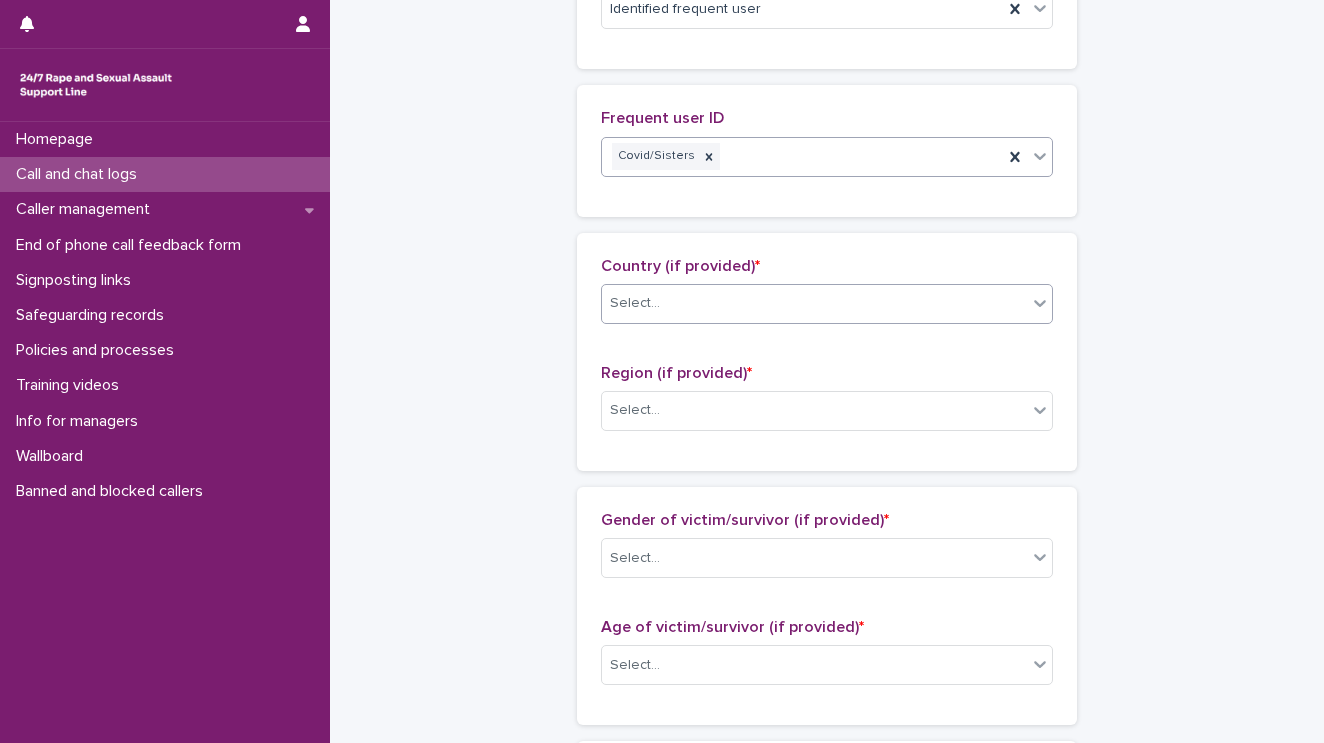 click on "Select..." at bounding box center [635, 303] 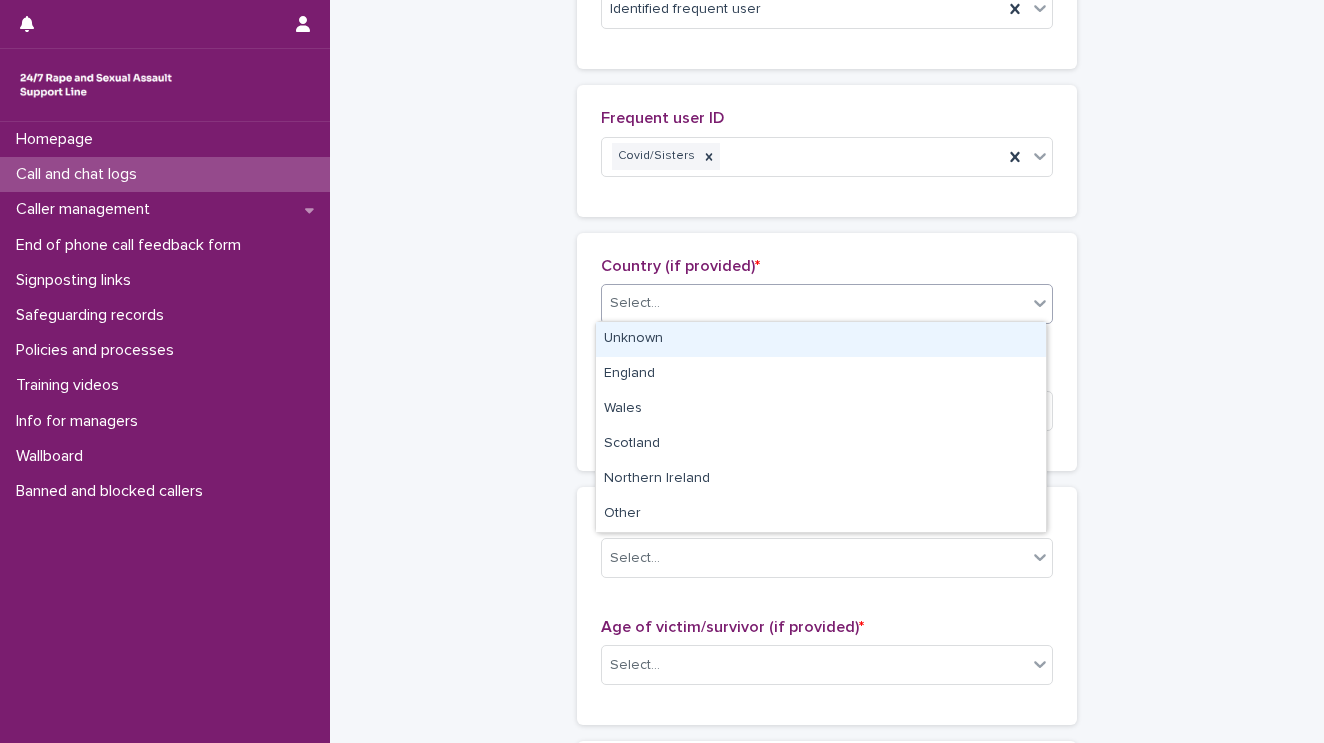 click on "Unknown" at bounding box center (821, 339) 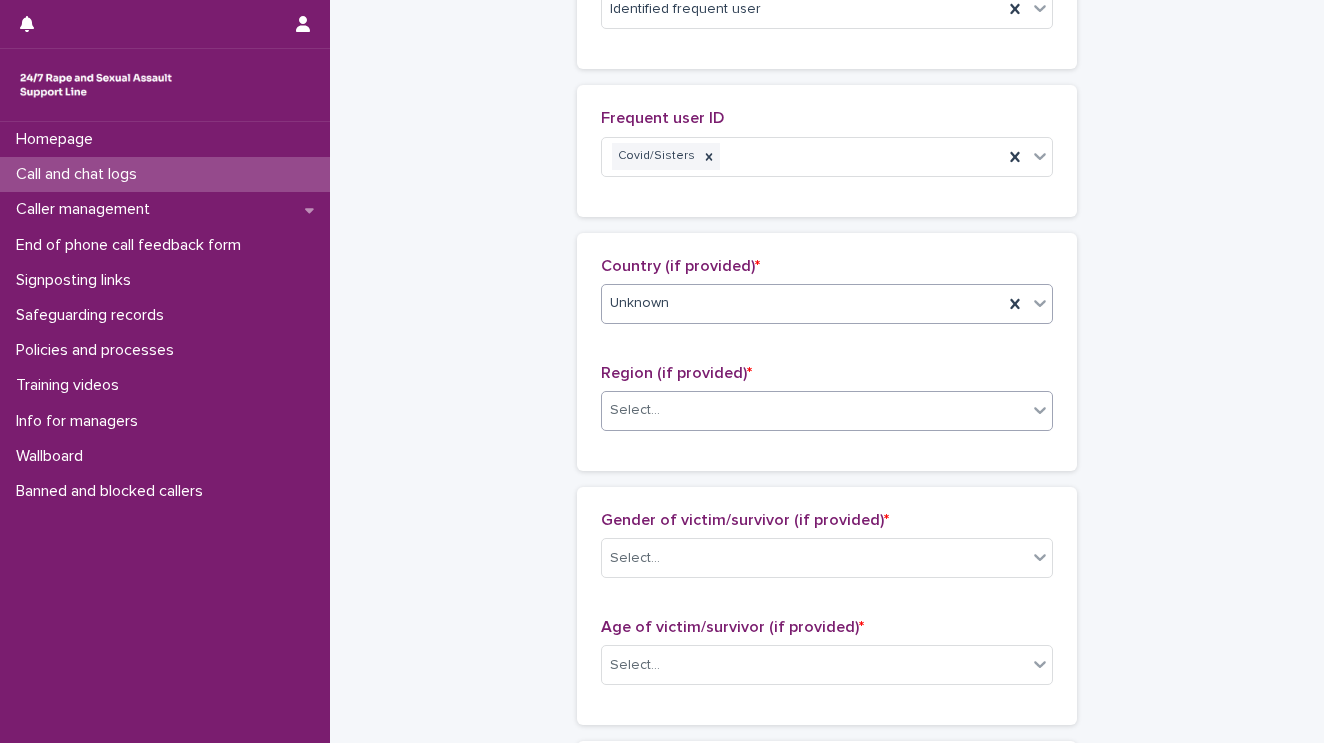 click on "**********" at bounding box center [662, 371] 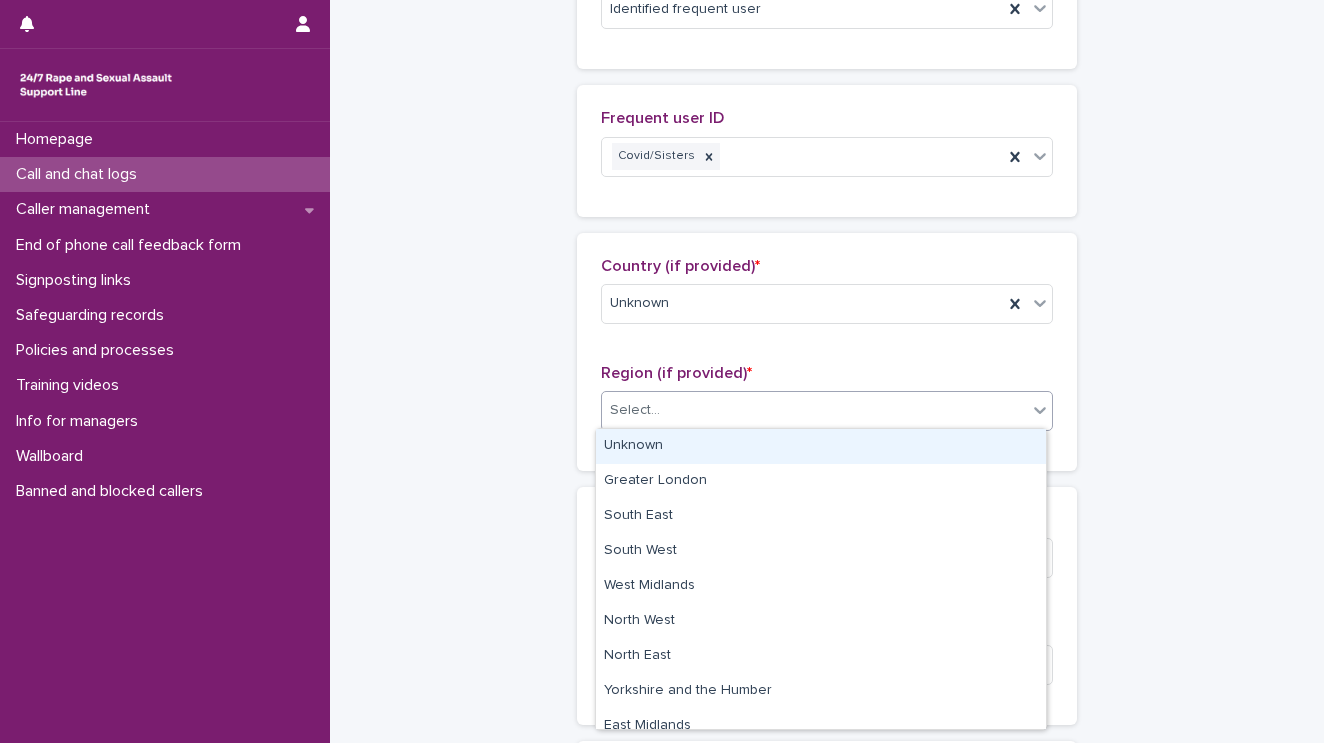 click on "Unknown" at bounding box center (821, 446) 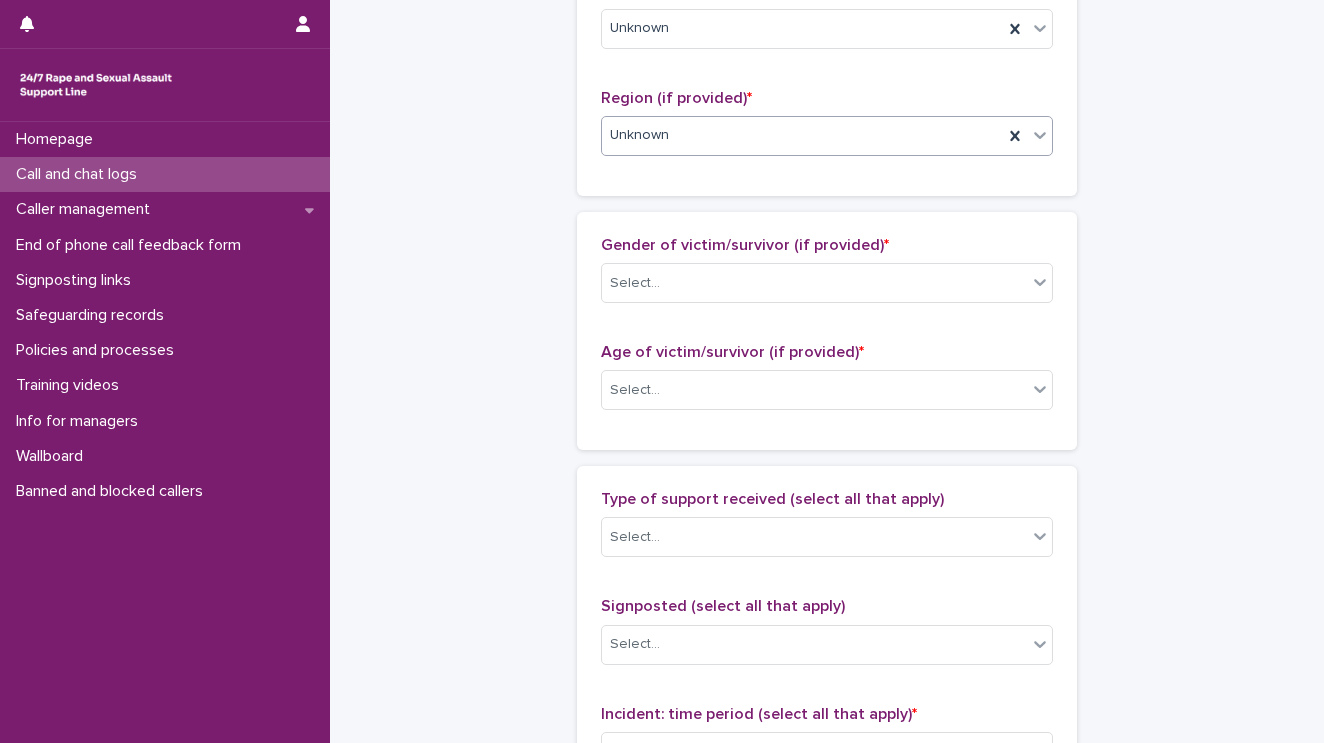 scroll, scrollTop: 960, scrollLeft: 0, axis: vertical 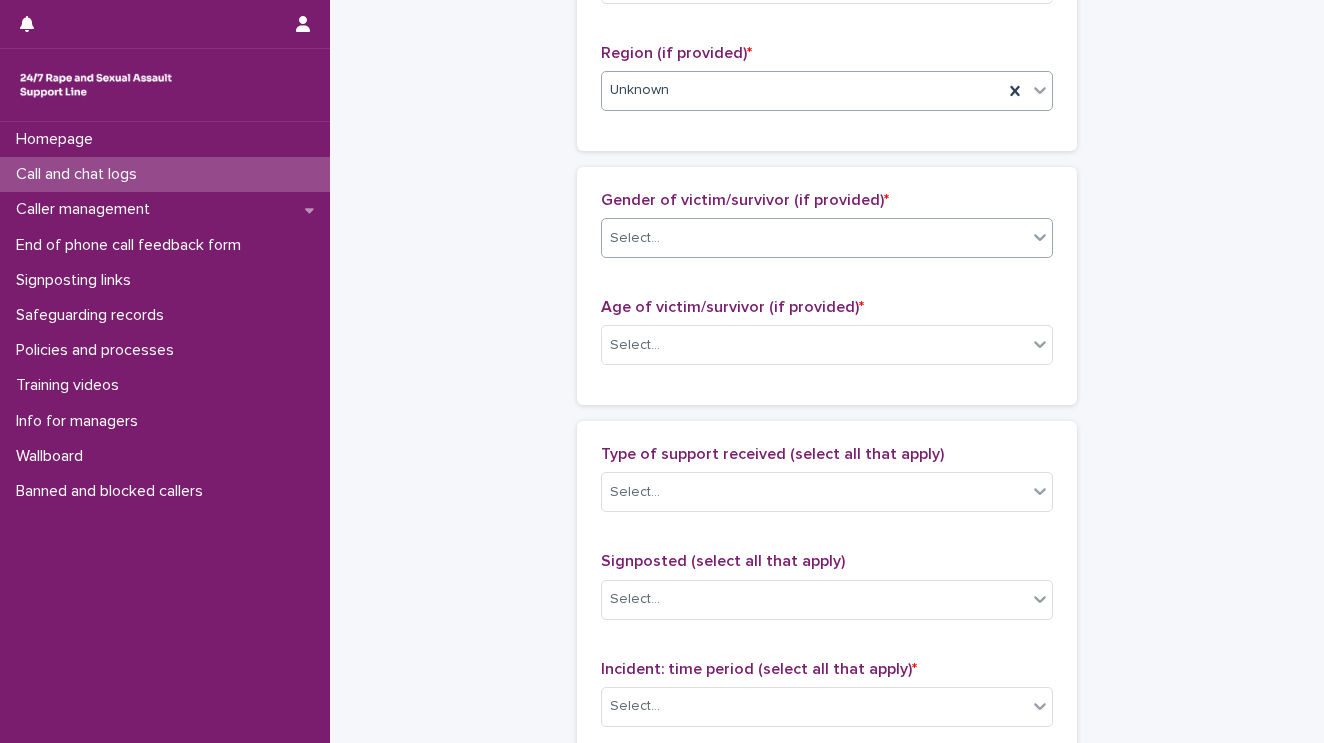 click on "Select..." at bounding box center [814, 238] 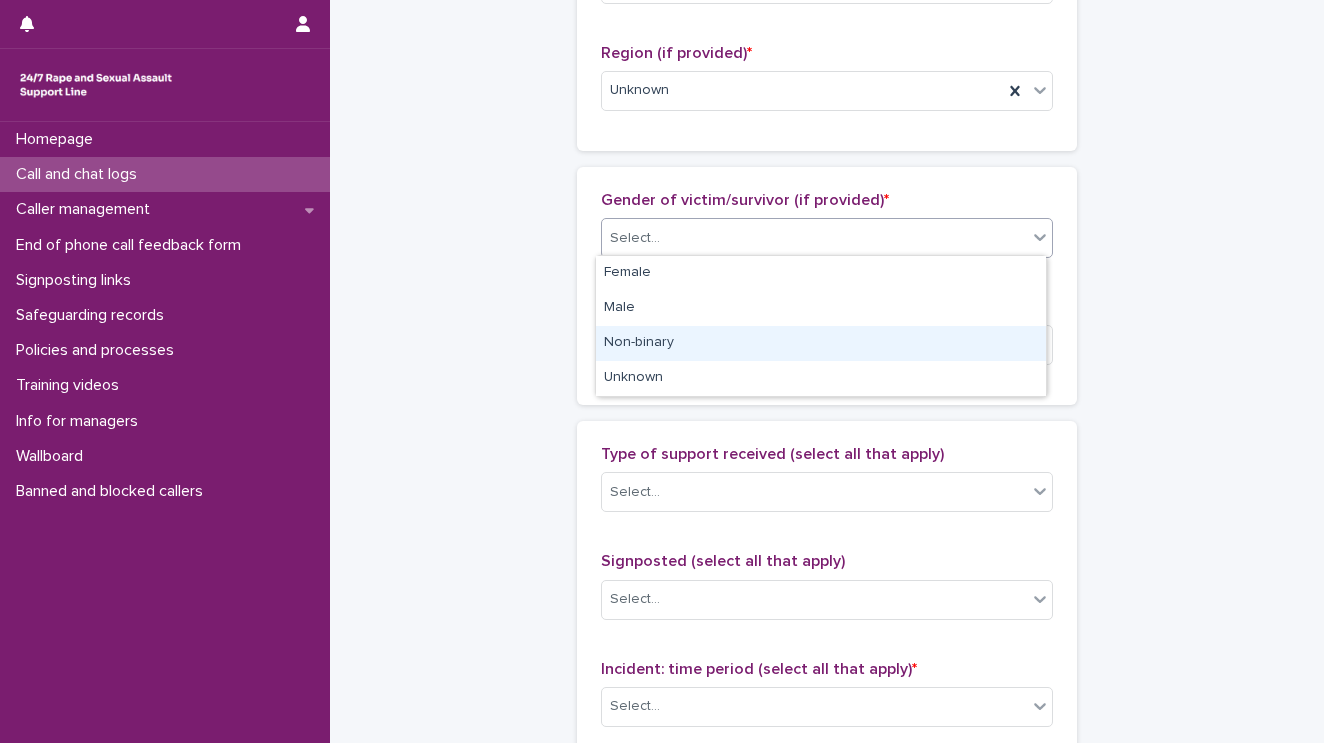 click on "Non-binary" at bounding box center (821, 343) 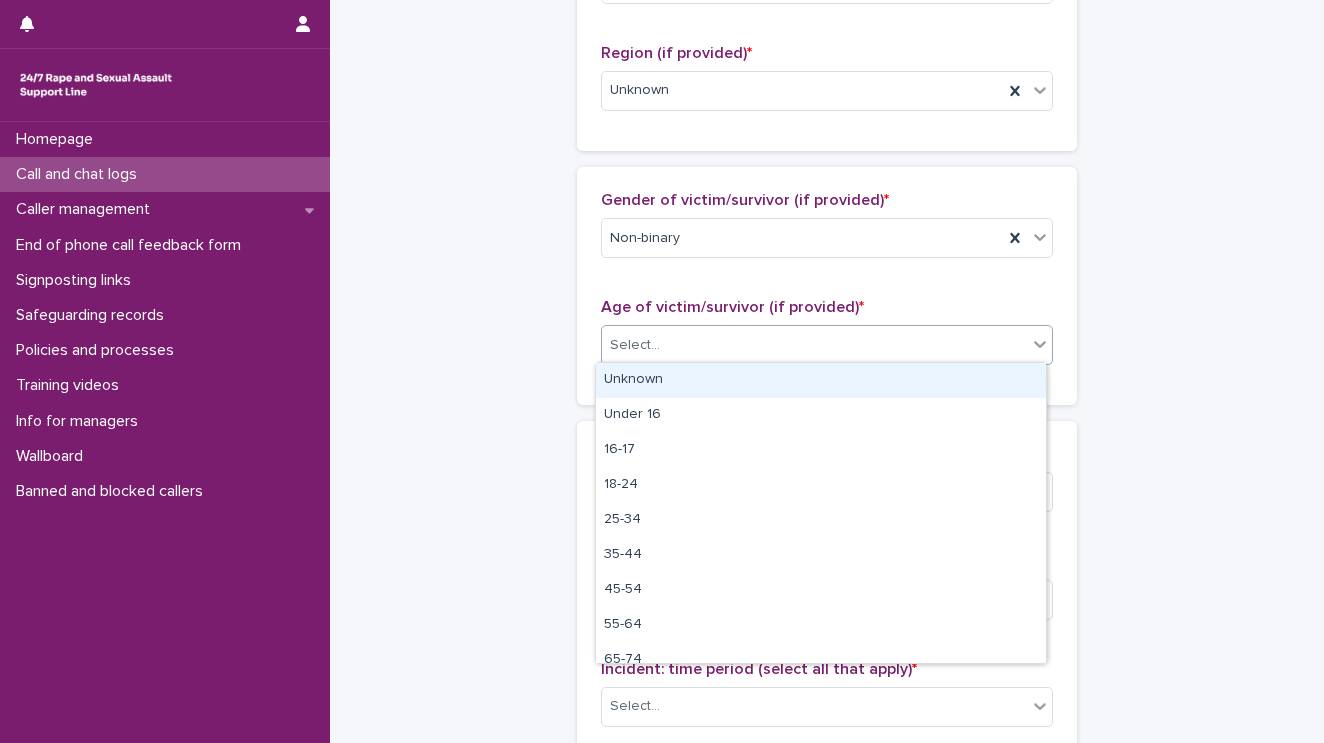 click on "Select..." at bounding box center (814, 345) 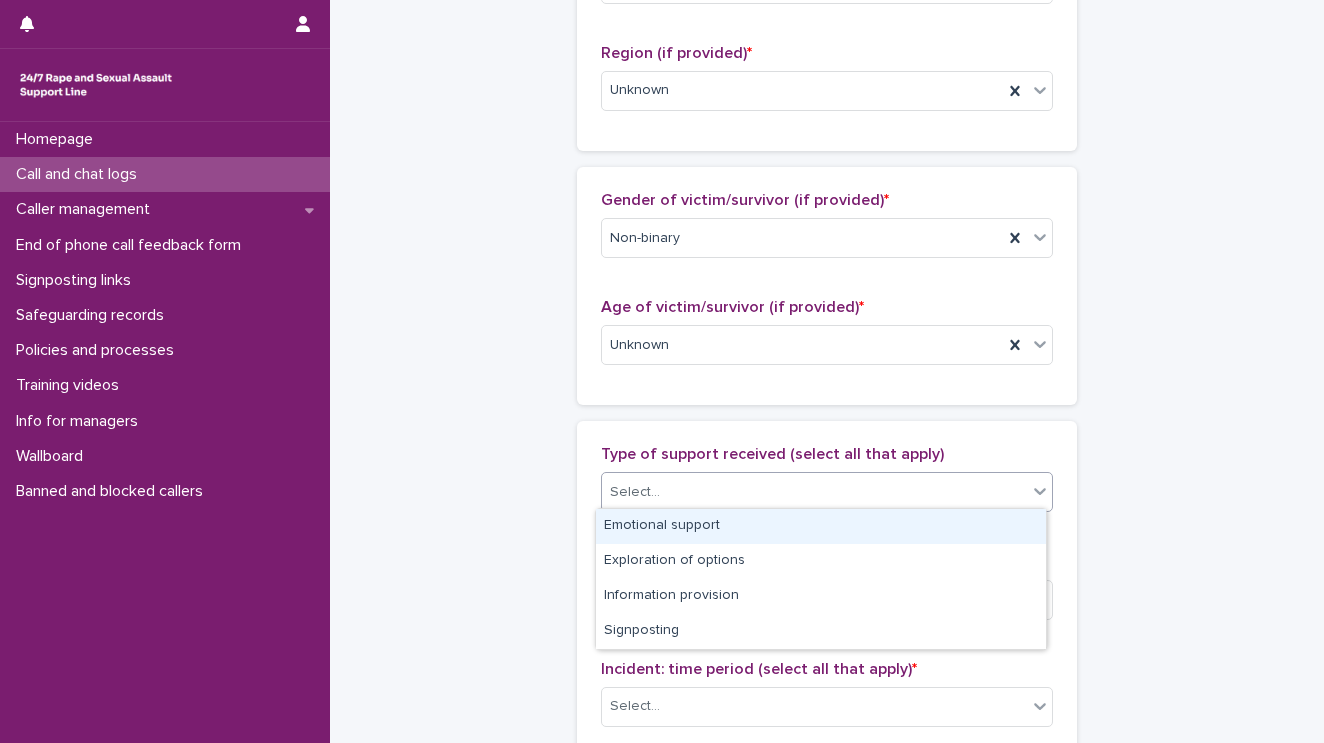 click on "Select..." at bounding box center [635, 492] 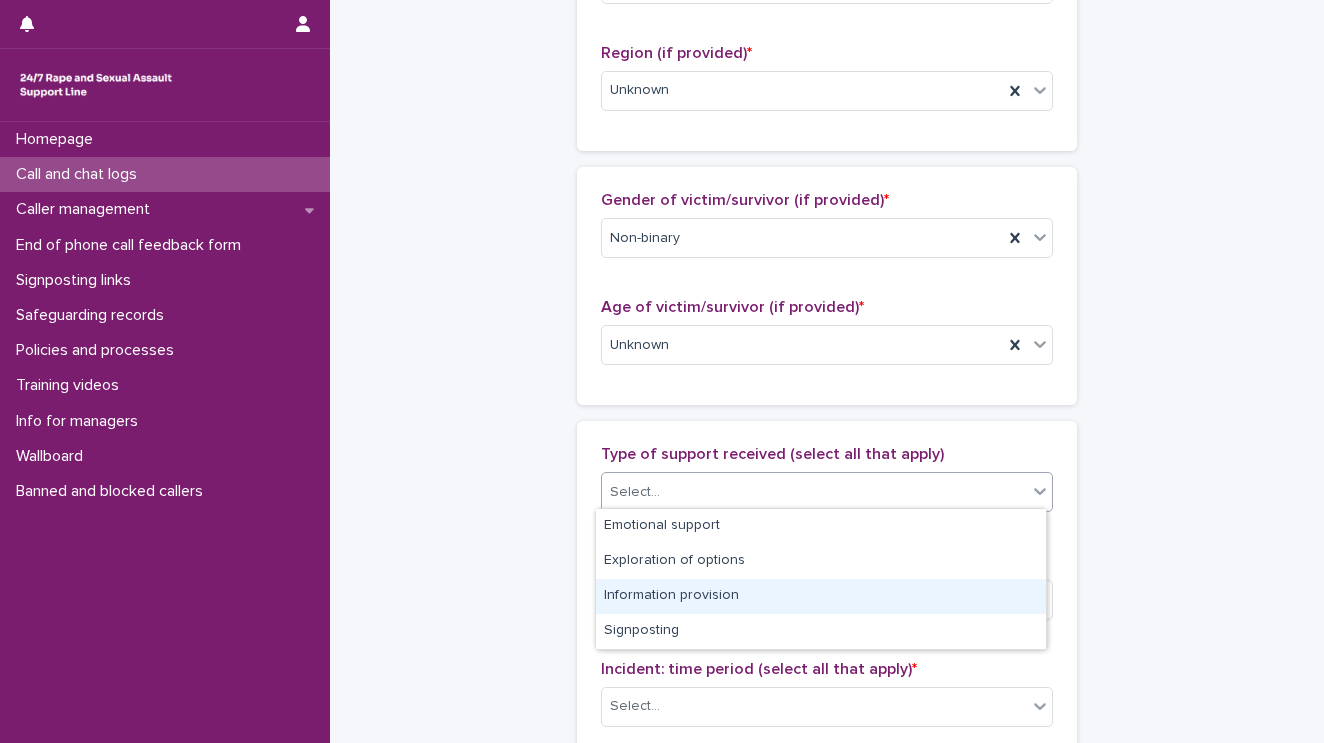 click on "Information provision" at bounding box center (821, 596) 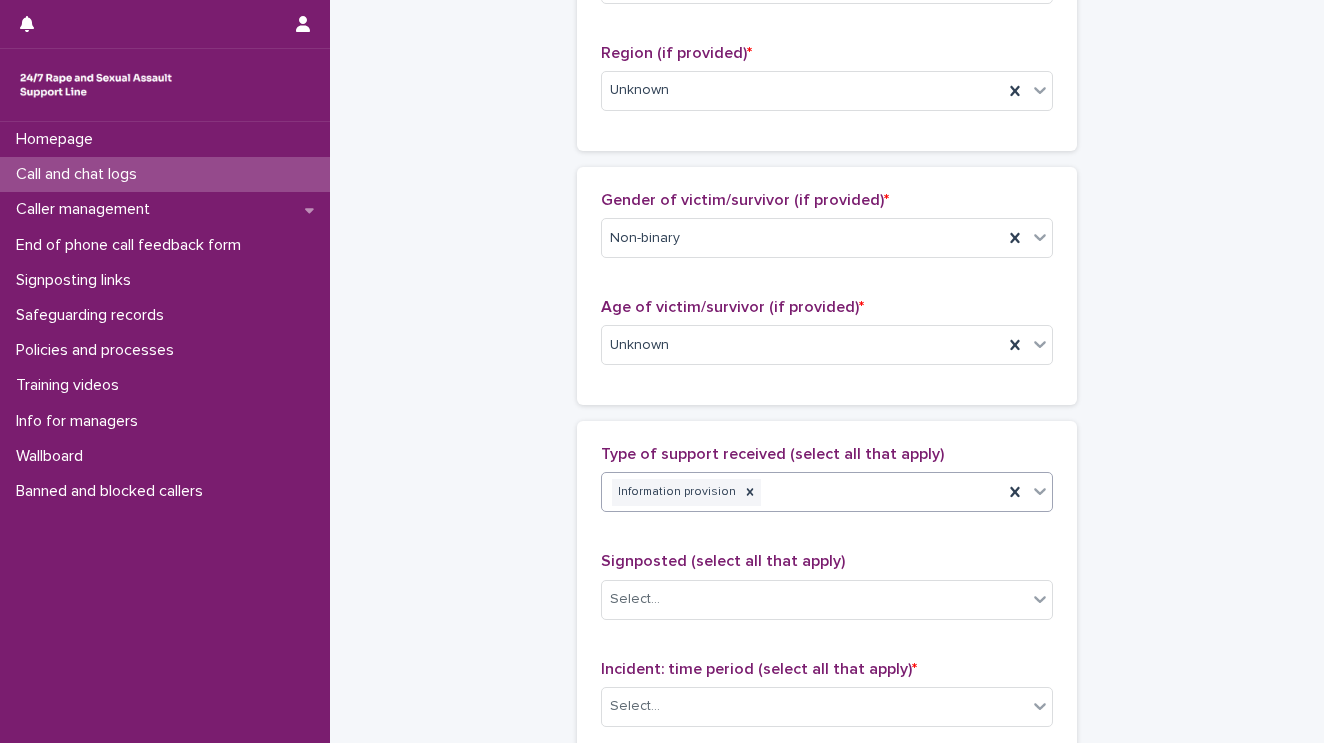 click on "Information provision" at bounding box center [802, 492] 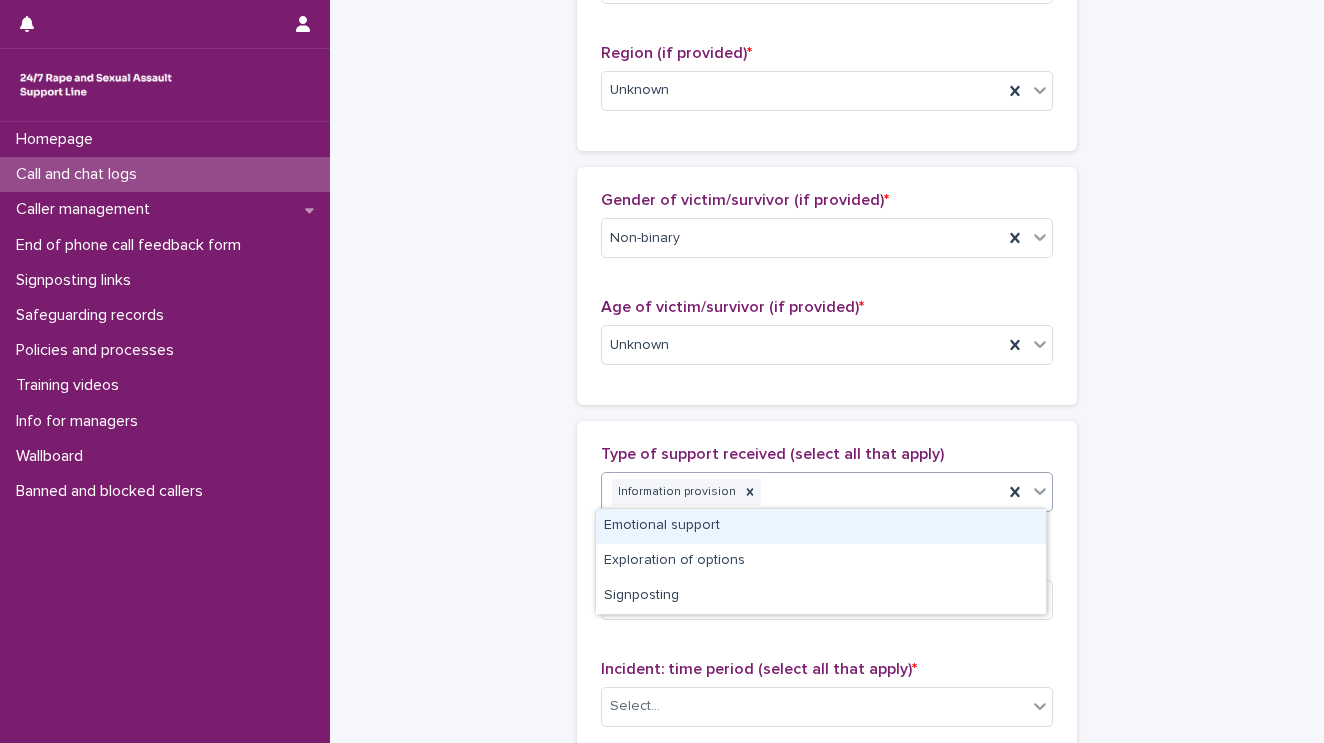 click on "Emotional support" at bounding box center (821, 526) 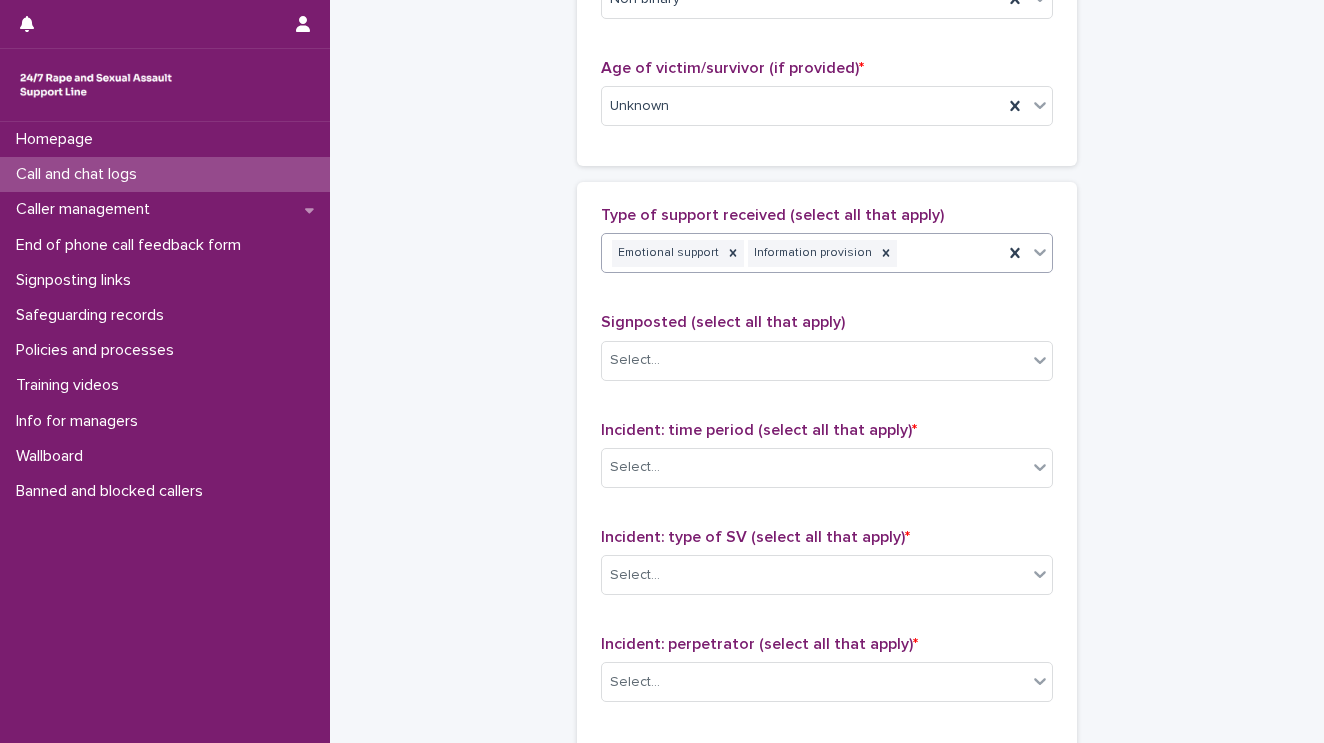 scroll, scrollTop: 1200, scrollLeft: 0, axis: vertical 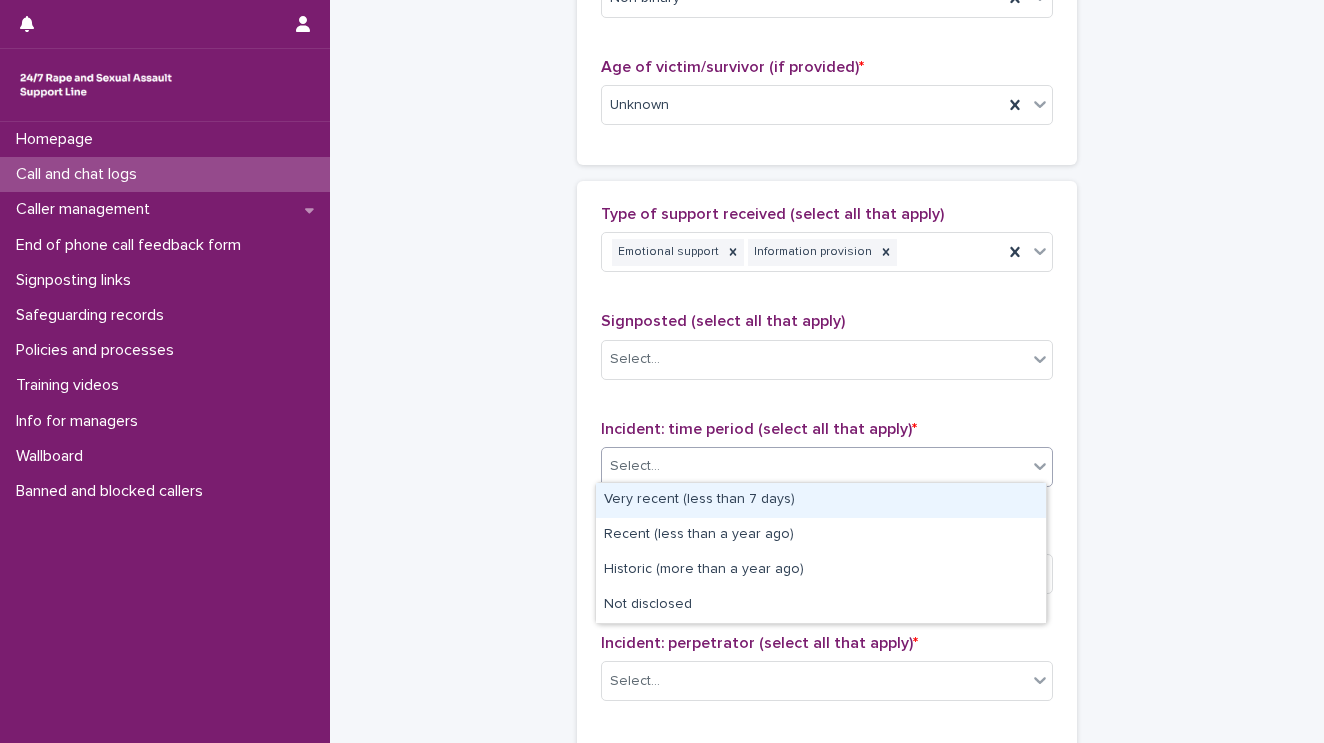 click on "Select..." at bounding box center [814, 466] 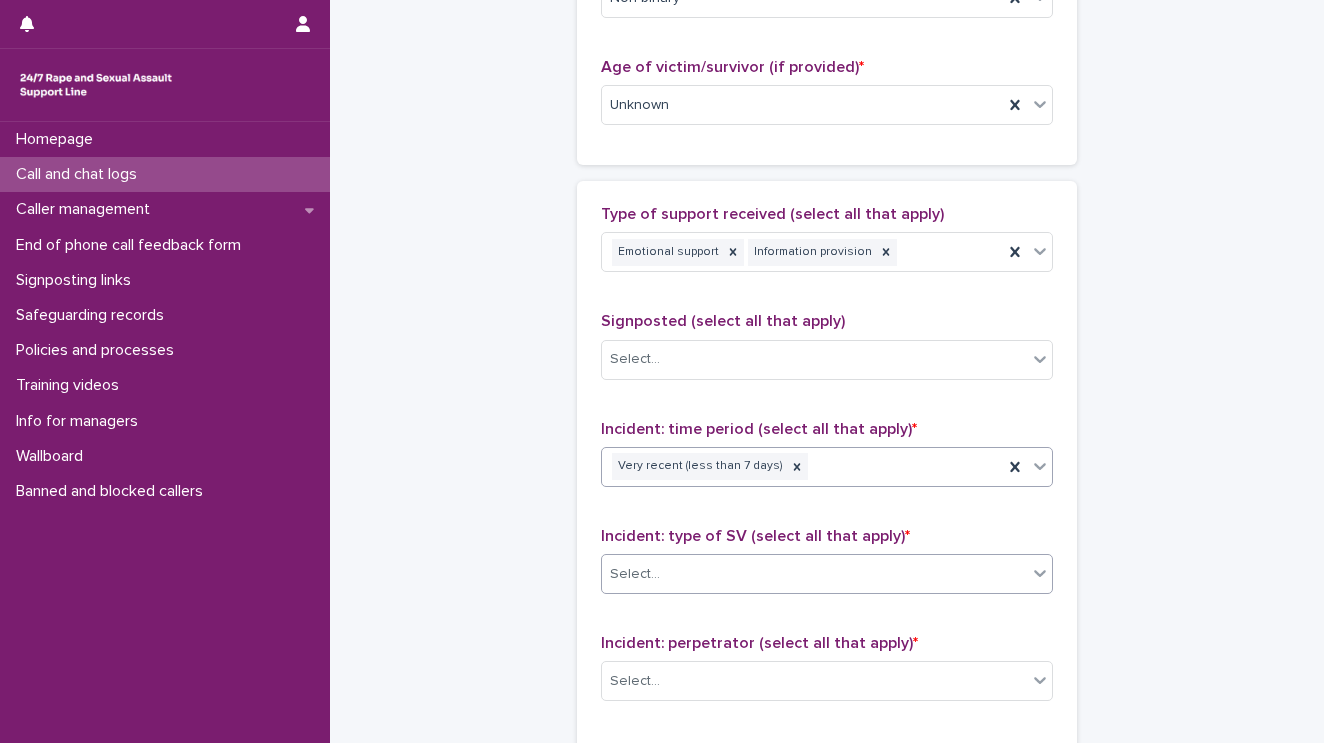 click on "Select..." at bounding box center (814, 574) 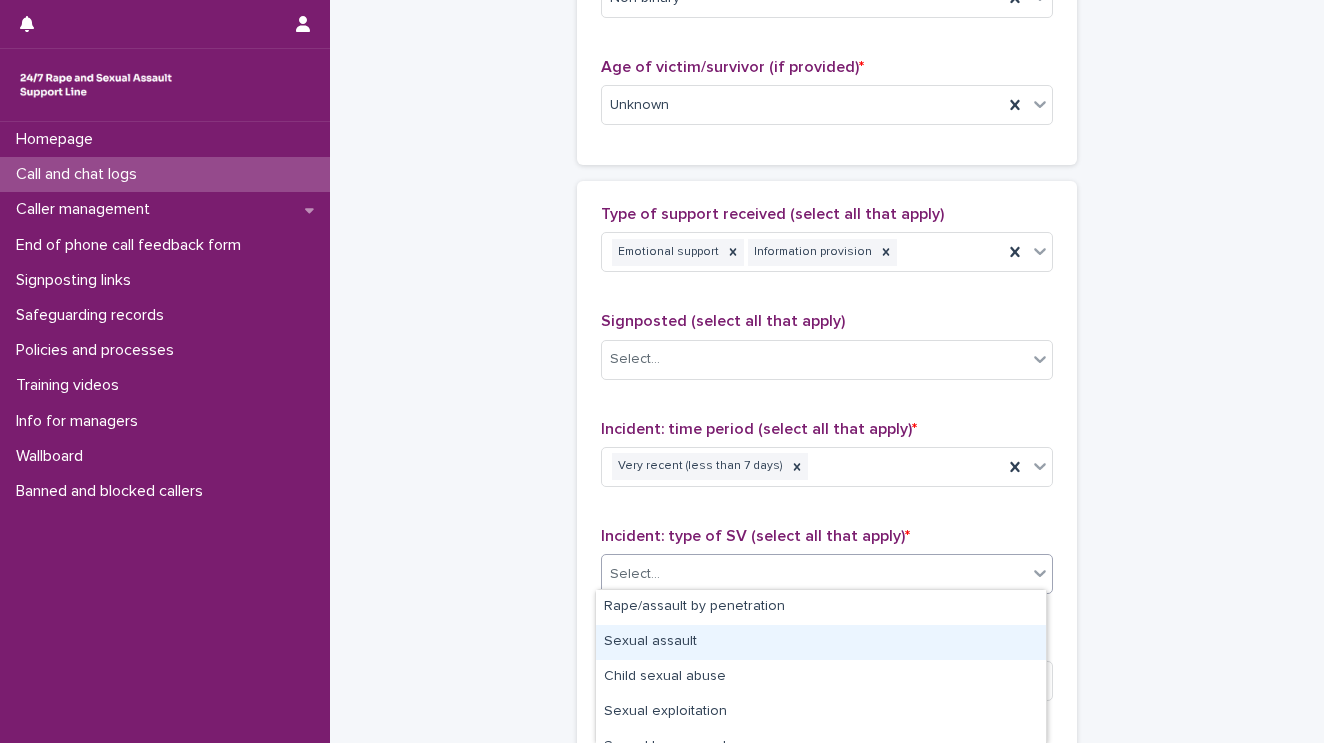 click on "Sexual assault" at bounding box center [821, 642] 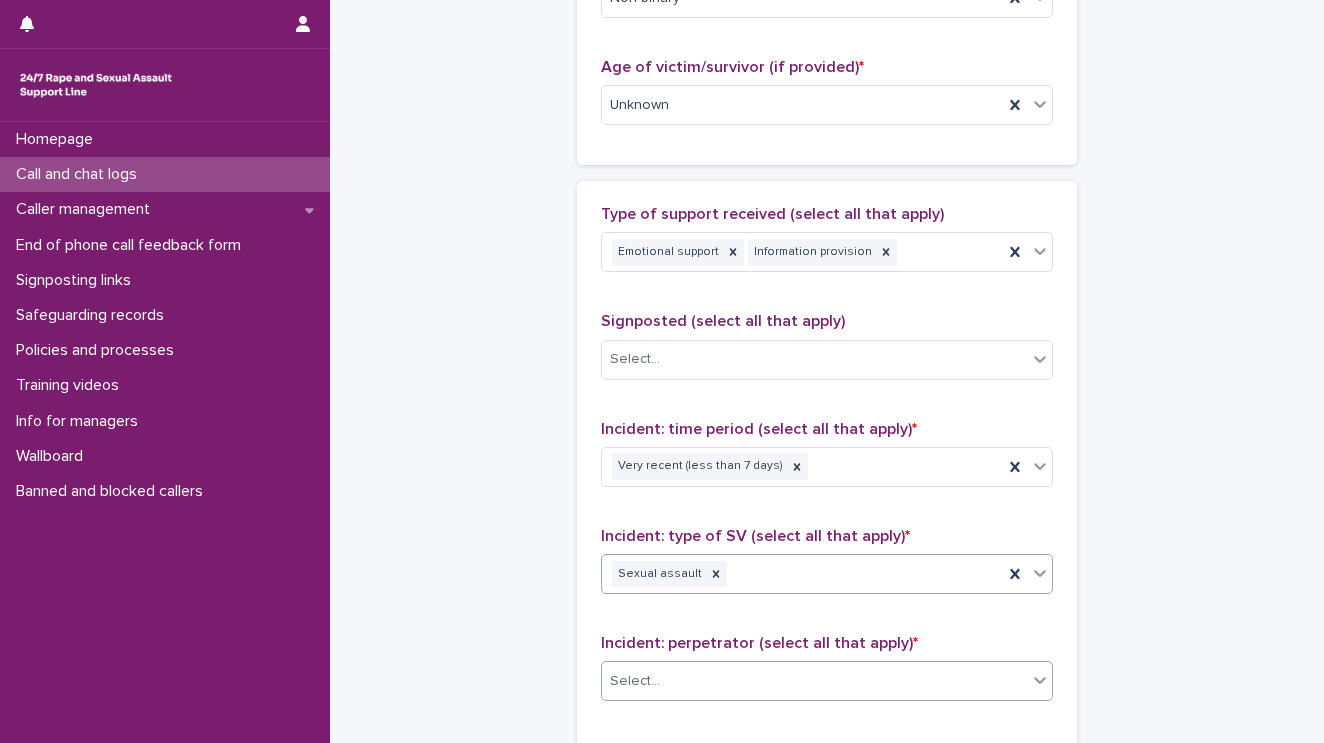 click on "Select..." at bounding box center [814, 681] 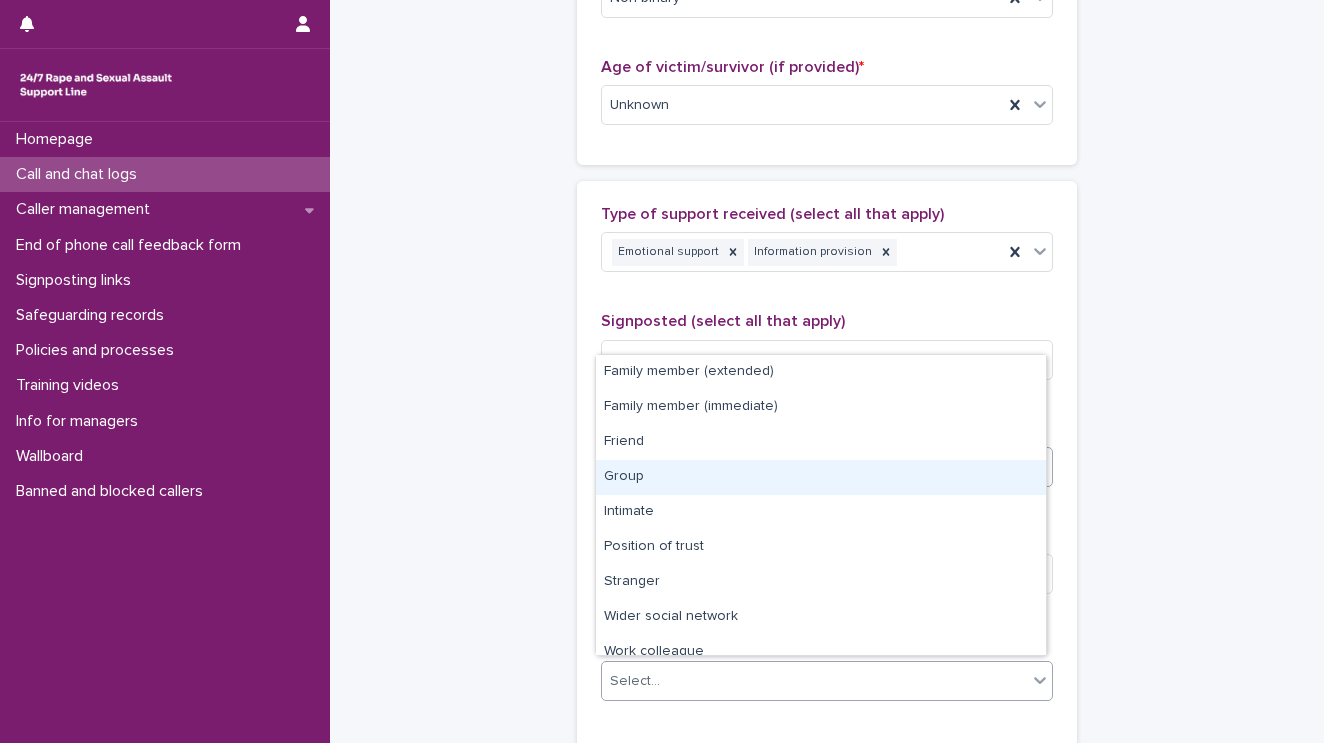 click on "Group" at bounding box center [821, 477] 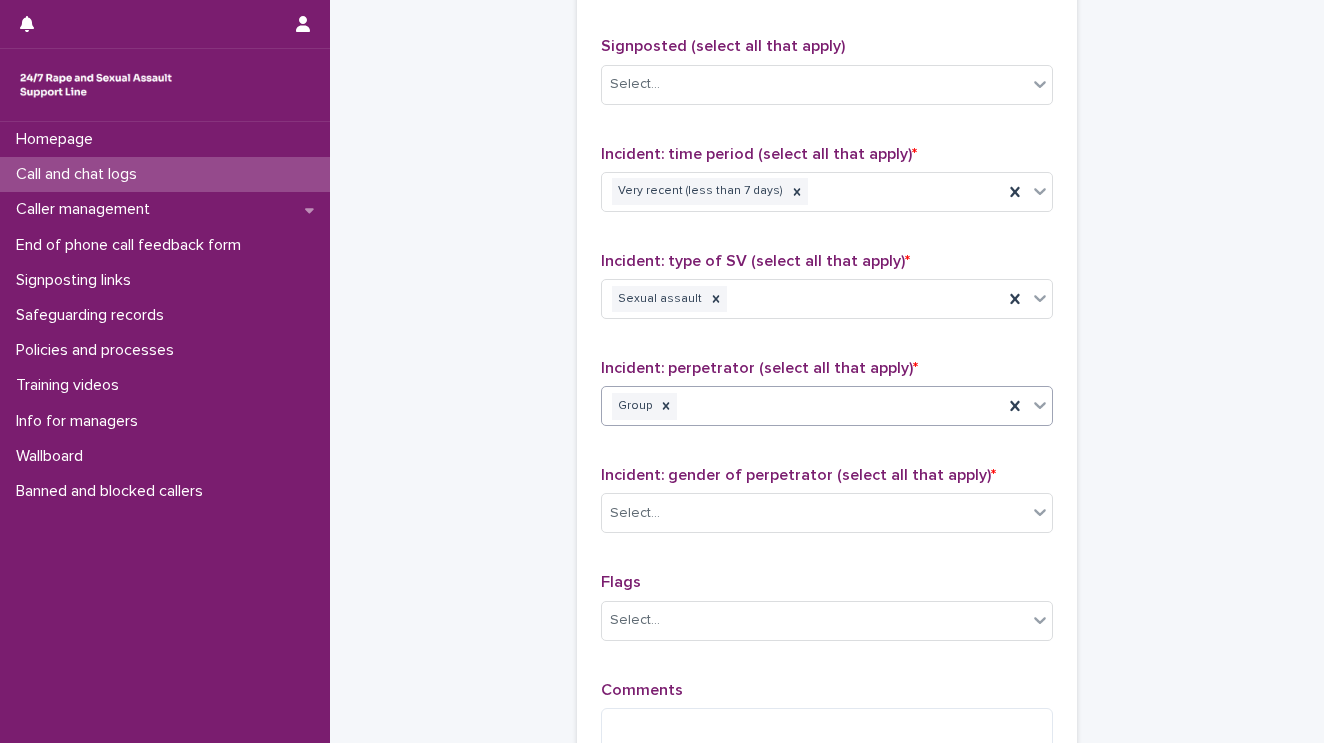 scroll, scrollTop: 1520, scrollLeft: 0, axis: vertical 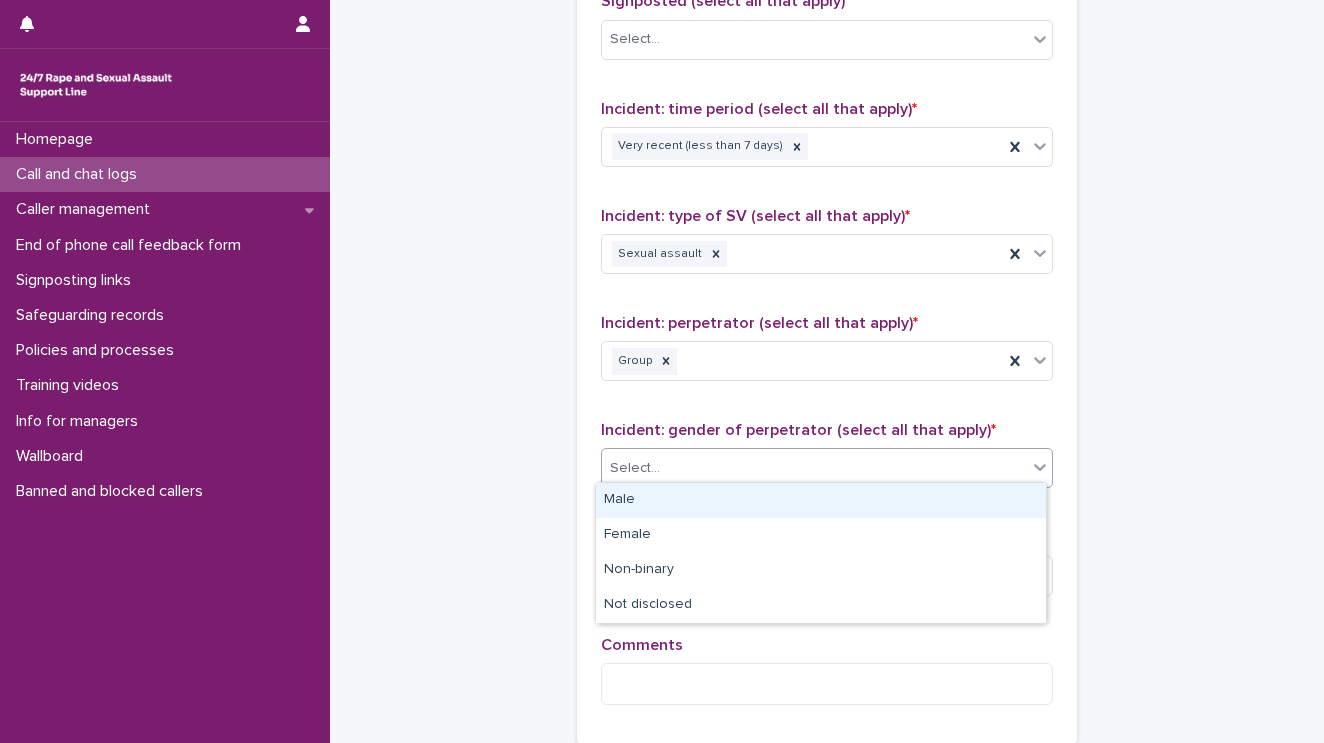 click on "Select..." at bounding box center (814, 468) 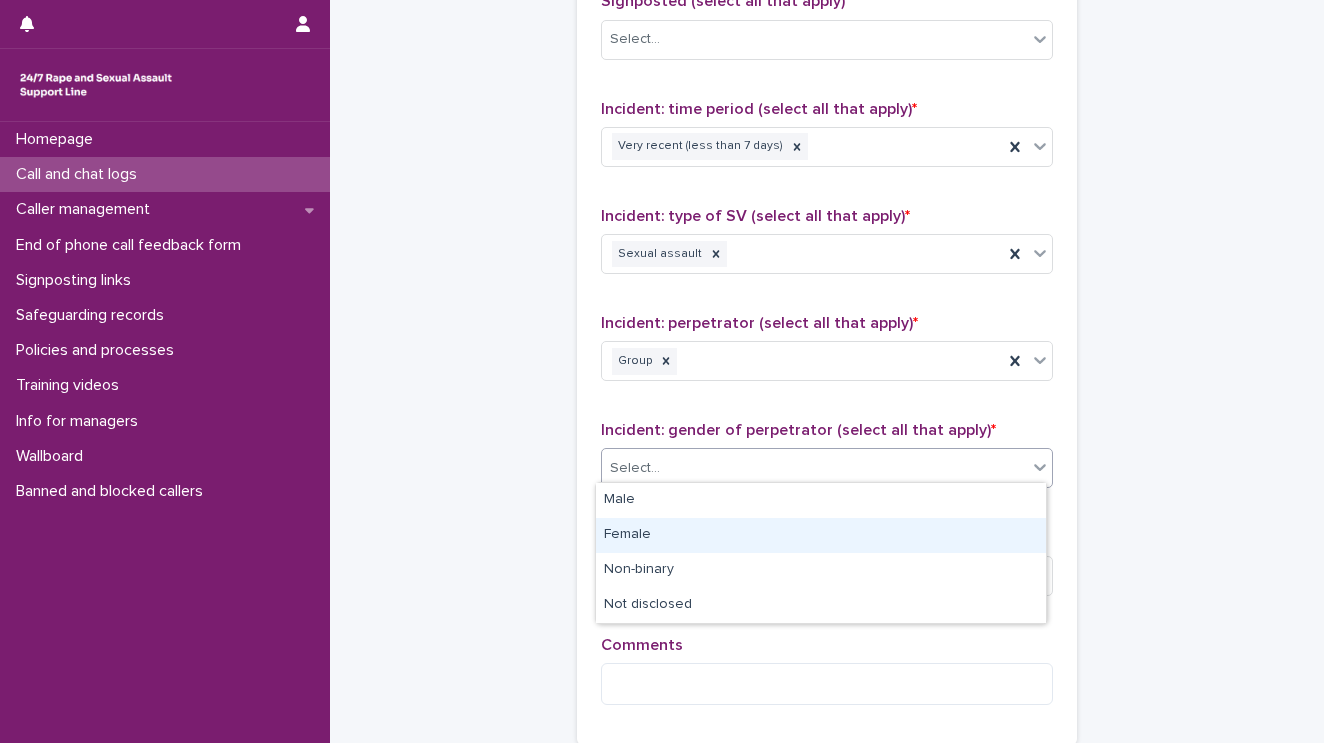 click on "Female" at bounding box center [821, 535] 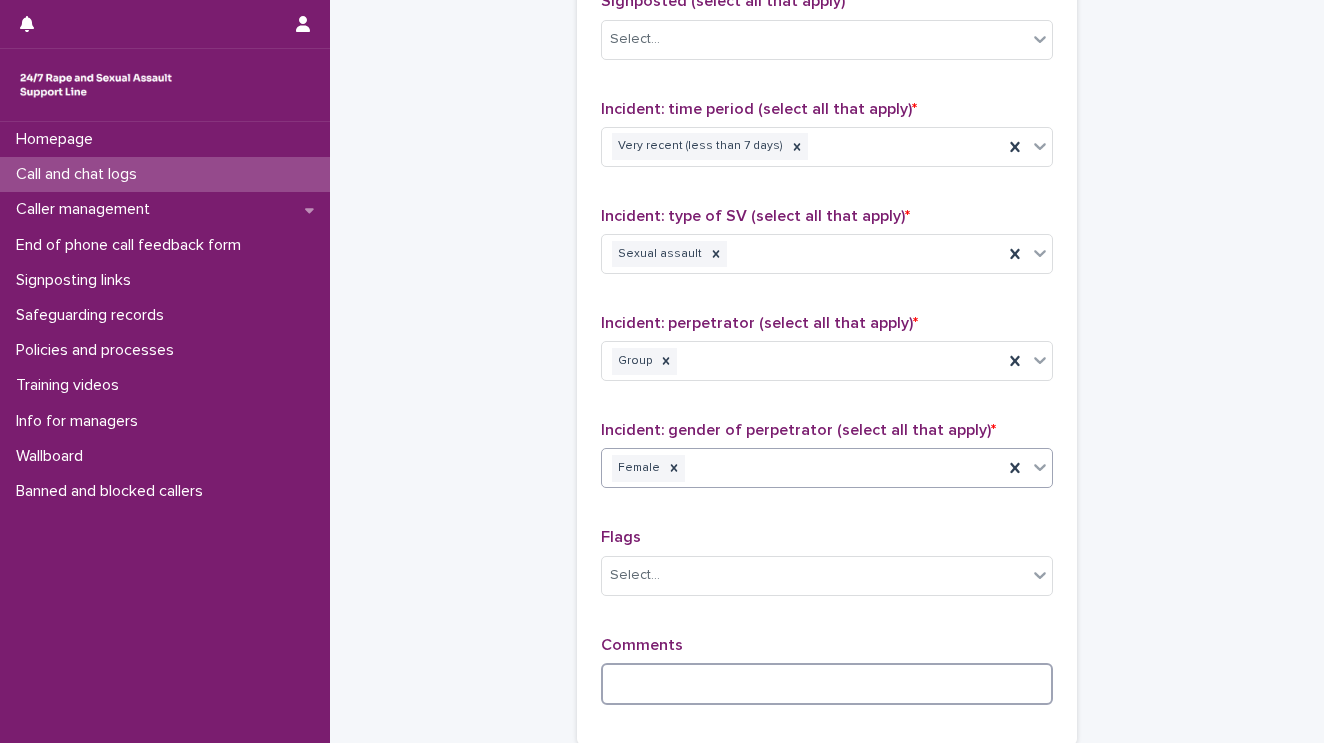 click at bounding box center (827, 684) 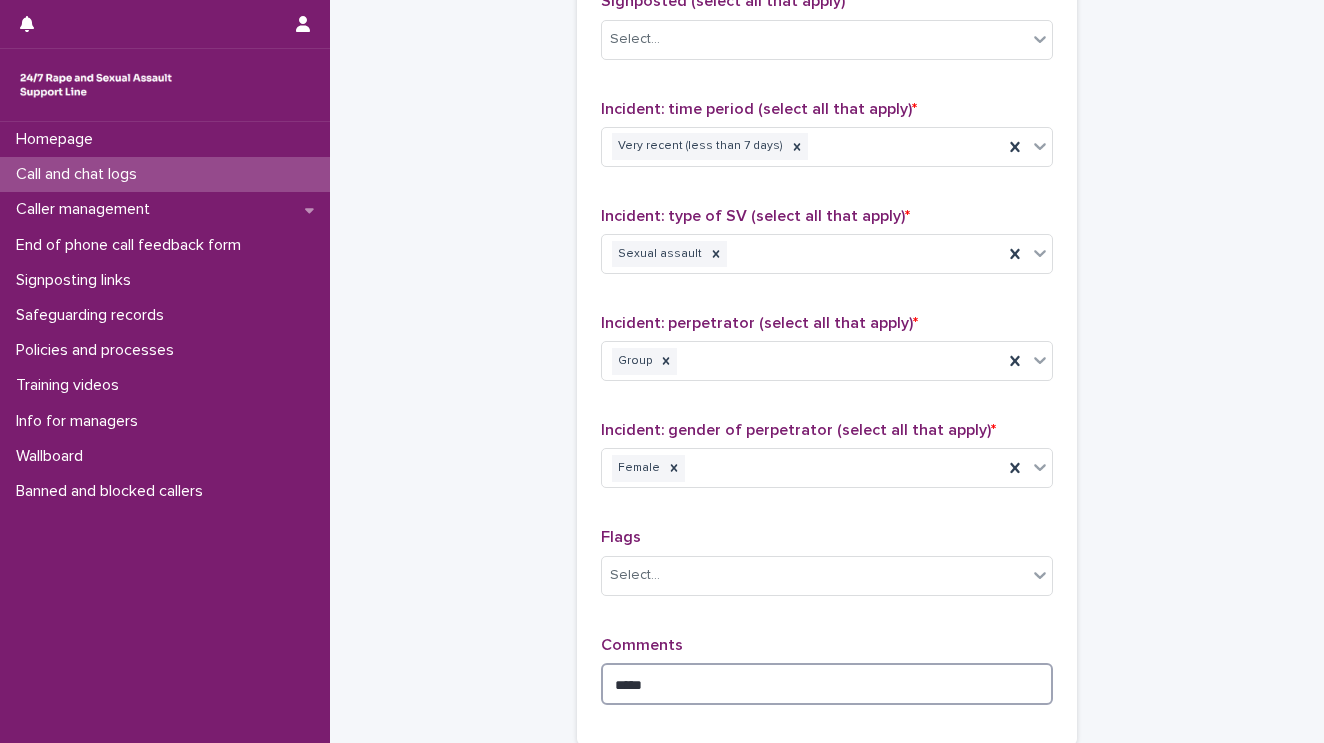 click on "****" at bounding box center (827, 684) 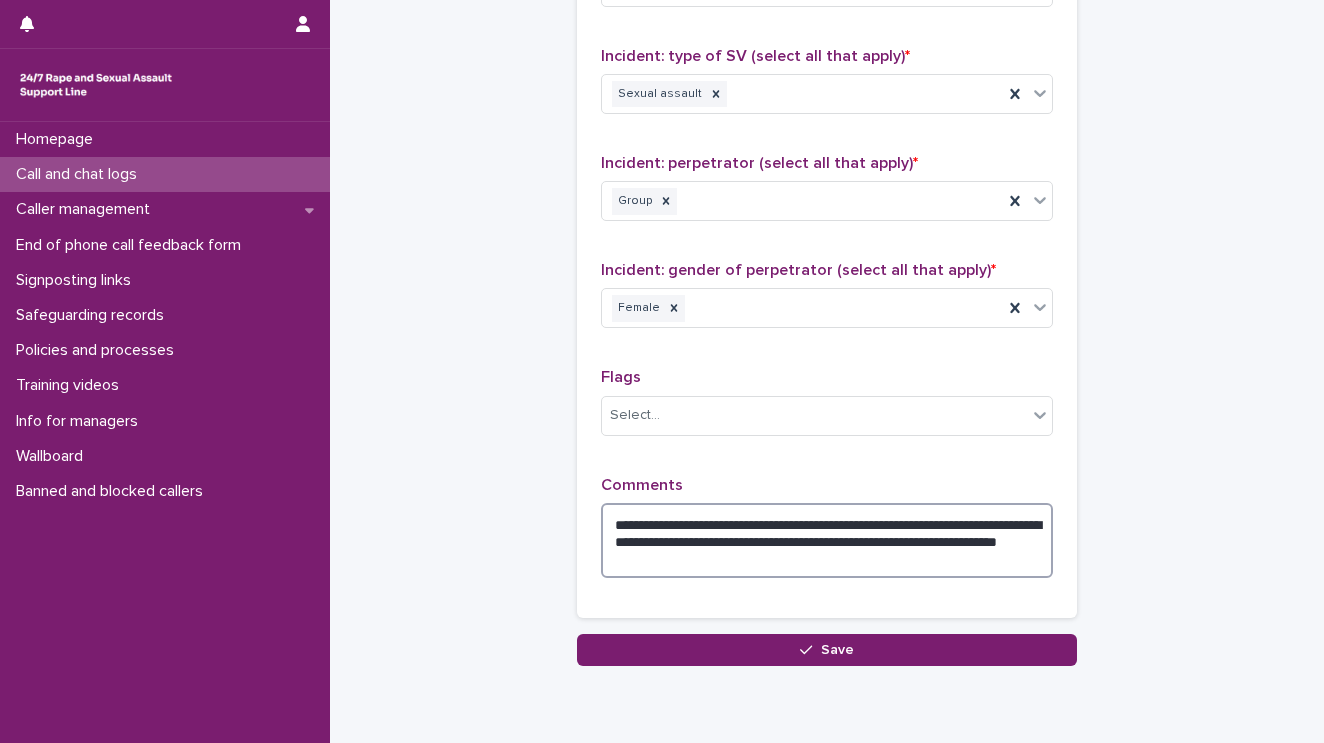 scroll, scrollTop: 1753, scrollLeft: 0, axis: vertical 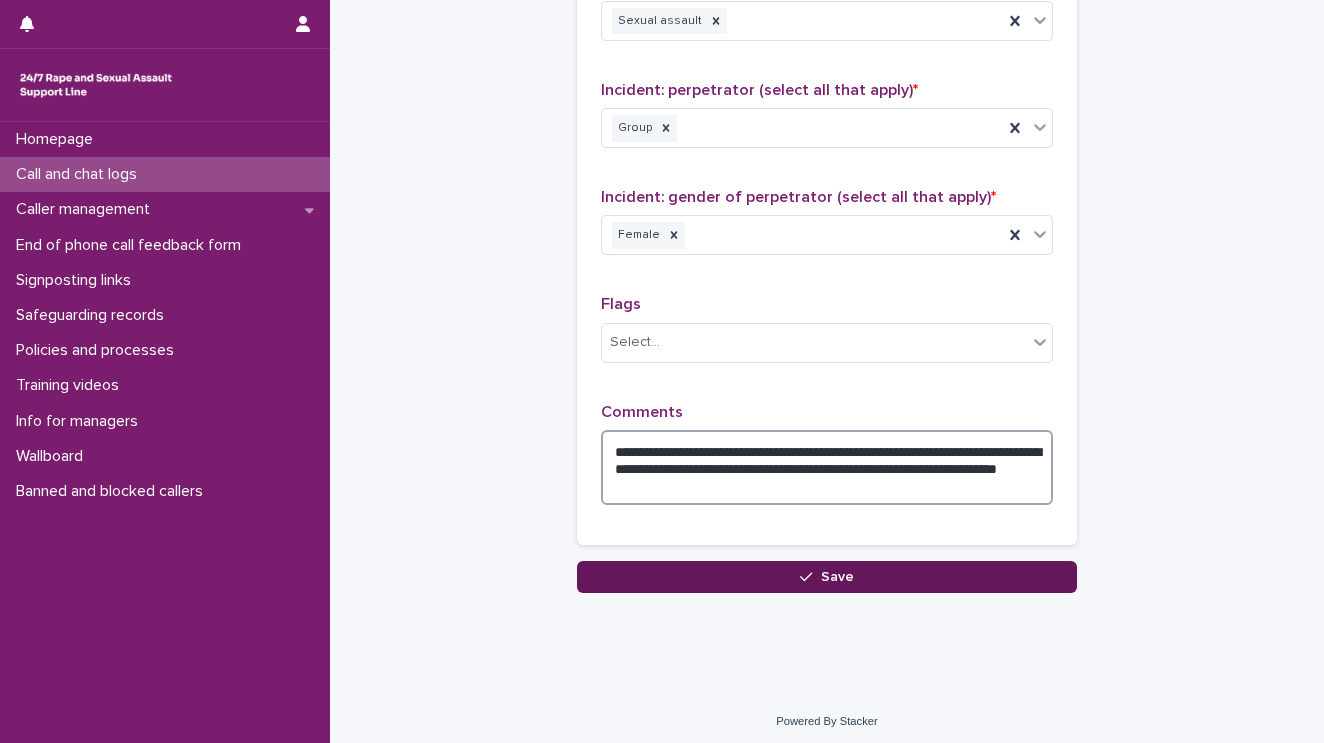 type on "**********" 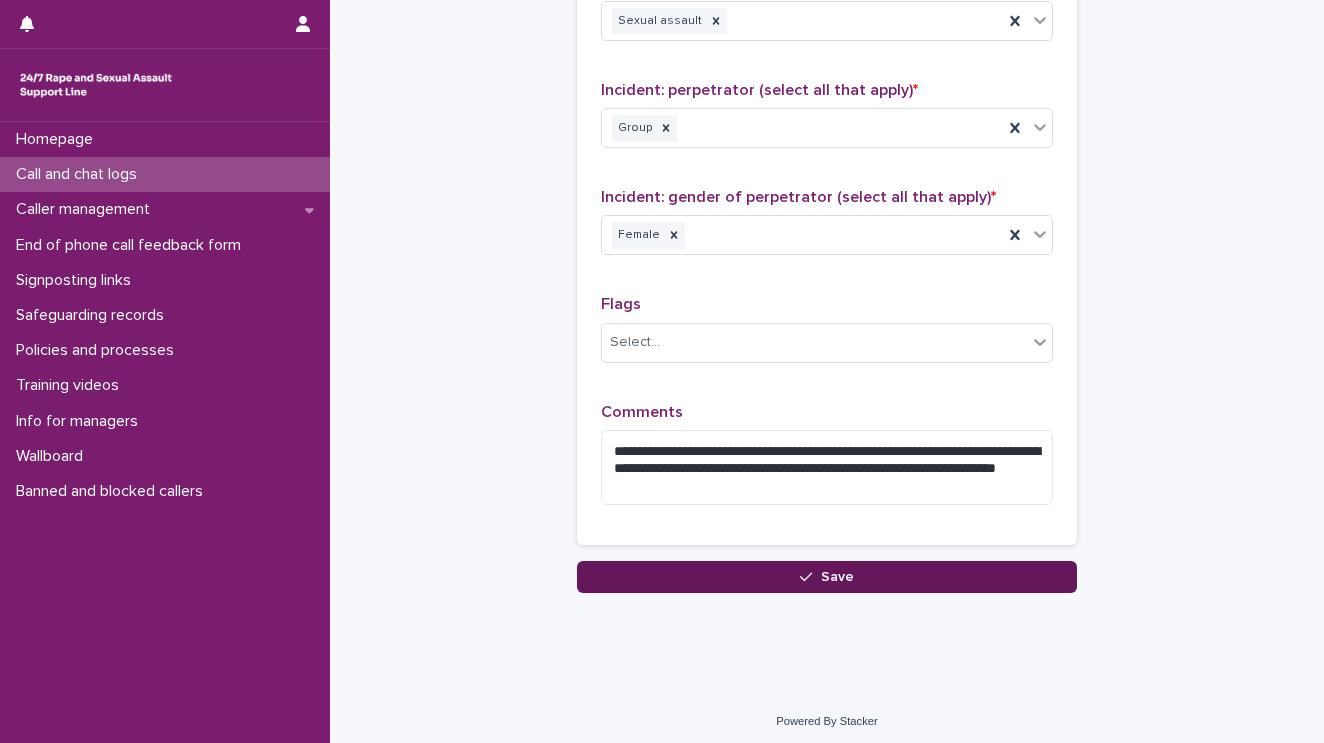click on "Save" at bounding box center [827, 577] 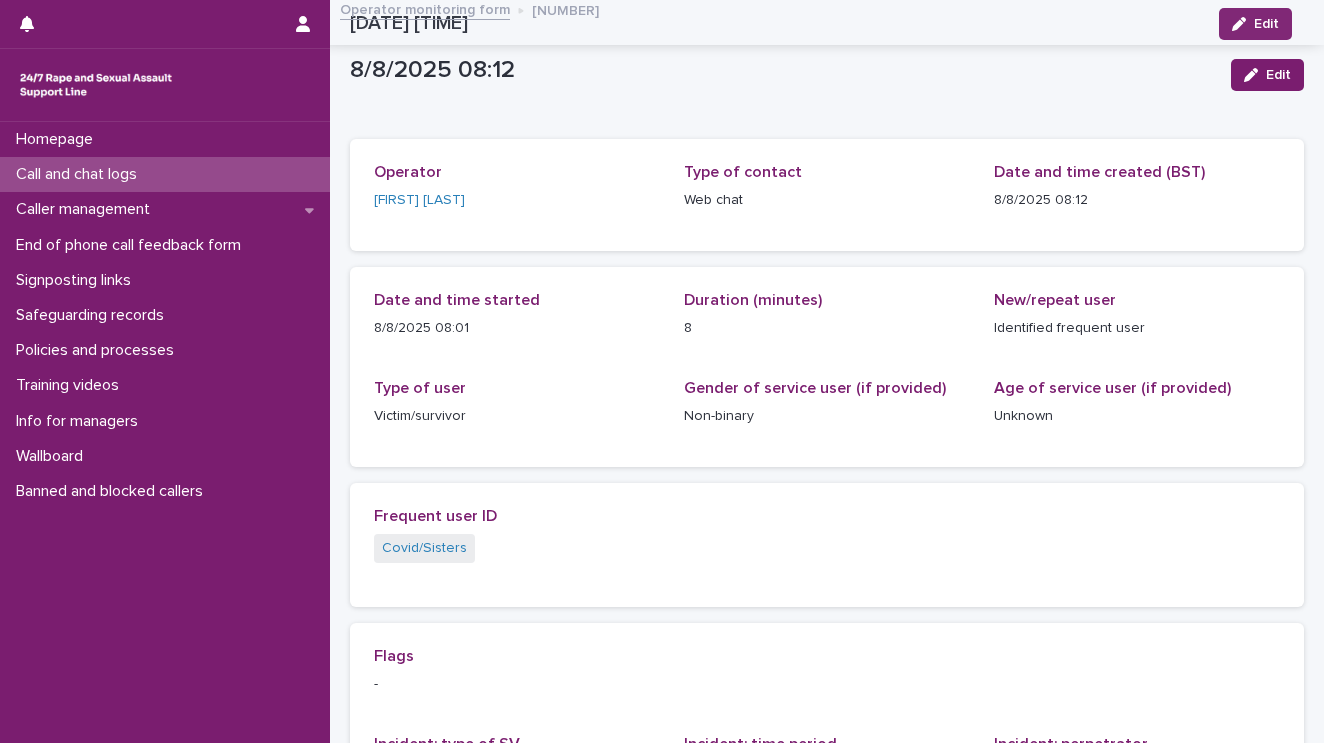 scroll, scrollTop: 0, scrollLeft: 0, axis: both 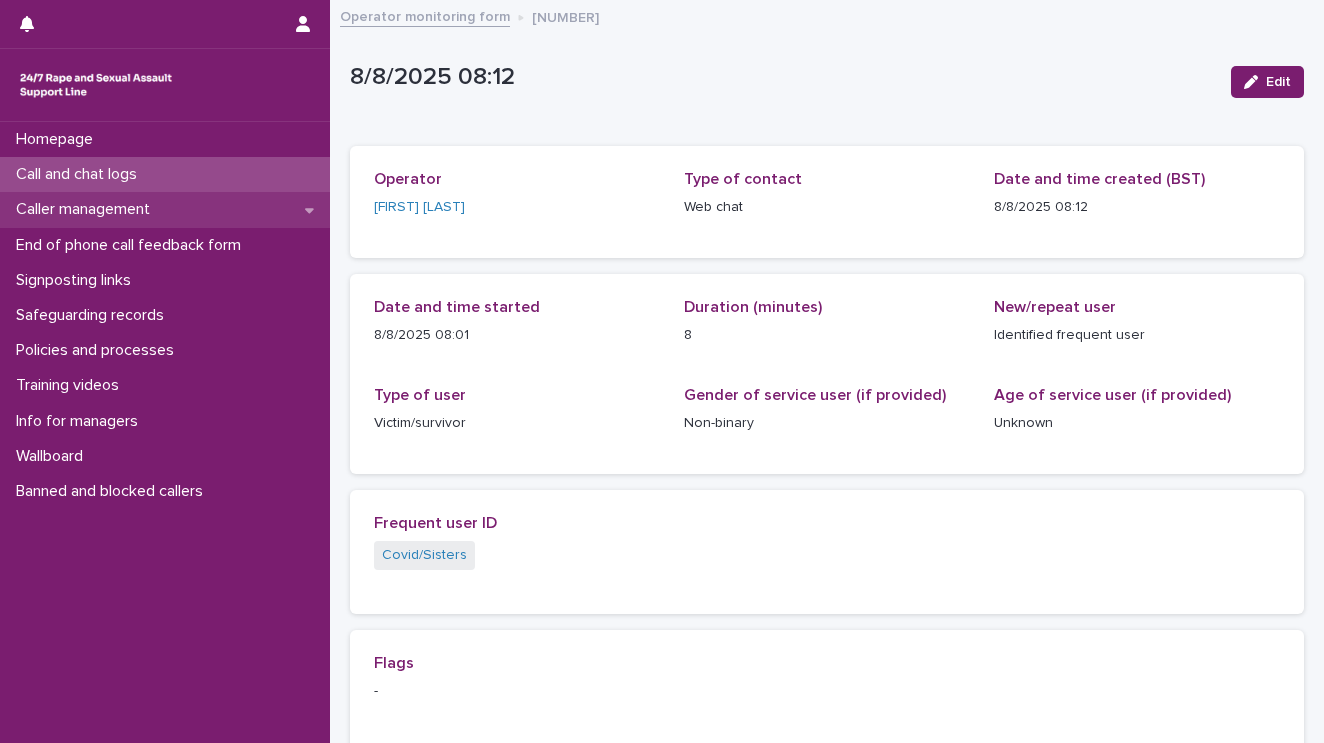 click on "Caller management" at bounding box center (87, 209) 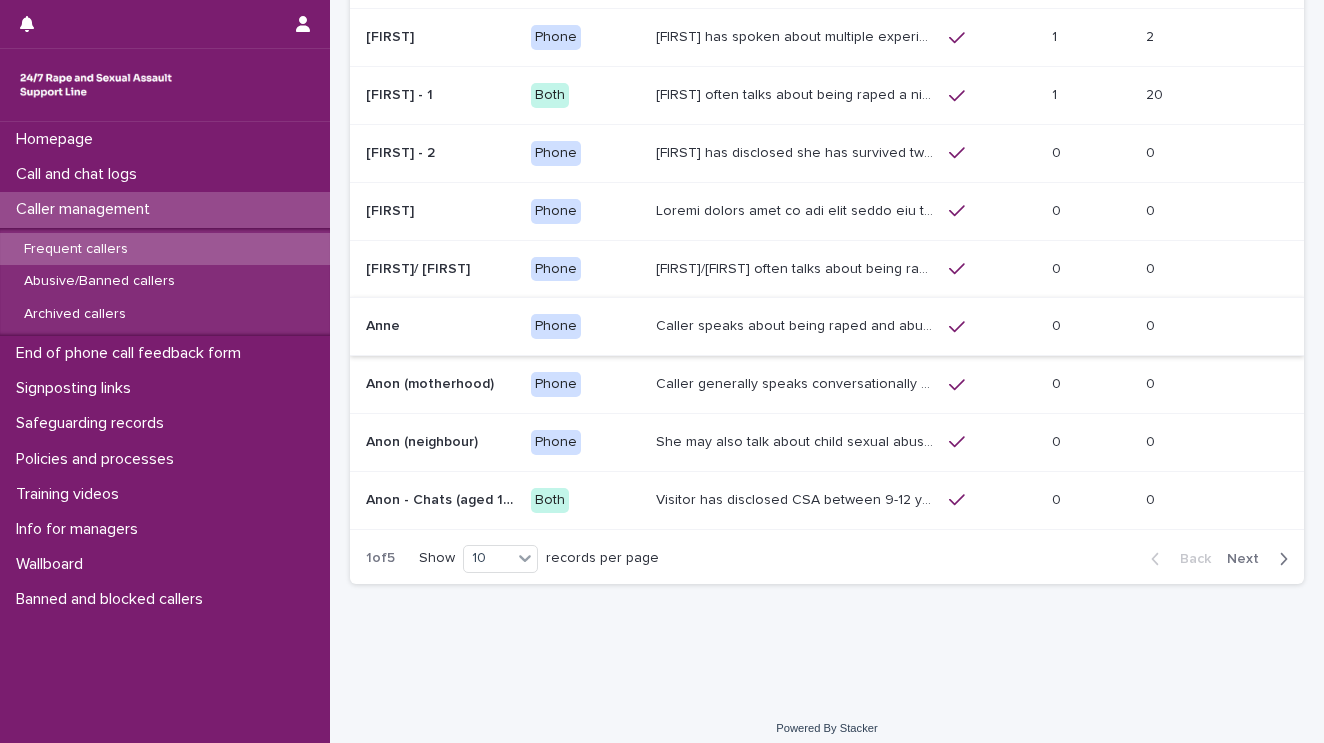 scroll, scrollTop: 254, scrollLeft: 0, axis: vertical 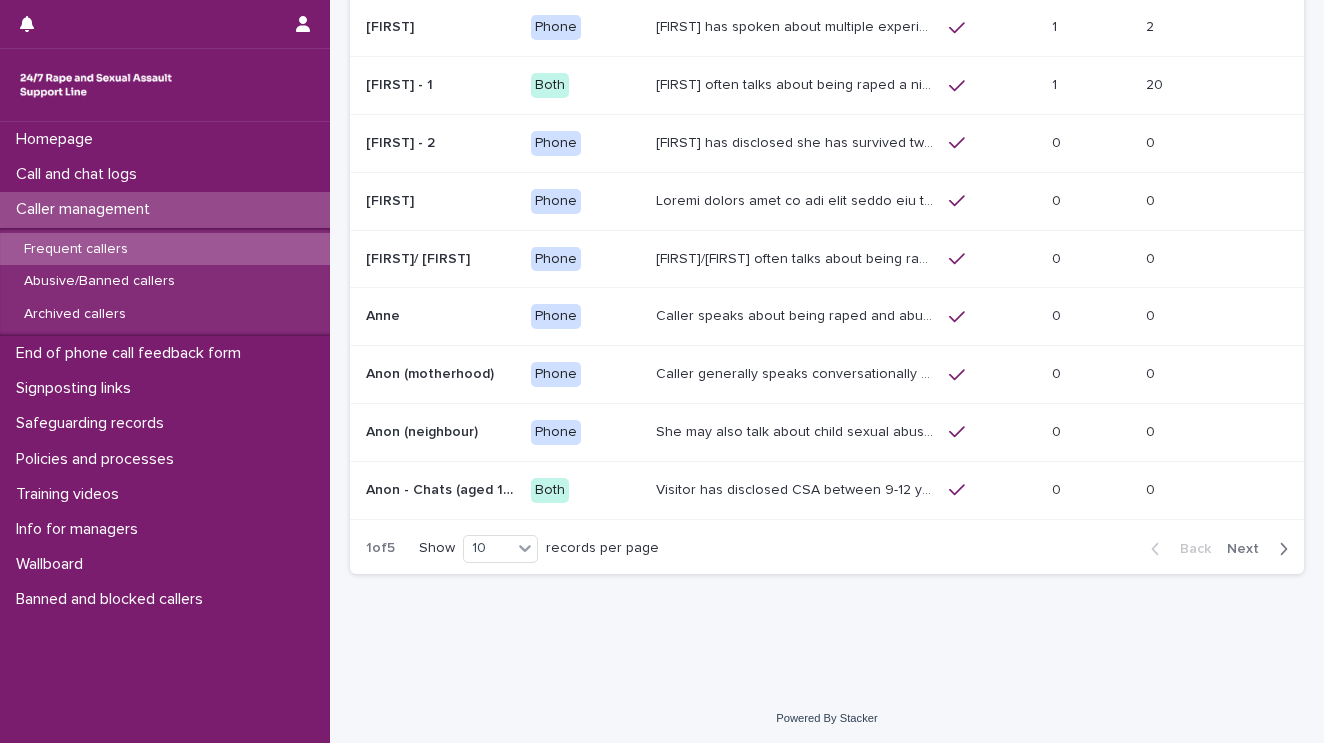 click on "Next" at bounding box center (1249, 549) 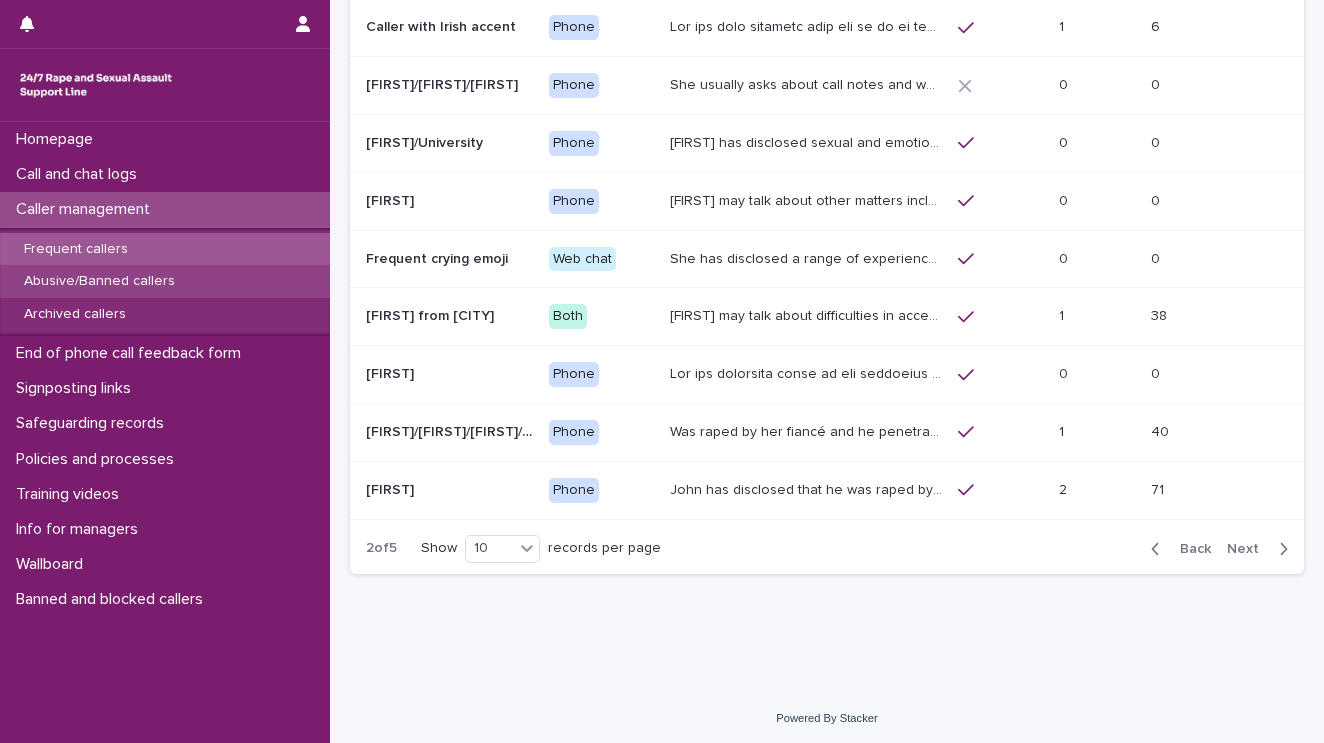 click on "Abusive/Banned callers" at bounding box center [99, 281] 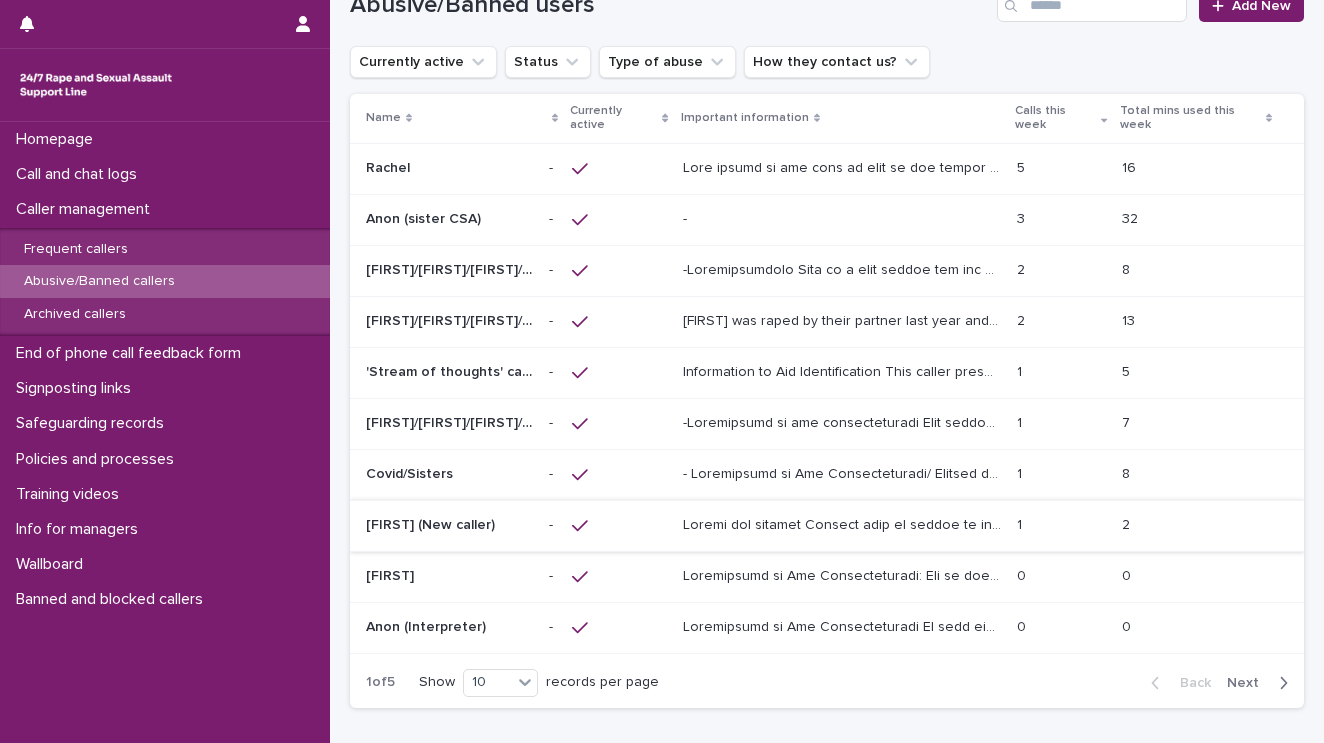 scroll, scrollTop: 80, scrollLeft: 0, axis: vertical 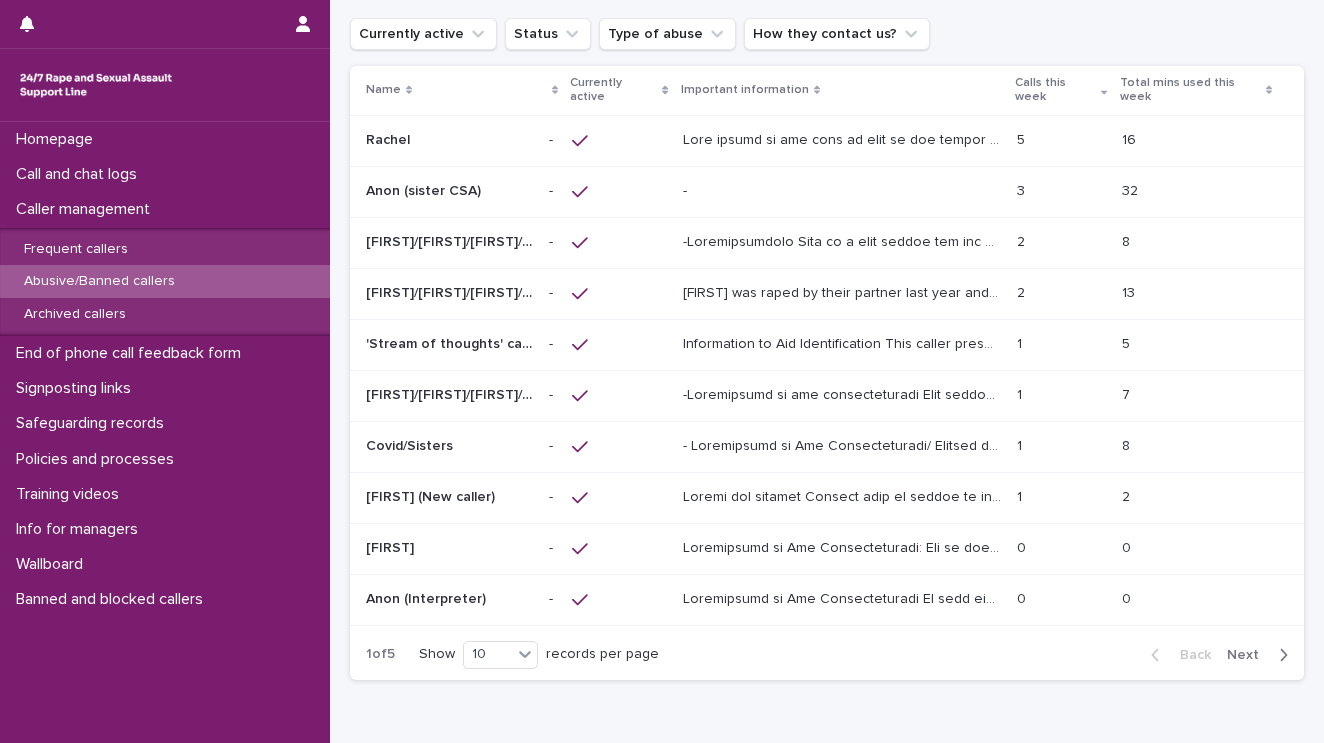 click at bounding box center (844, 444) 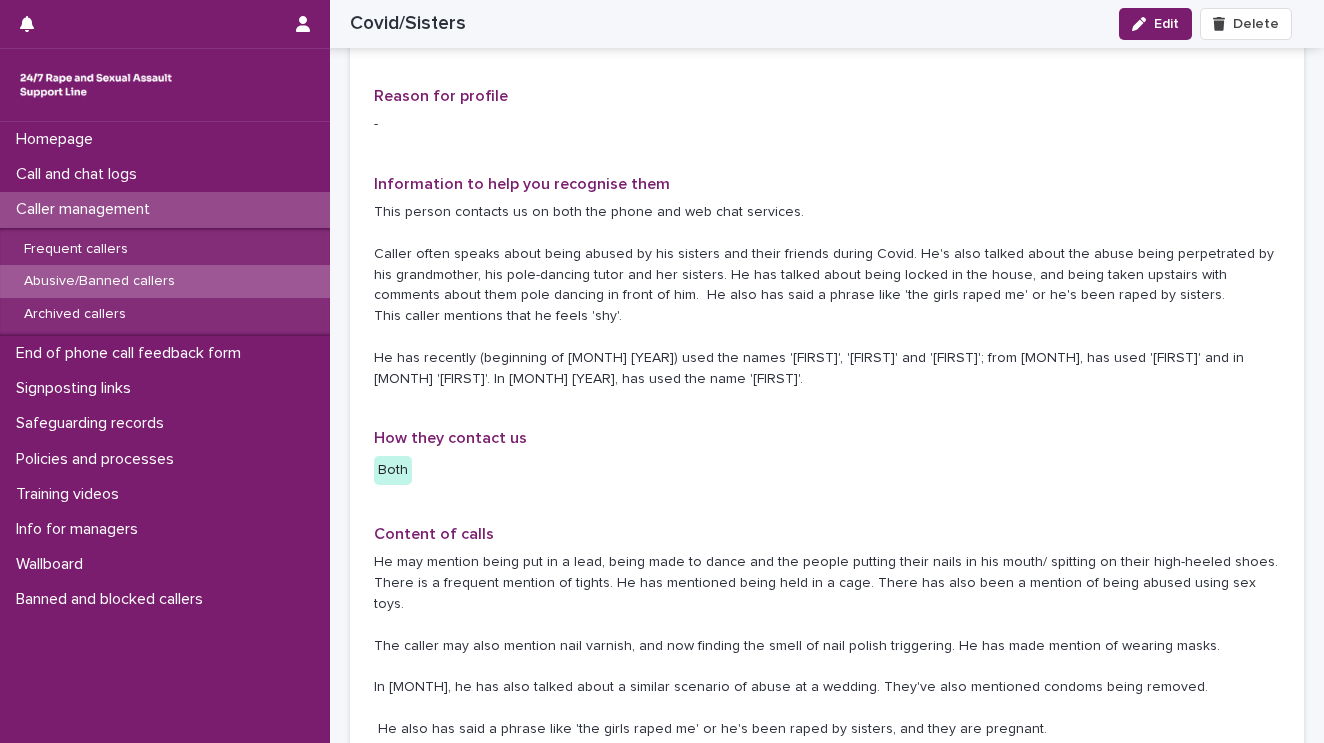 scroll, scrollTop: 401, scrollLeft: 0, axis: vertical 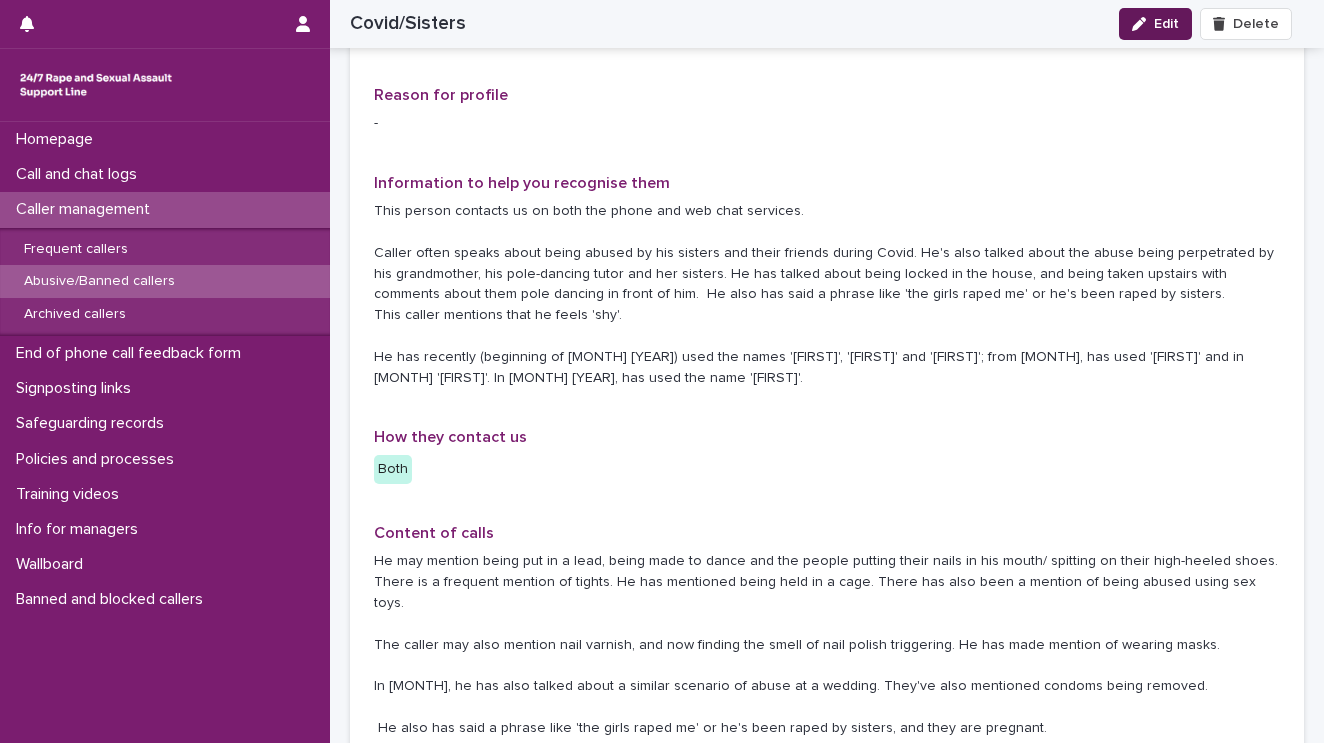 click on "Edit" at bounding box center [1166, 24] 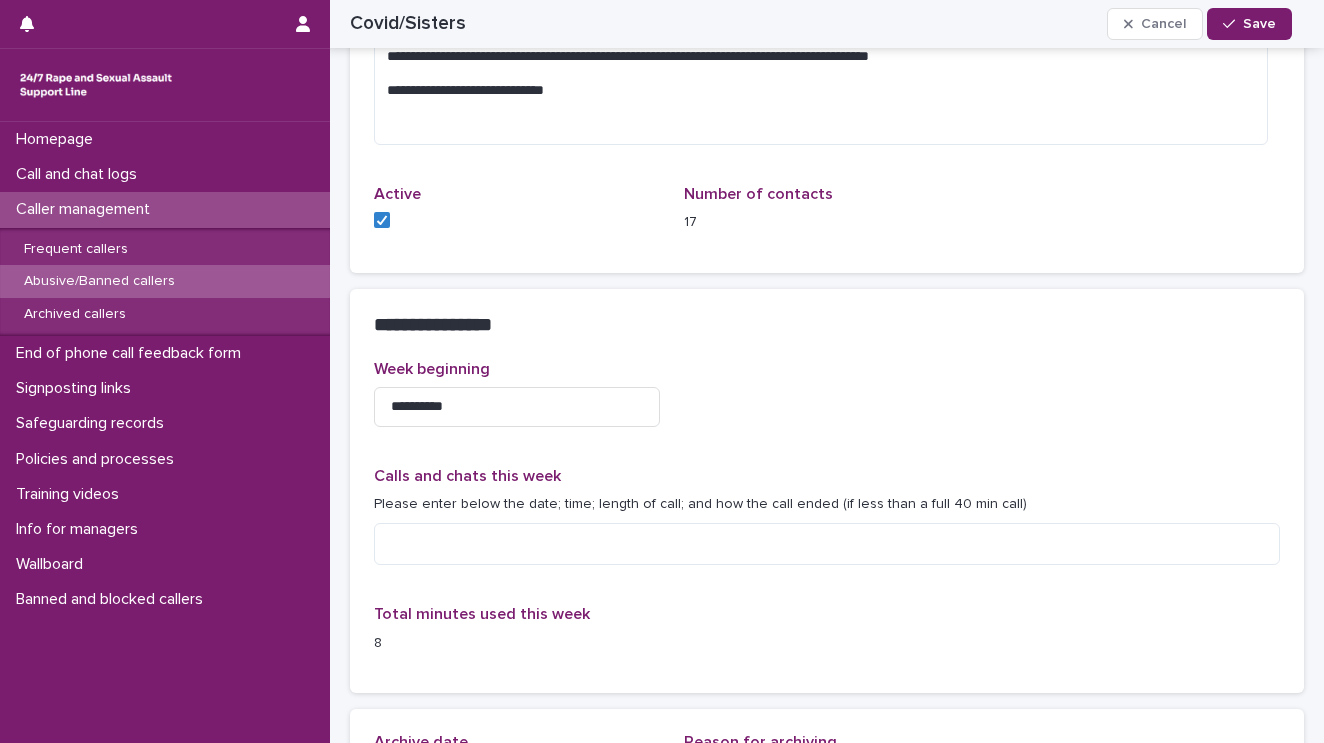 scroll, scrollTop: 1601, scrollLeft: 0, axis: vertical 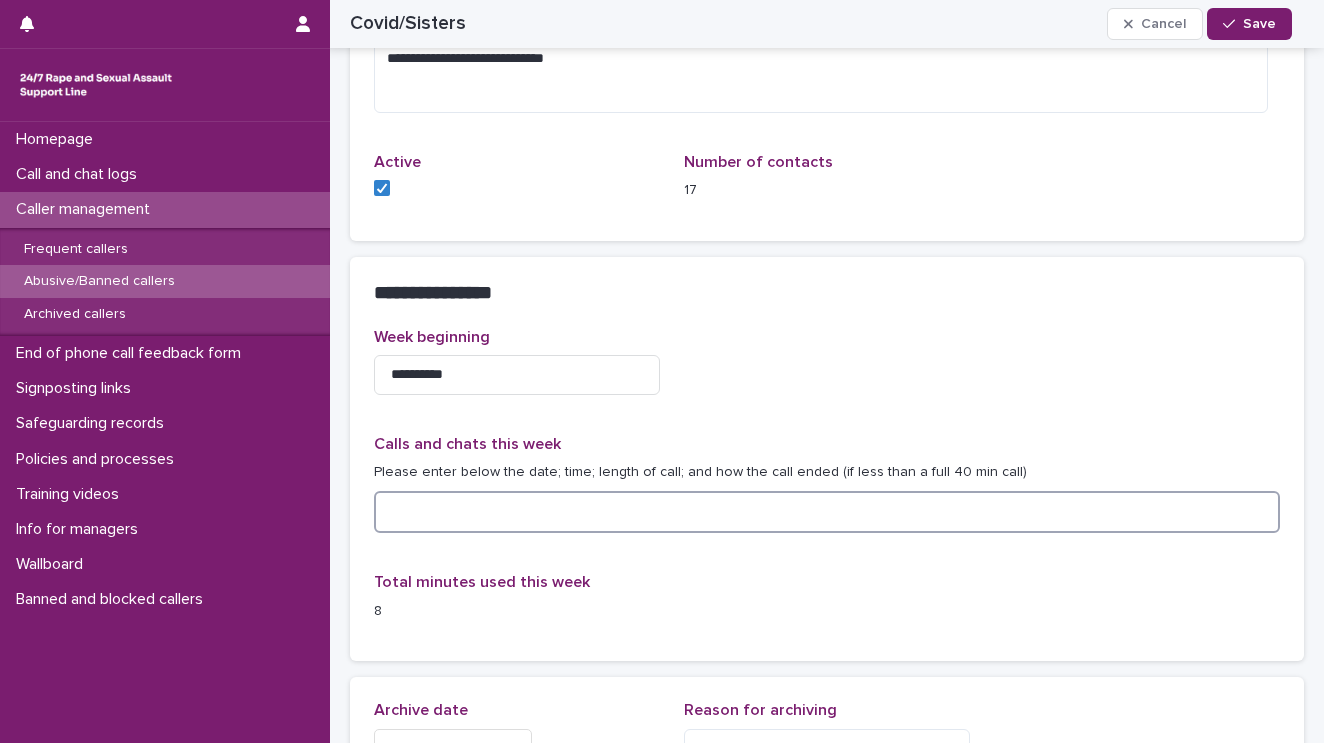 click at bounding box center [827, 512] 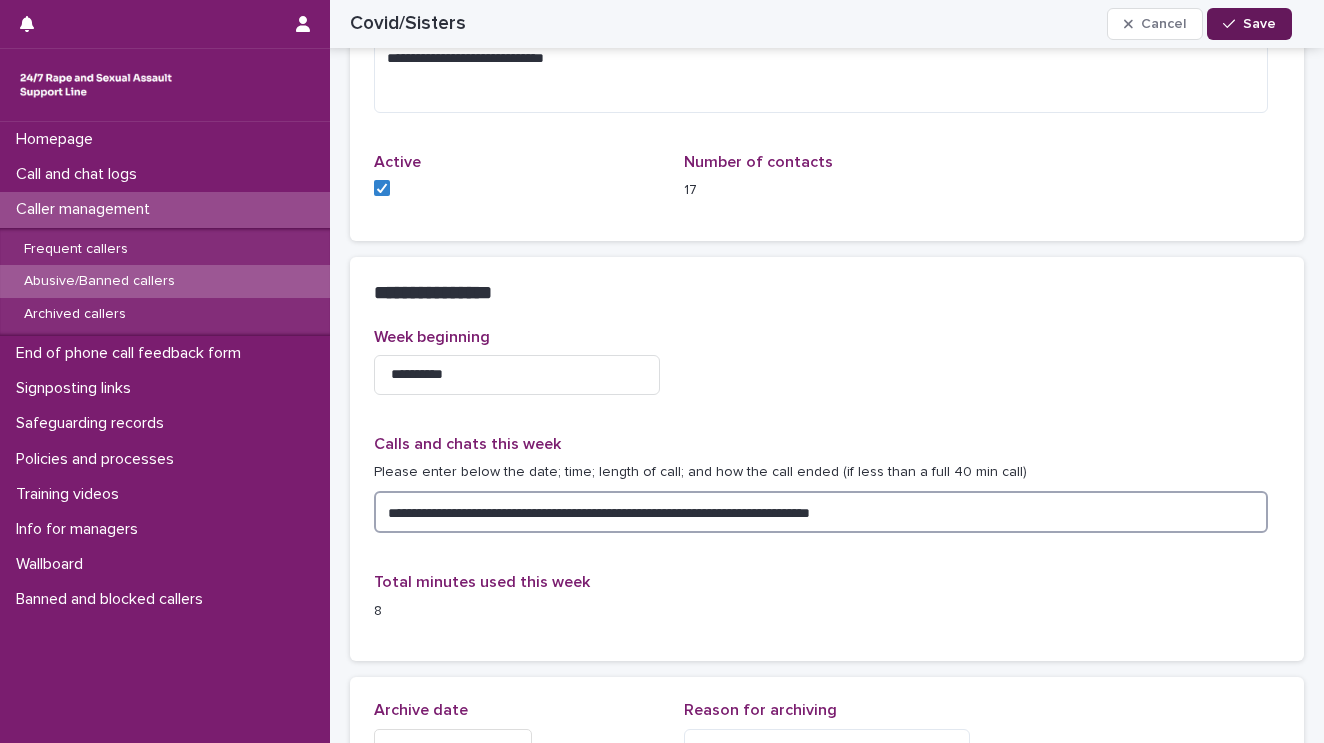 type on "**********" 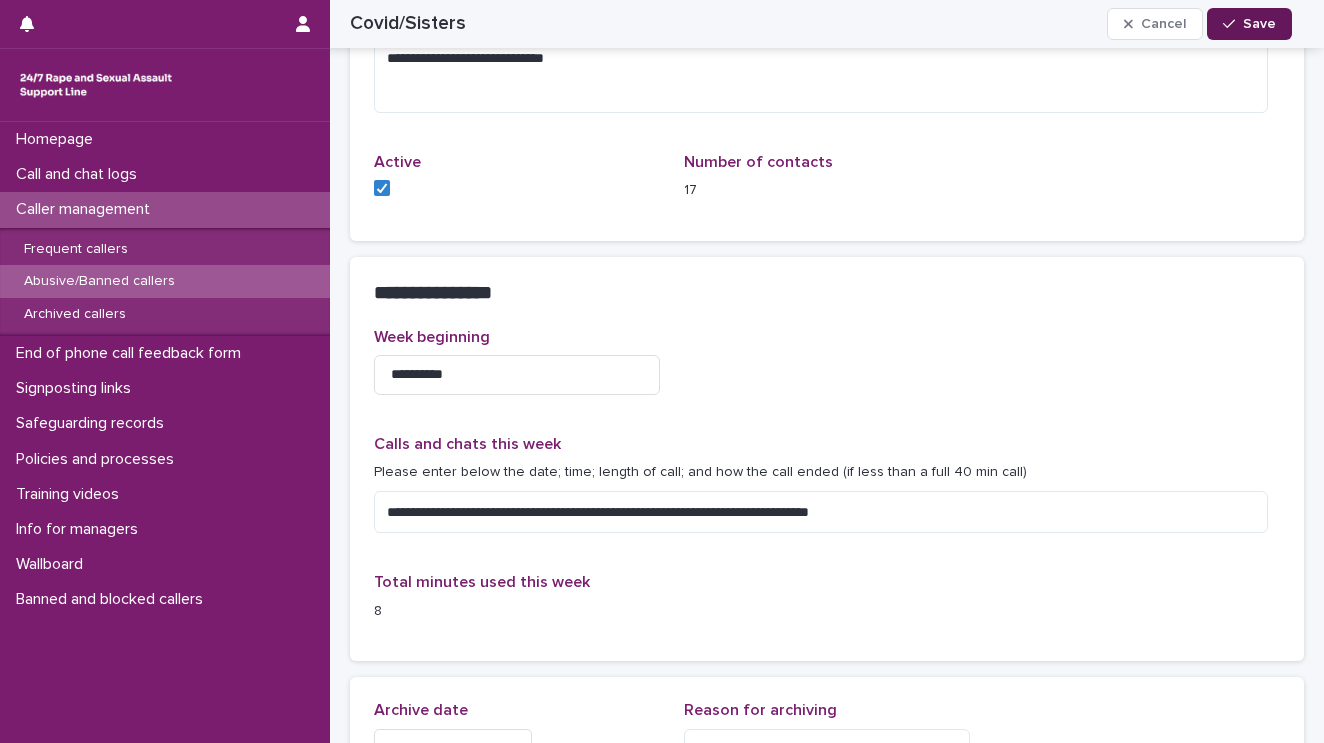 click on "Save" at bounding box center (1259, 24) 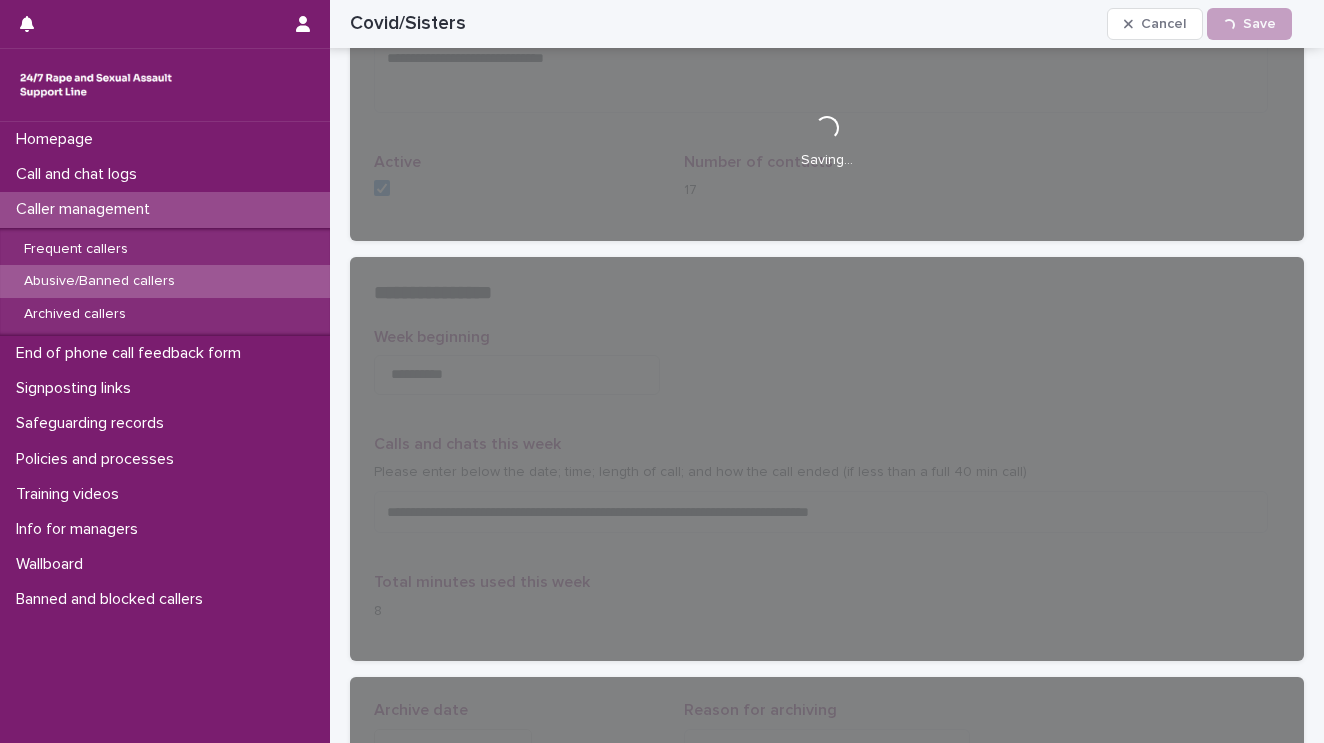 scroll, scrollTop: 1517, scrollLeft: 0, axis: vertical 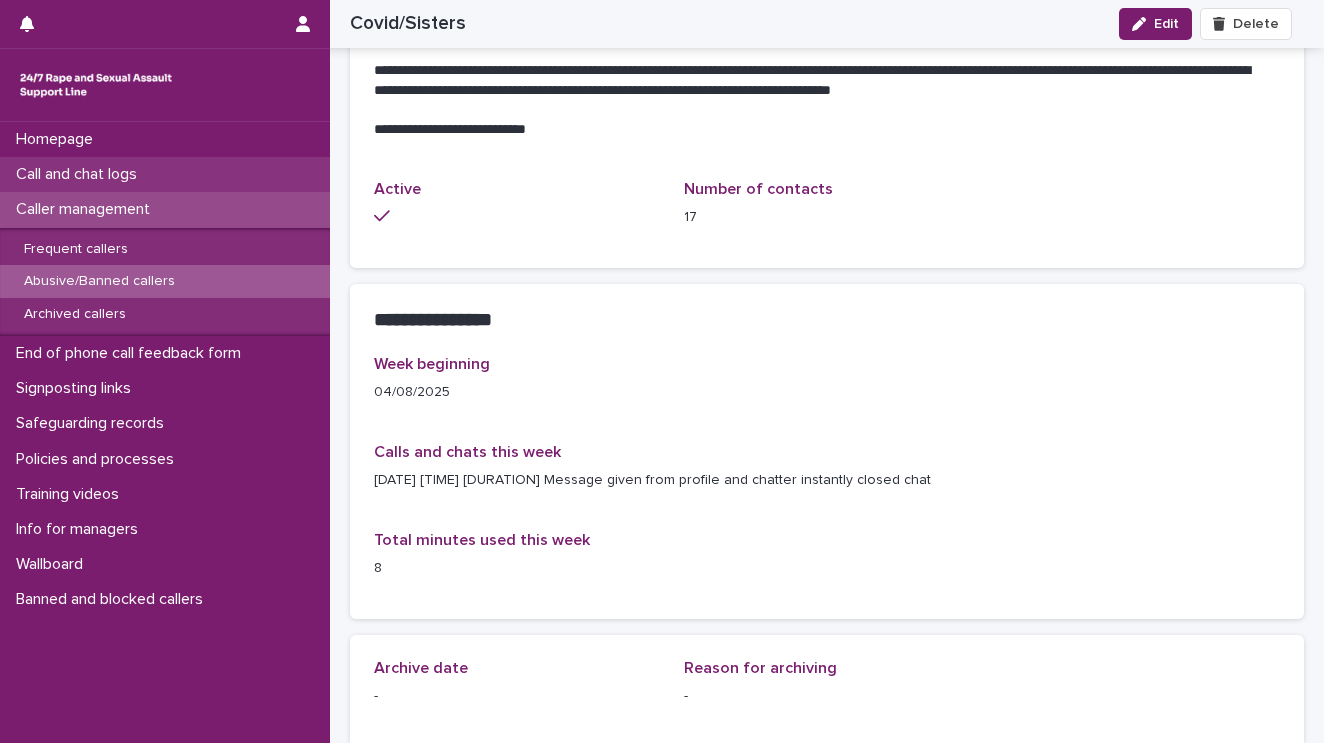 click on "Call and chat logs" at bounding box center (80, 174) 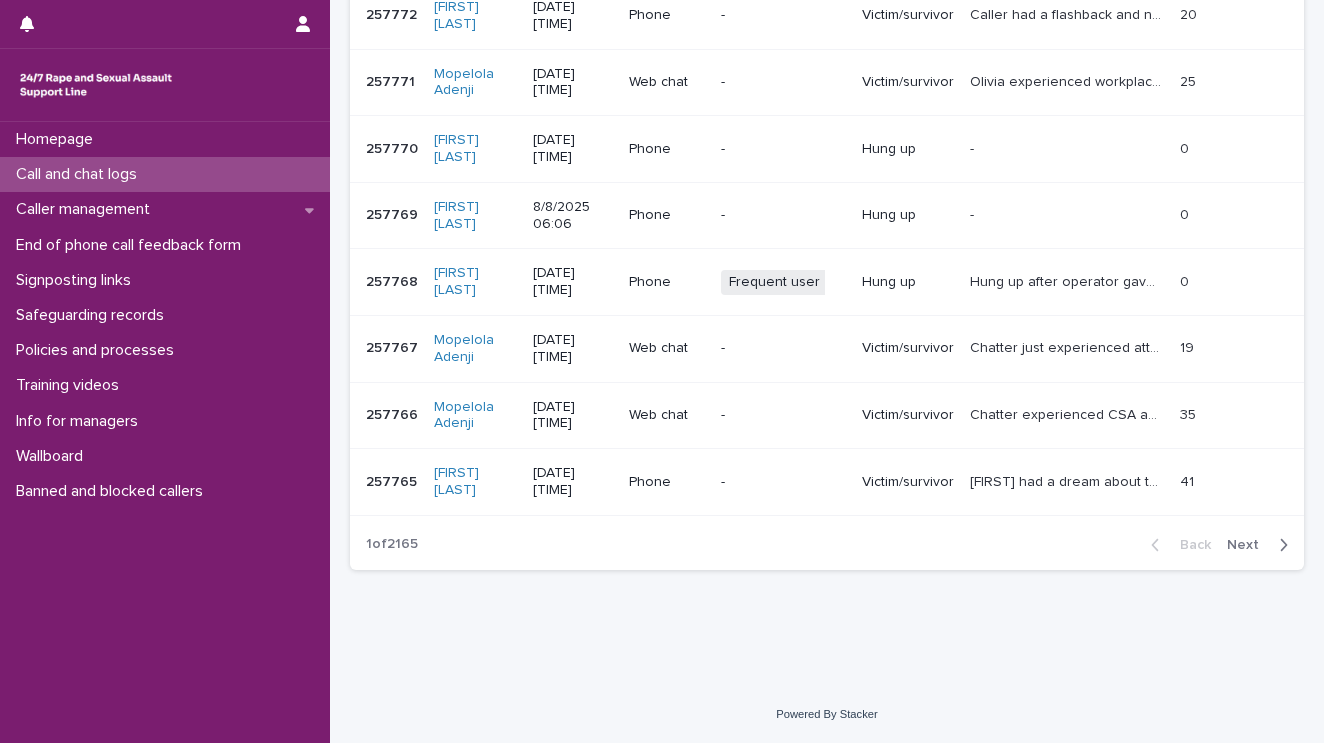 scroll, scrollTop: 0, scrollLeft: 0, axis: both 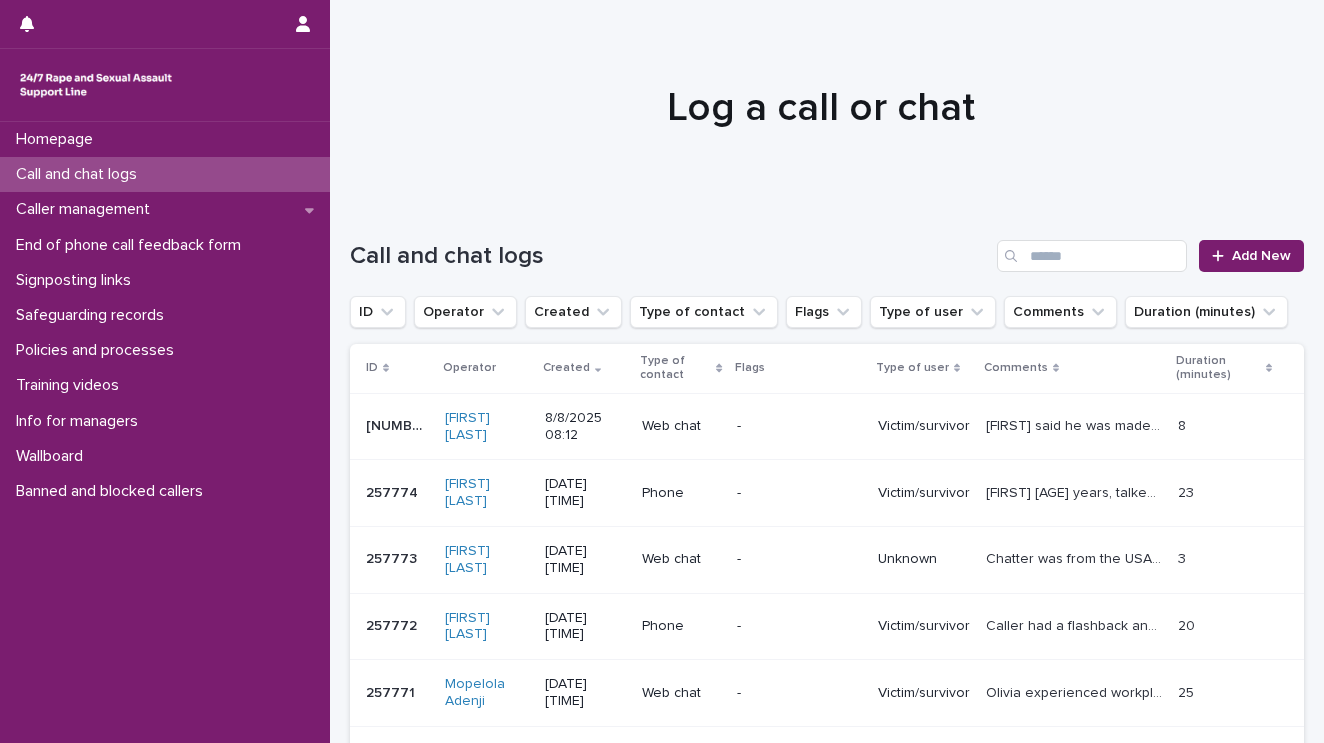 click on "[FIRST] said he was made transgender by a group of girls, named one as [FIRST], raped this morning. Message given from profile and chatter instantly closed chat down." at bounding box center [1076, 424] 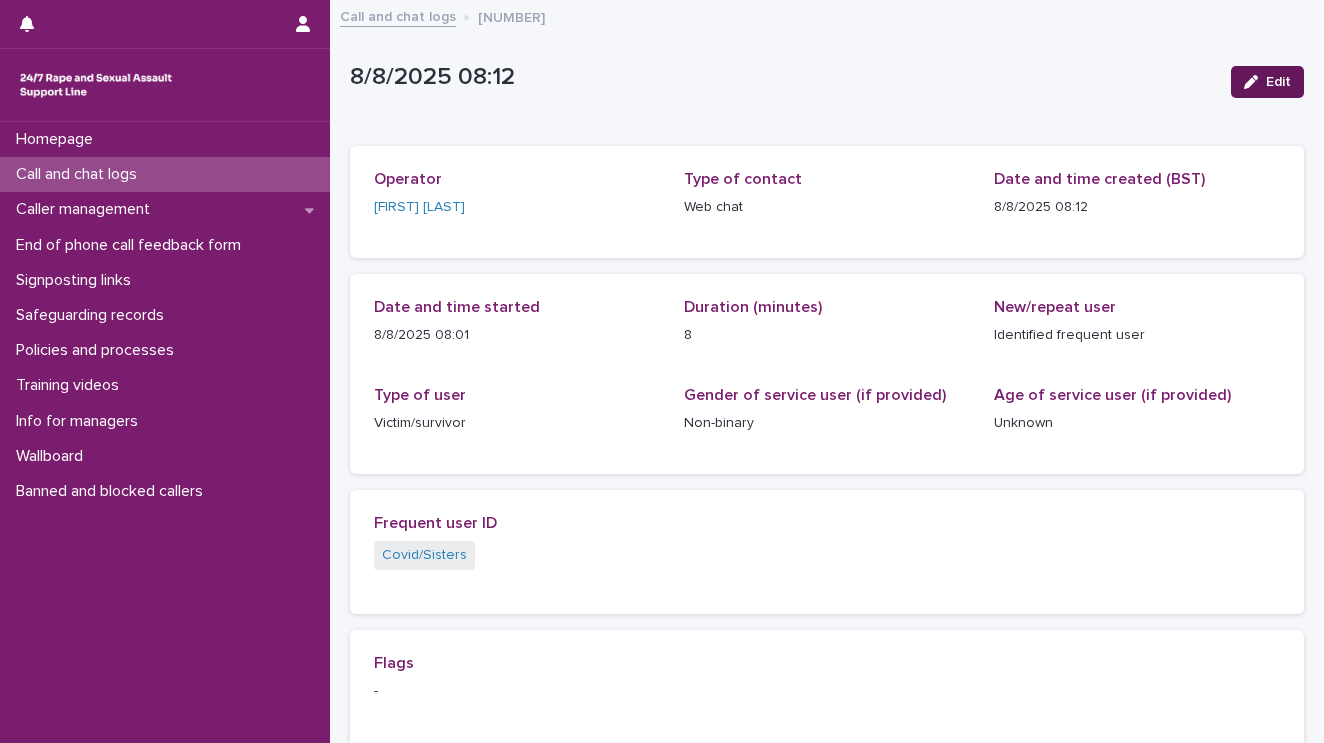 click on "Edit" at bounding box center (1278, 82) 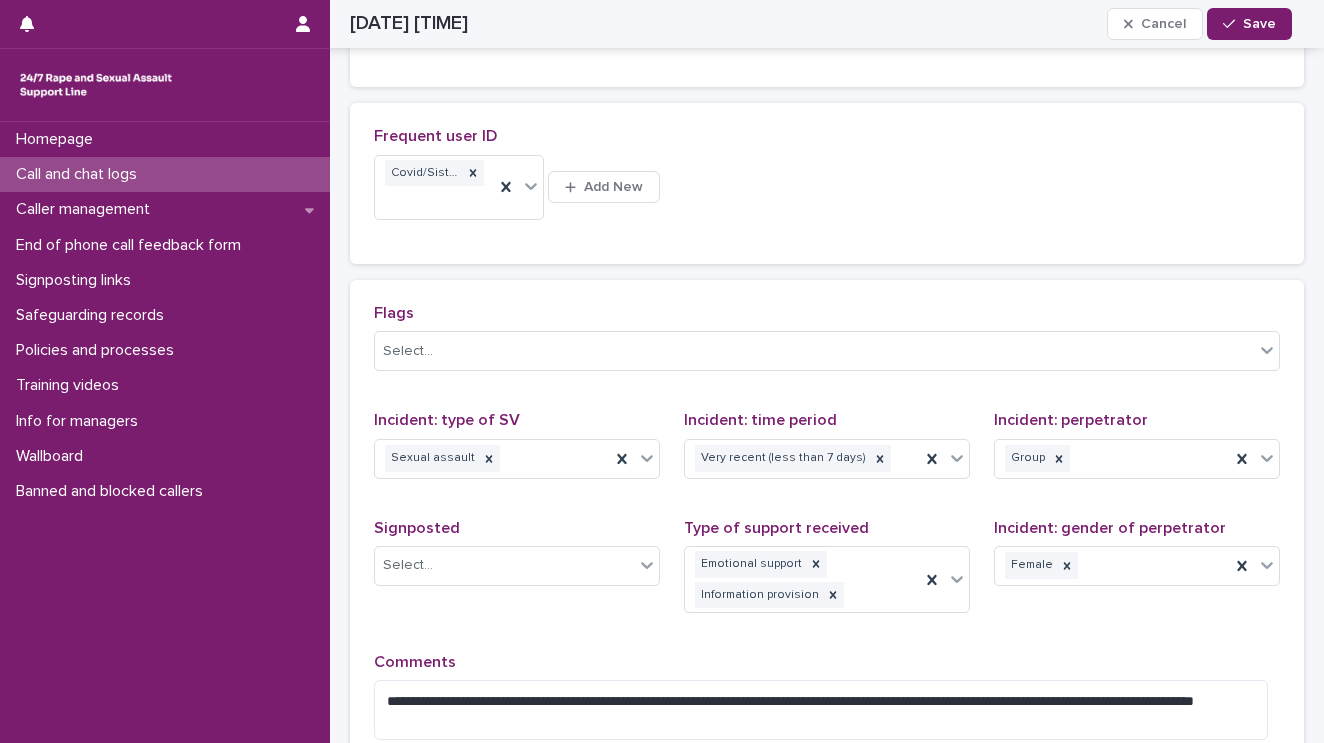 scroll, scrollTop: 480, scrollLeft: 0, axis: vertical 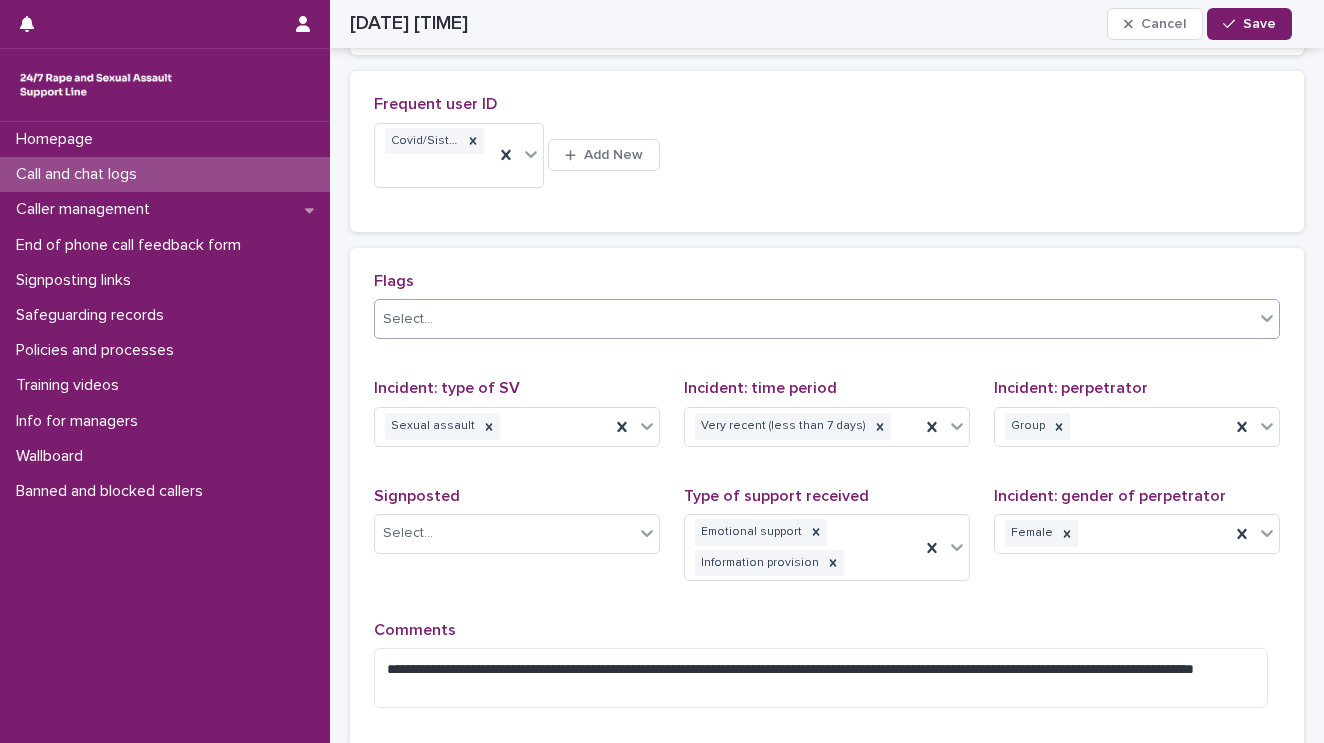 click on "Select..." at bounding box center (408, 319) 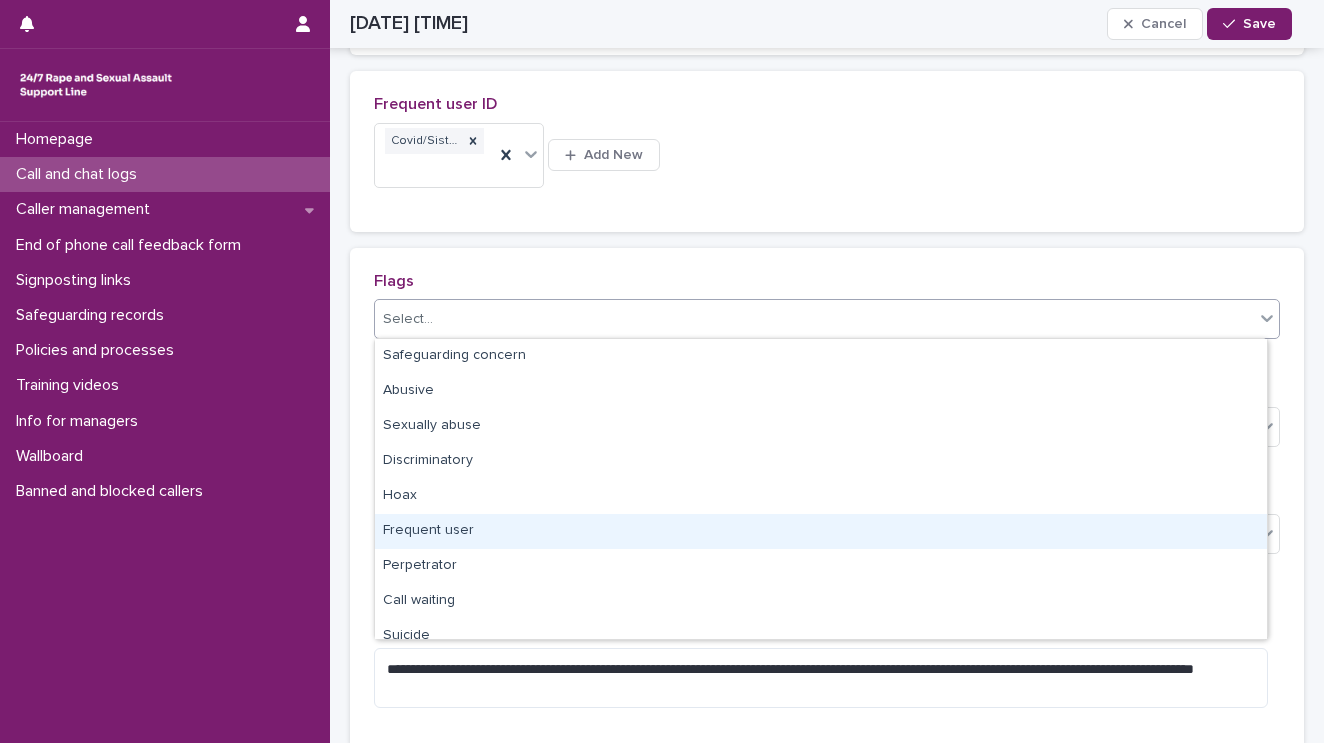 click on "Frequent user" at bounding box center [821, 531] 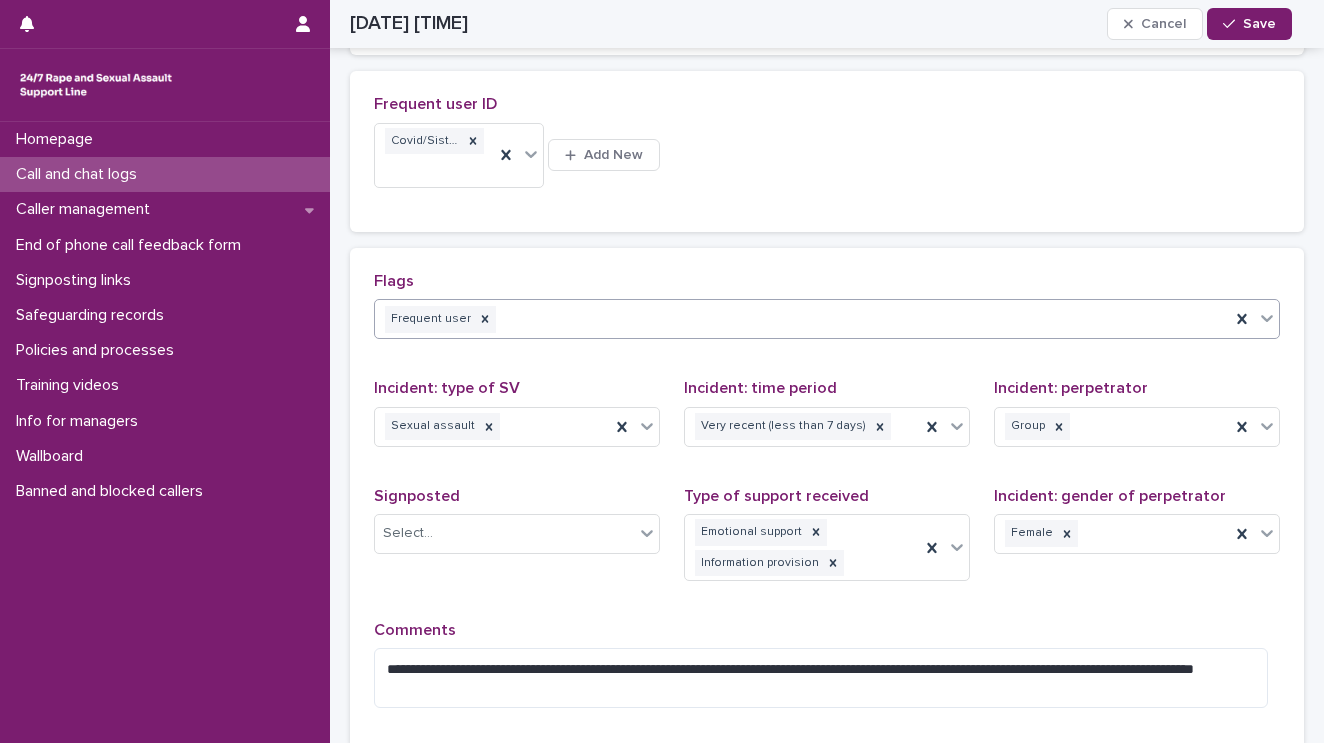 click on "Frequent user" at bounding box center [802, 319] 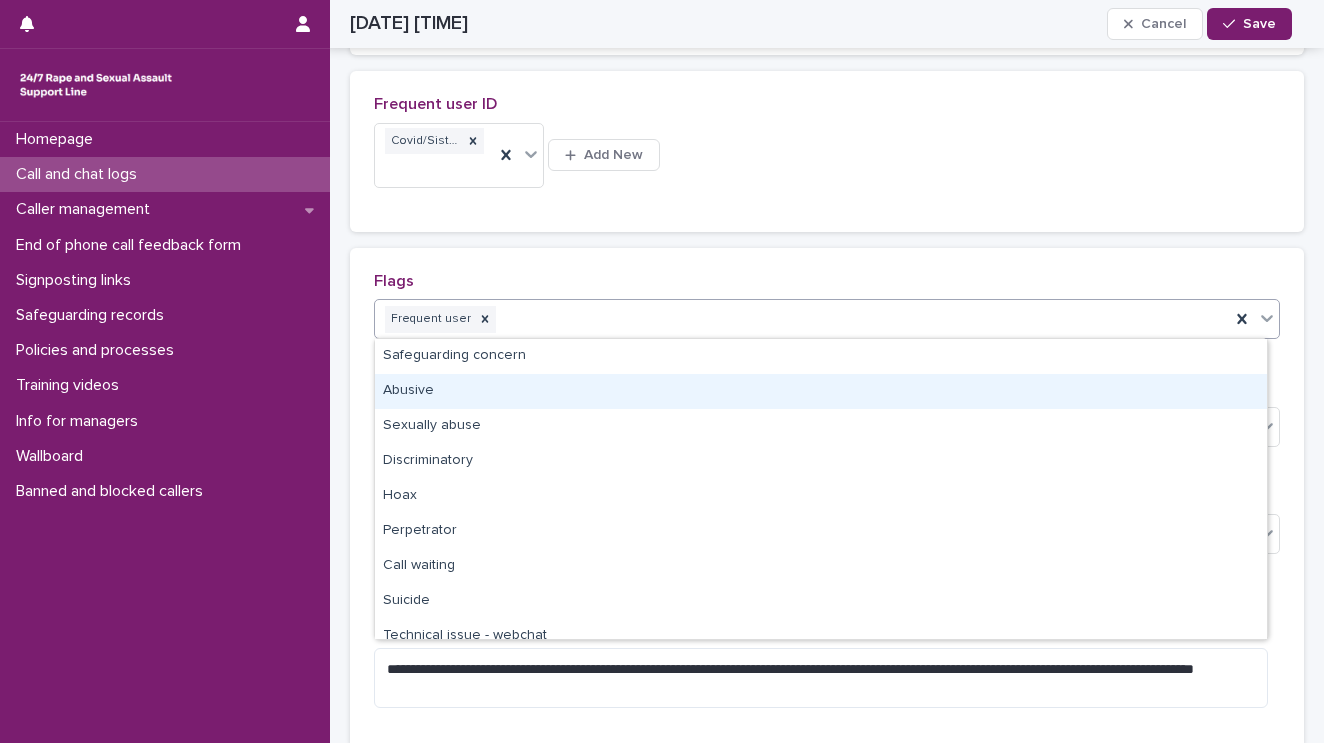 drag, startPoint x: 454, startPoint y: 408, endPoint x: 451, endPoint y: 396, distance: 12.369317 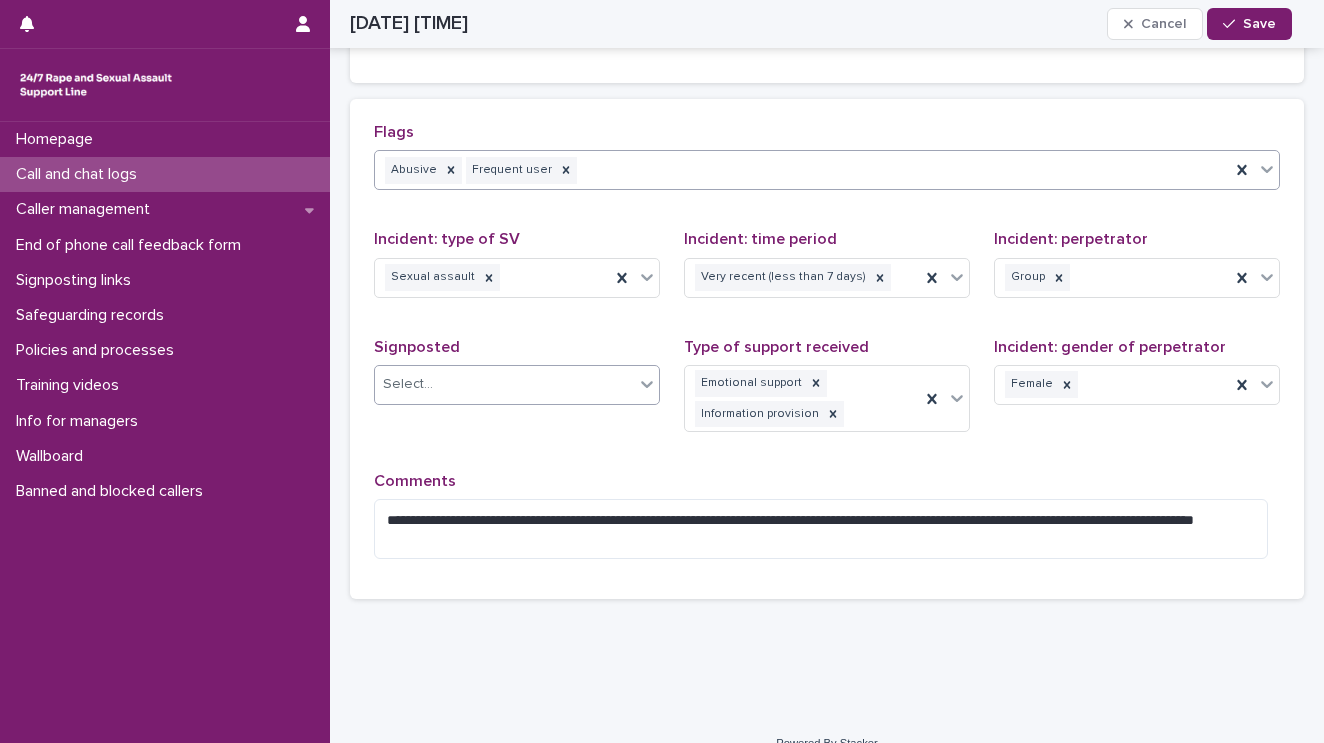 scroll, scrollTop: 640, scrollLeft: 0, axis: vertical 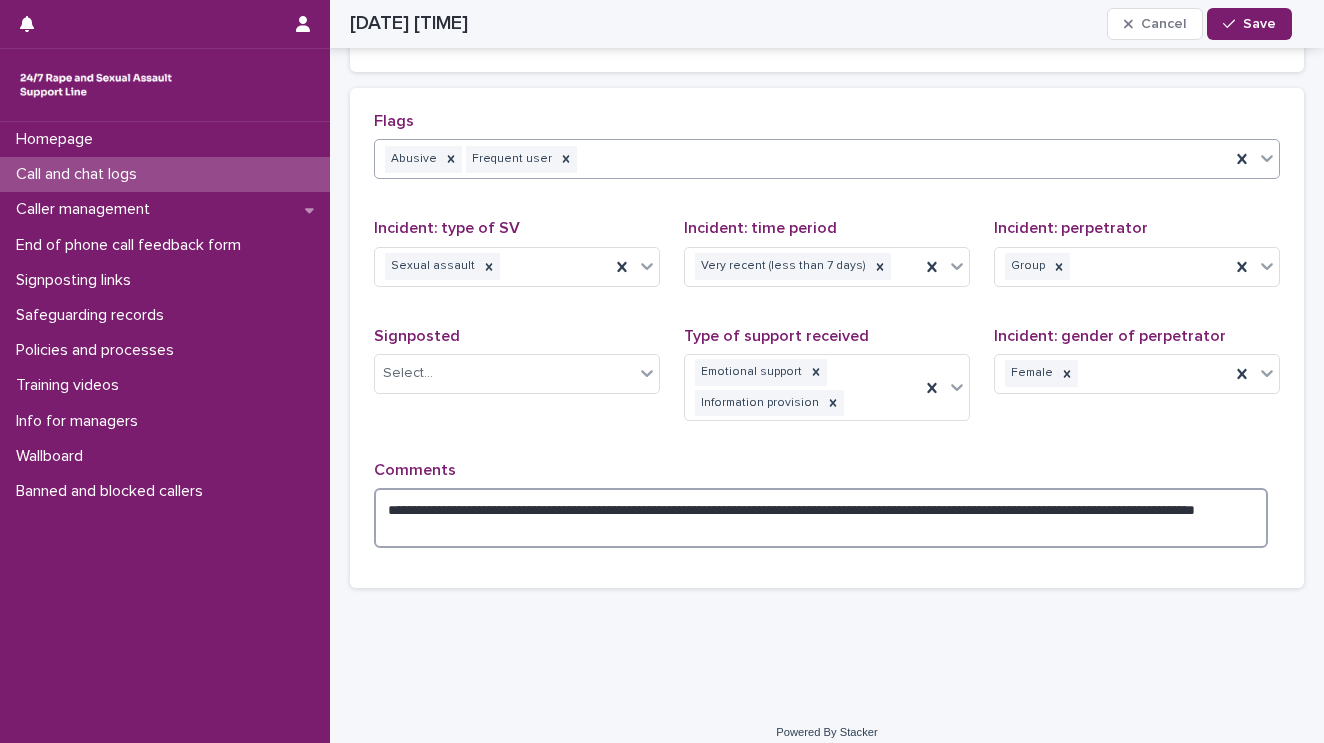 click on "**********" at bounding box center (821, 518) 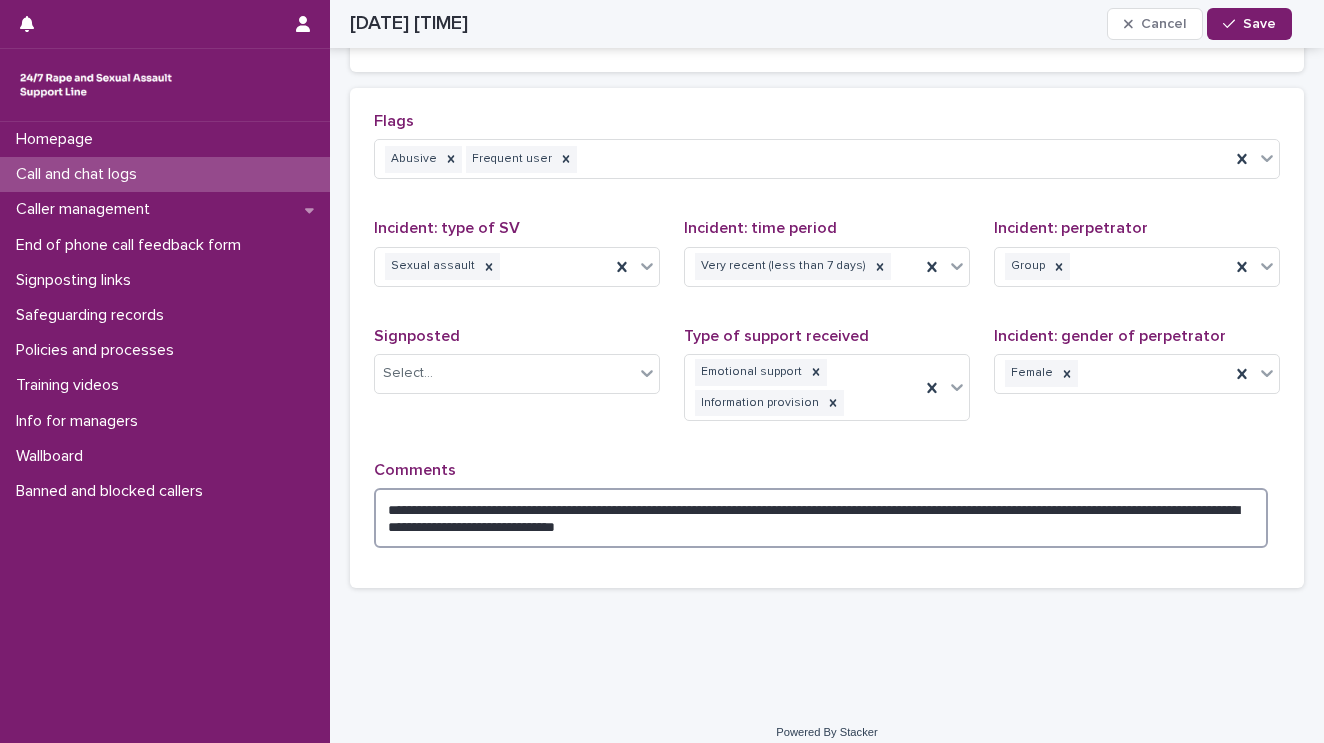 click on "**********" at bounding box center (821, 518) 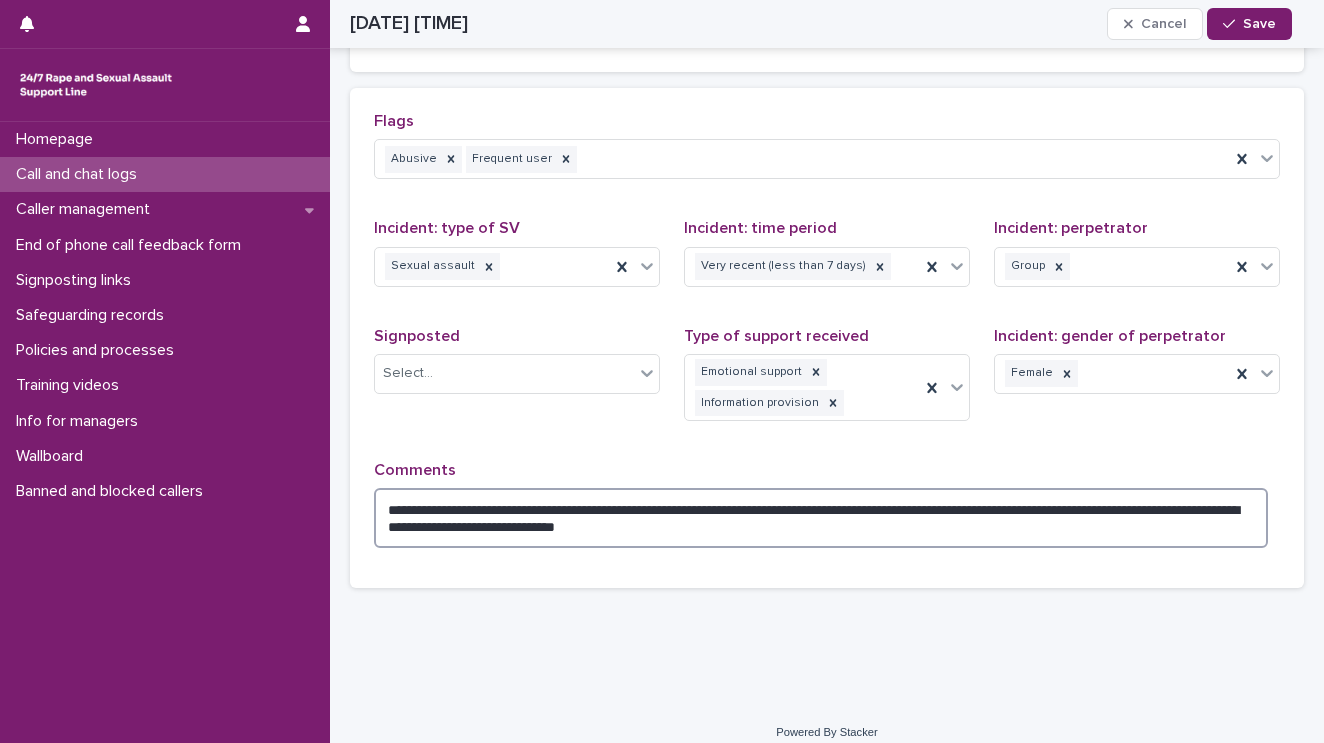 click on "**********" at bounding box center [821, 518] 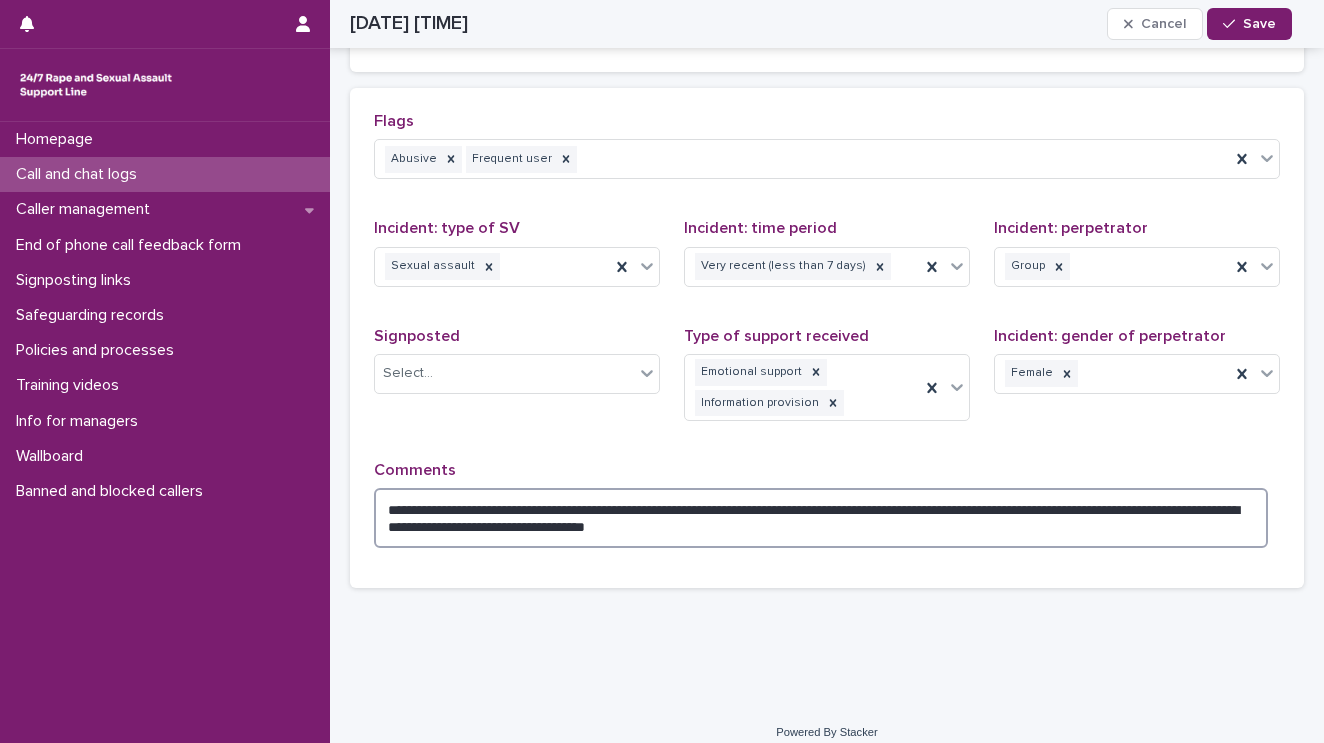 click on "**********" at bounding box center (821, 518) 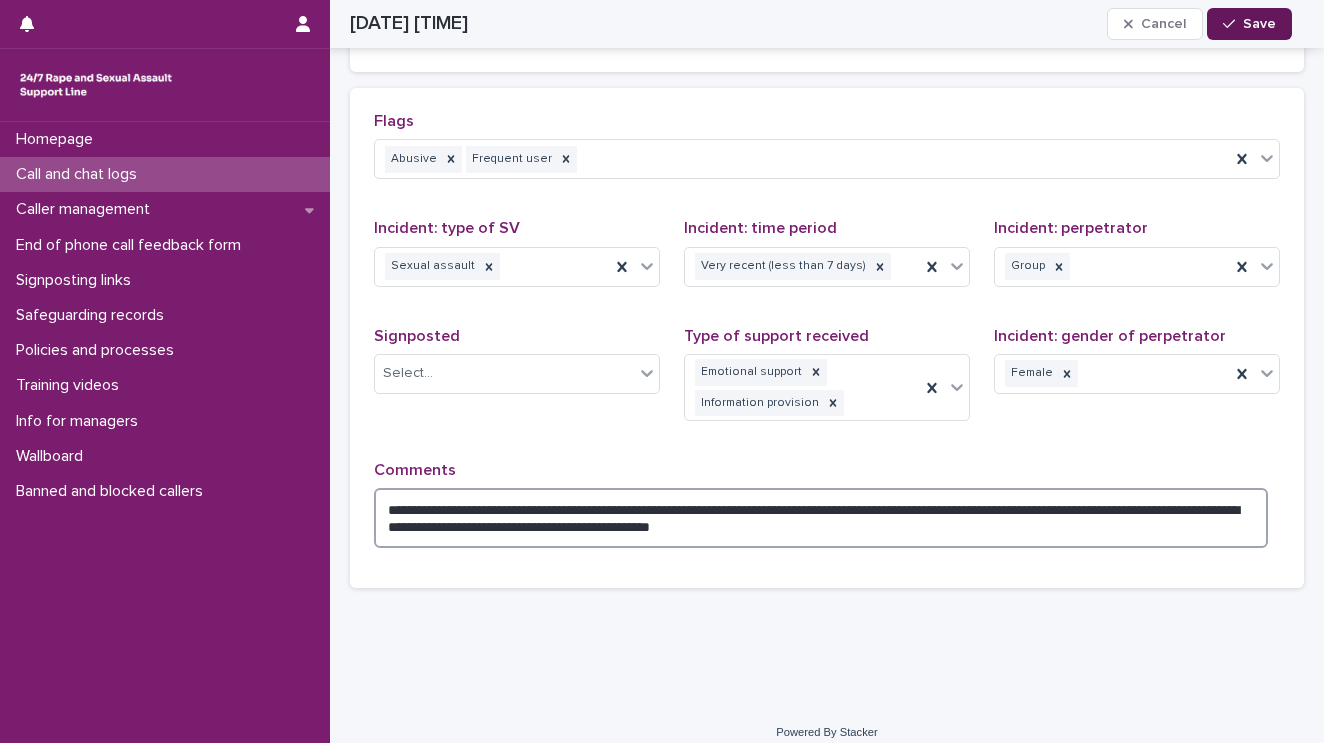 type on "**********" 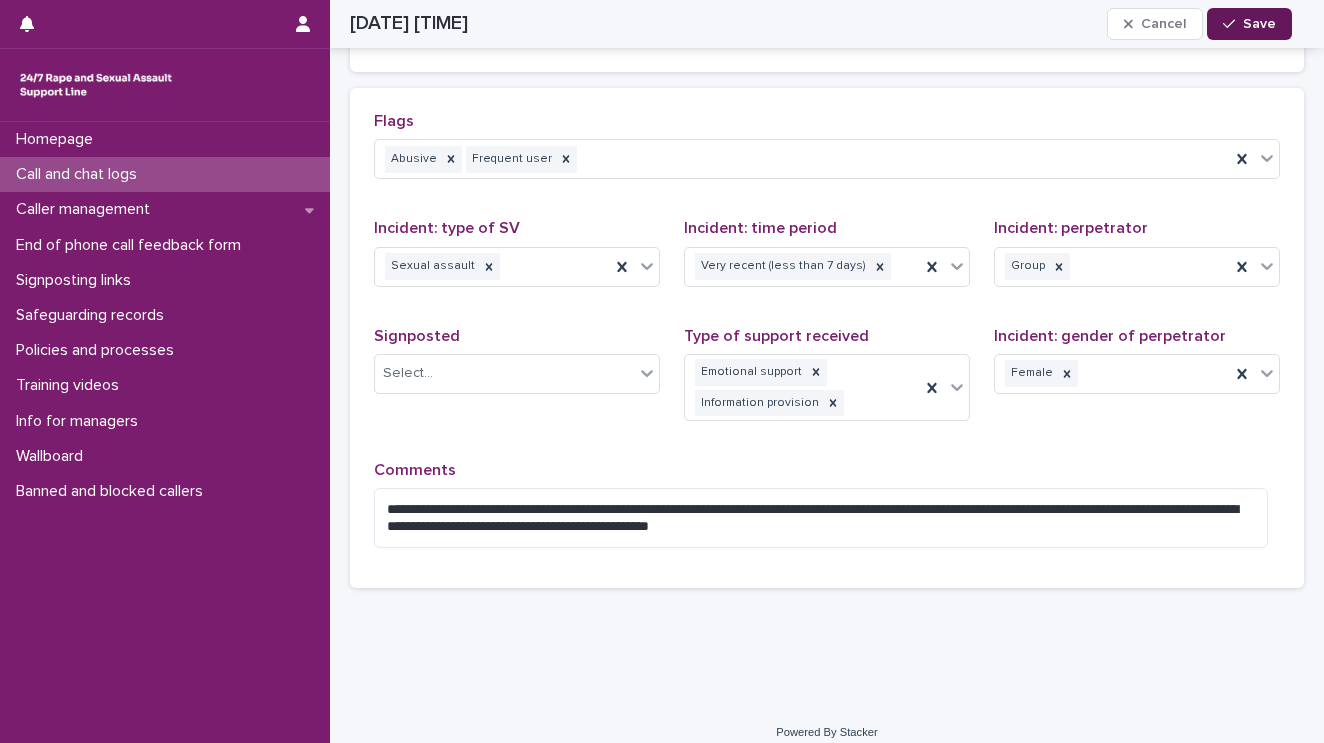 click on "Save" at bounding box center (1259, 24) 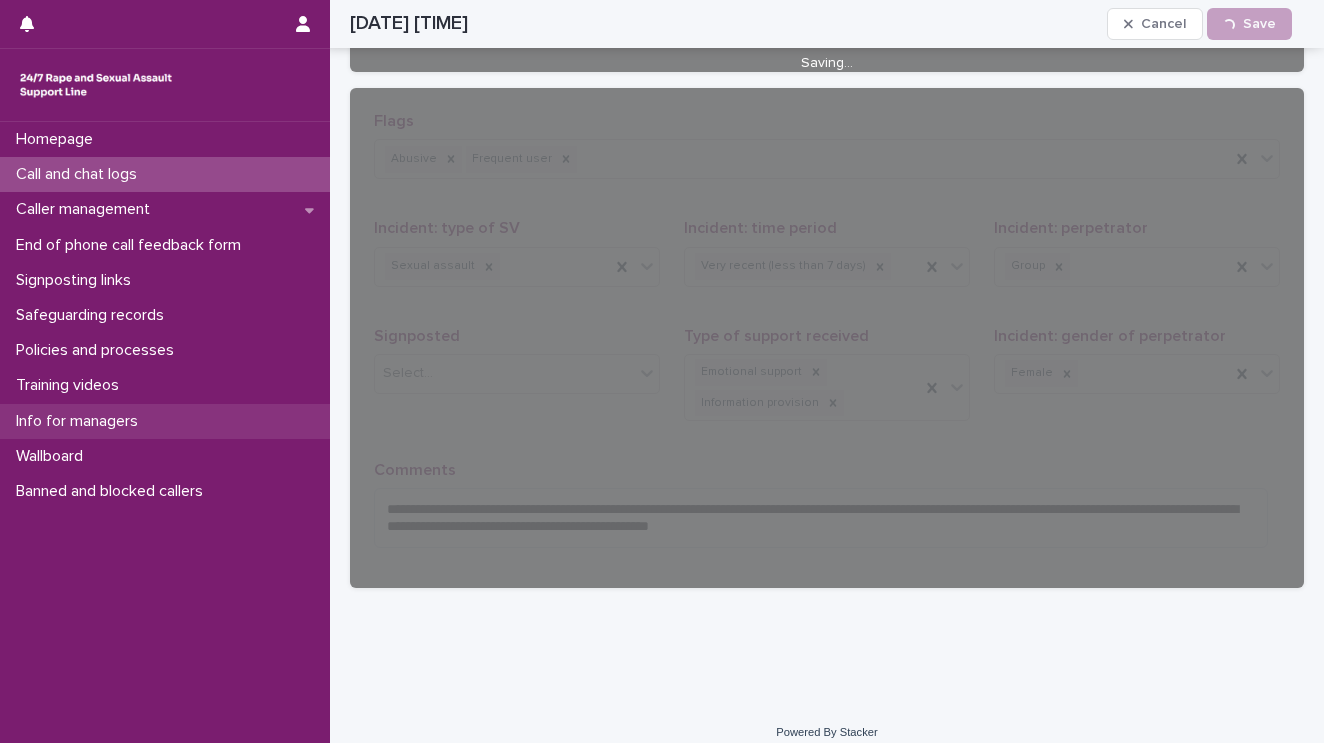 scroll, scrollTop: 492, scrollLeft: 0, axis: vertical 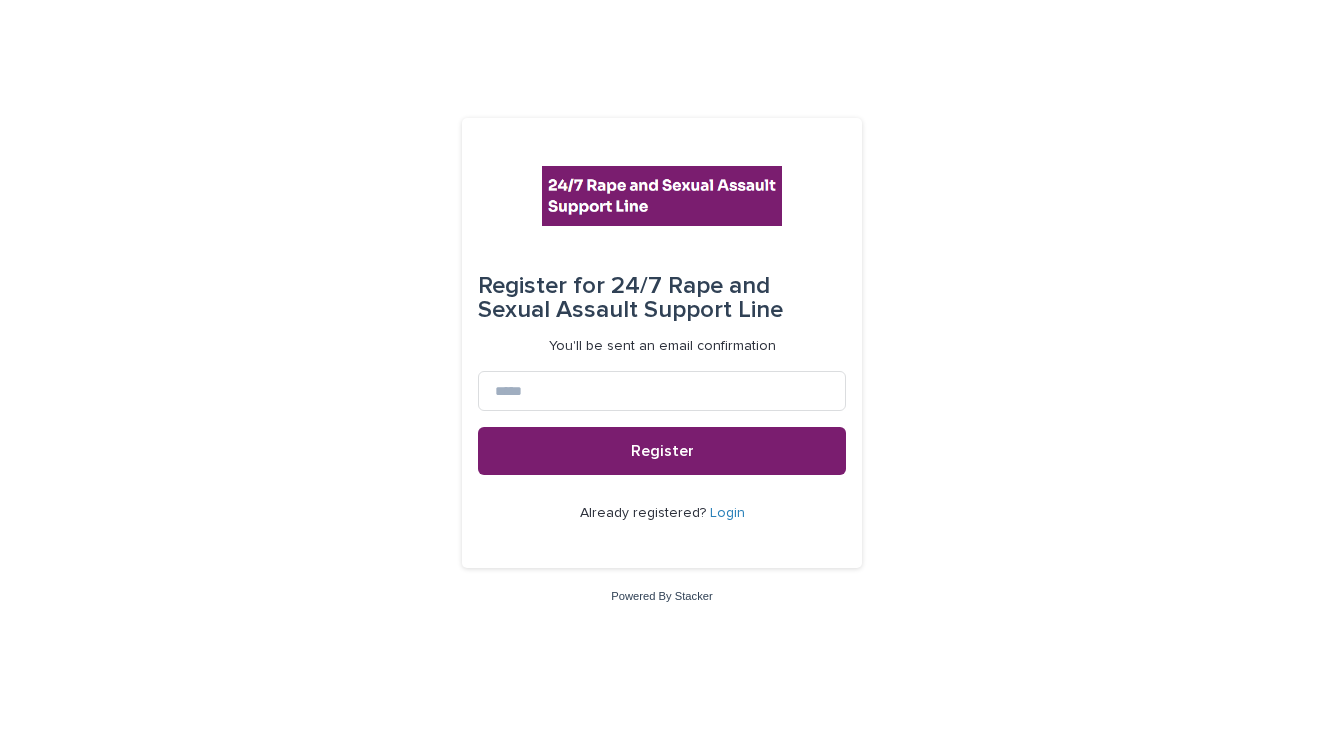 click on "Login" at bounding box center (727, 513) 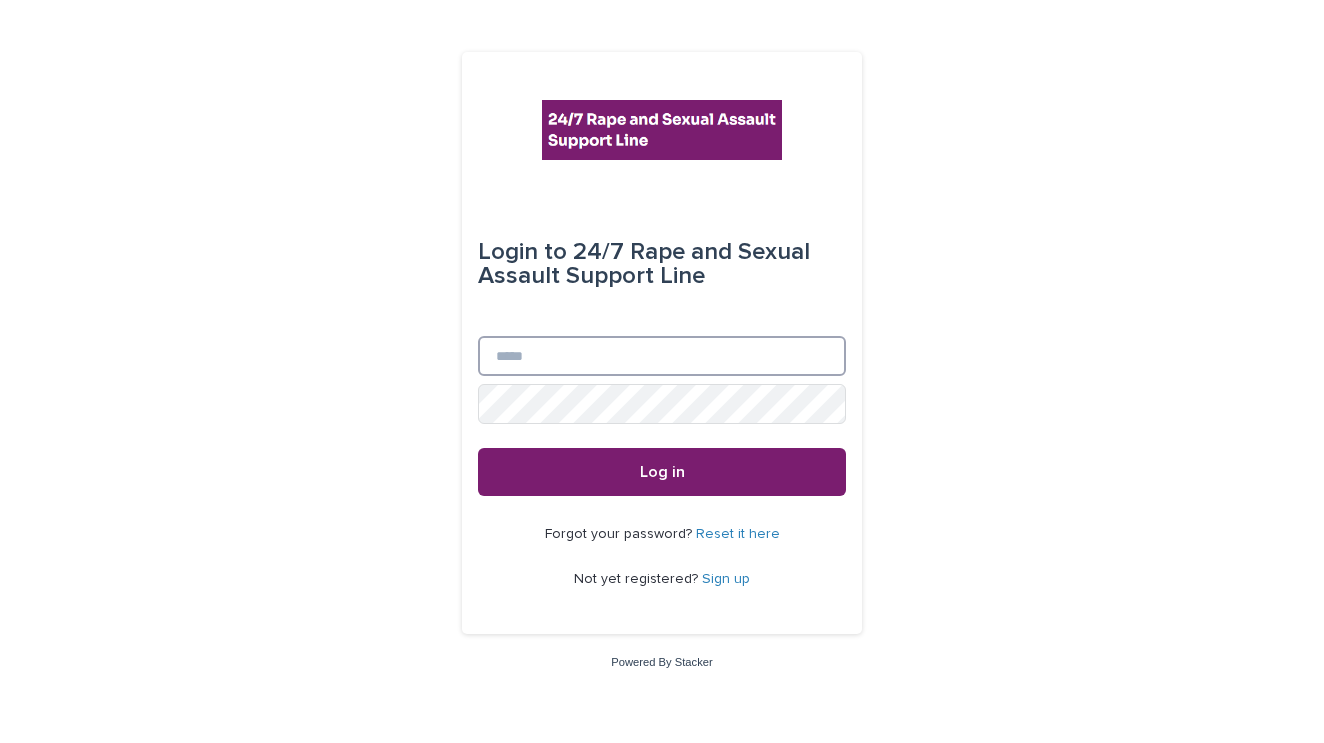 type on "**********" 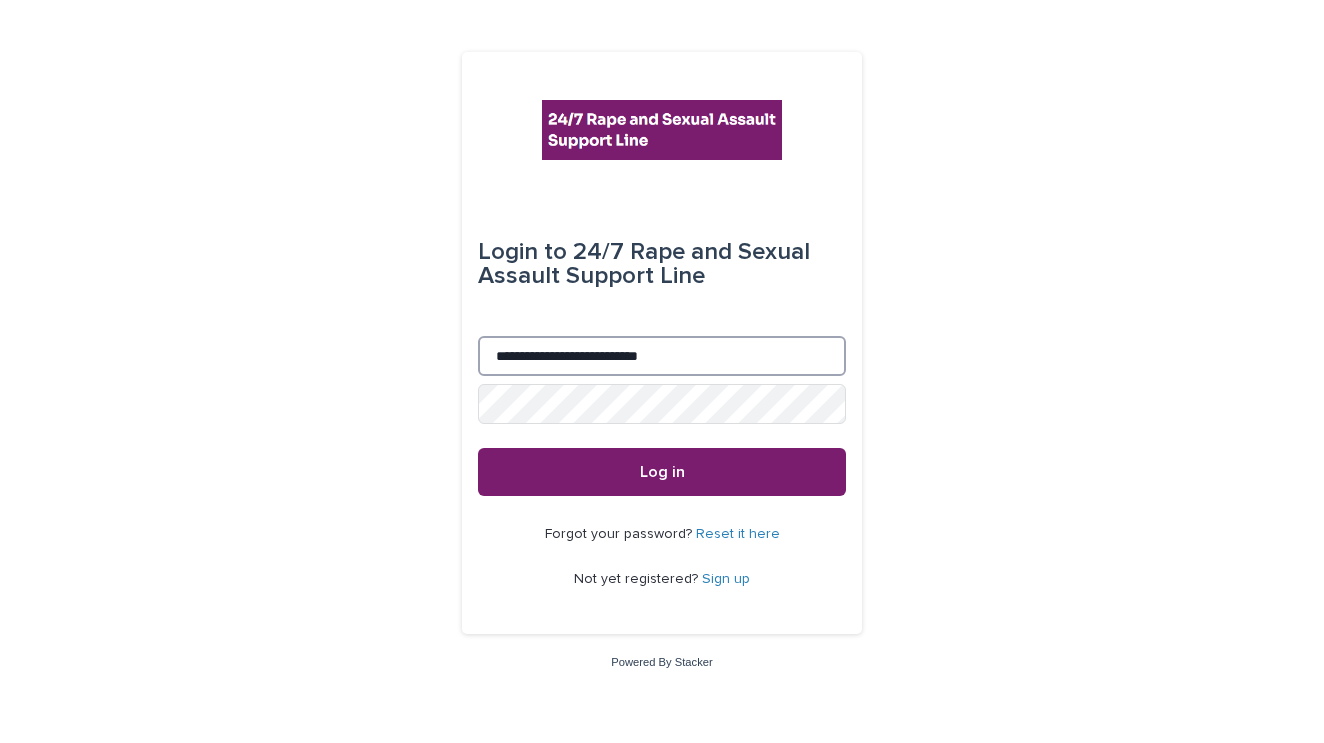 click on "**********" at bounding box center (662, 356) 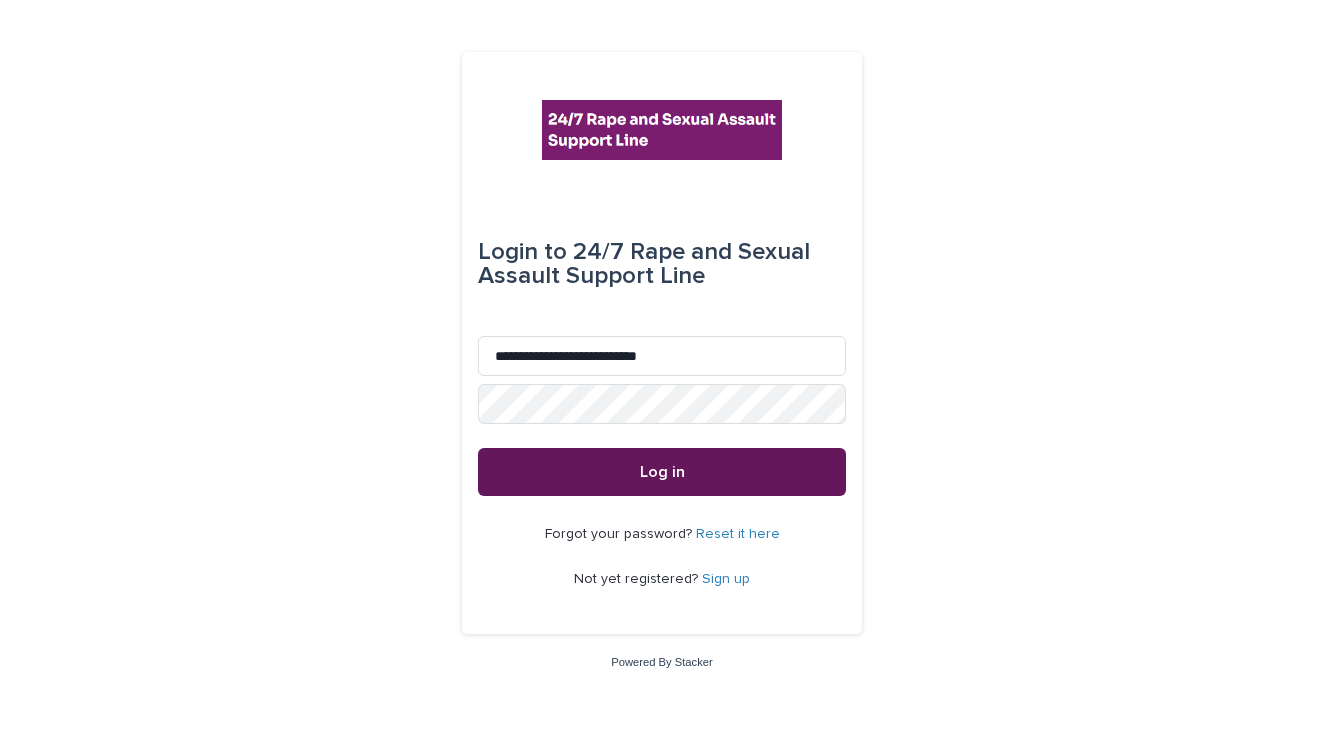 click on "Log in" at bounding box center (662, 472) 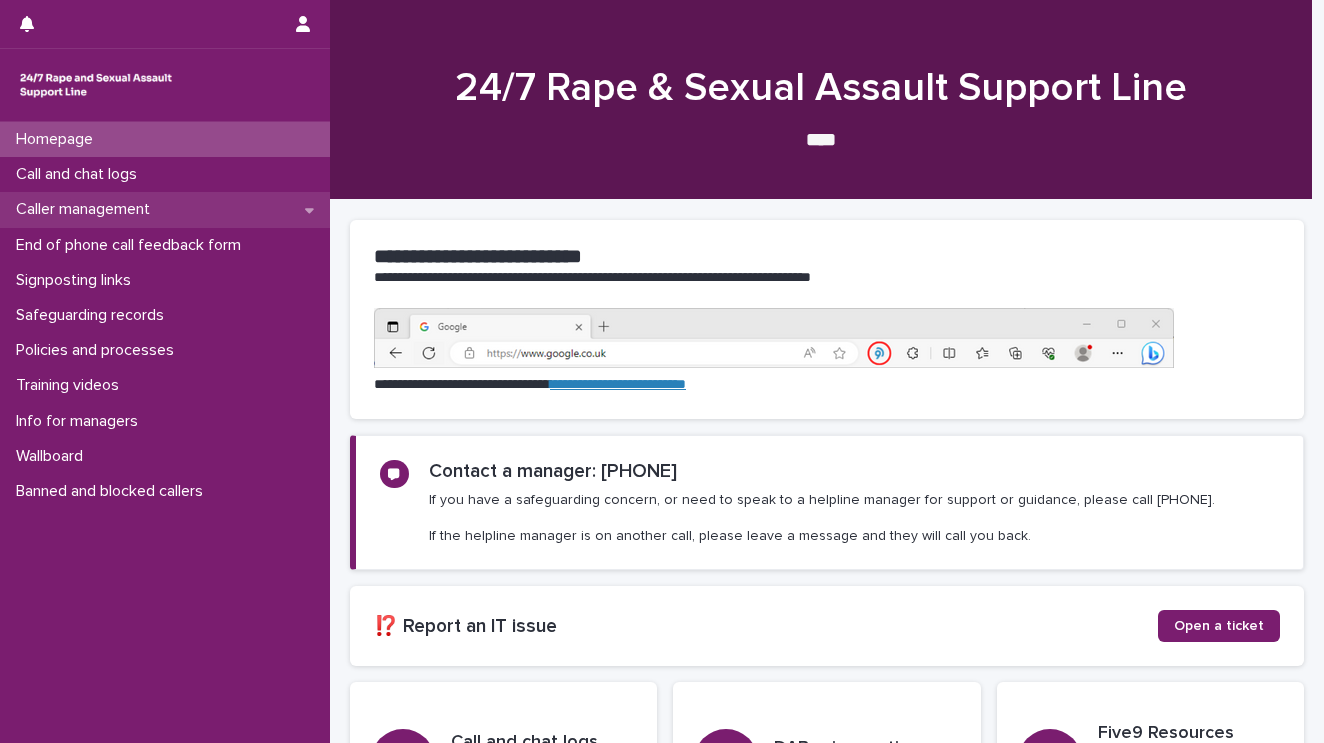 scroll, scrollTop: 0, scrollLeft: 0, axis: both 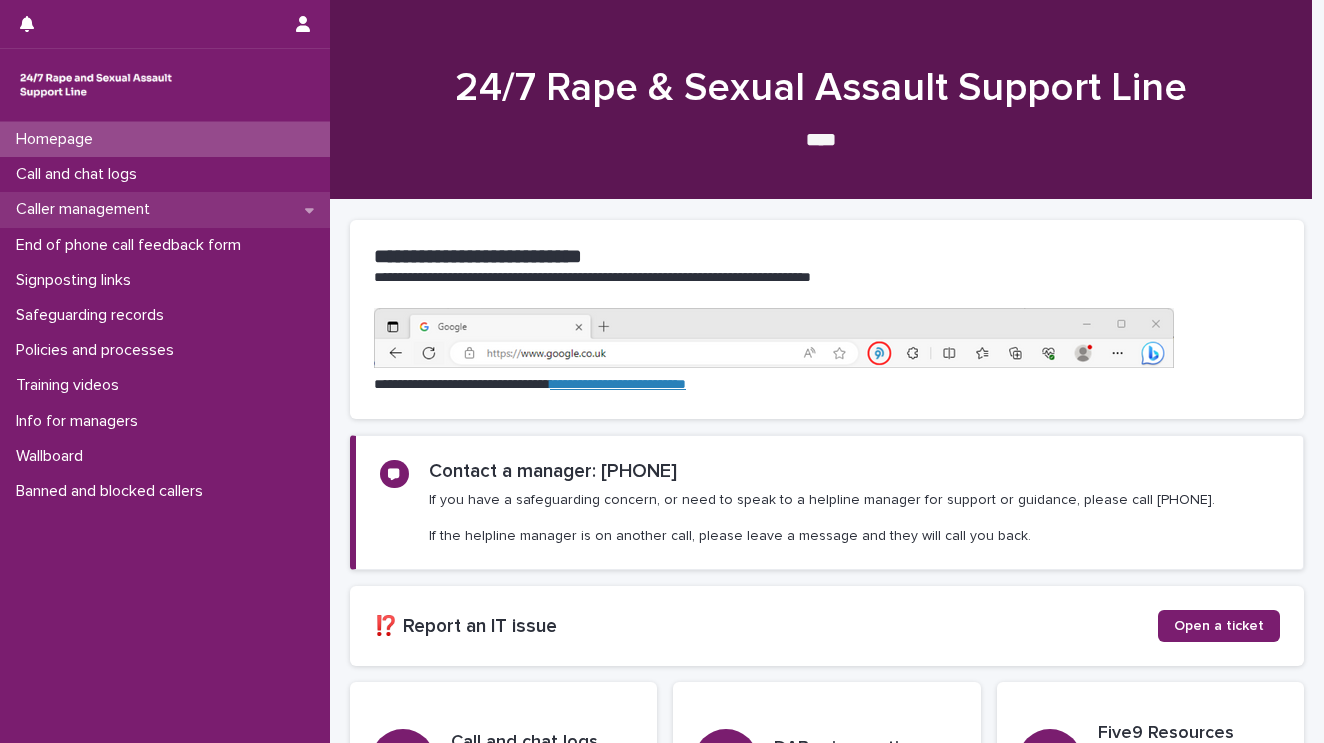 click on "Caller management" at bounding box center [87, 209] 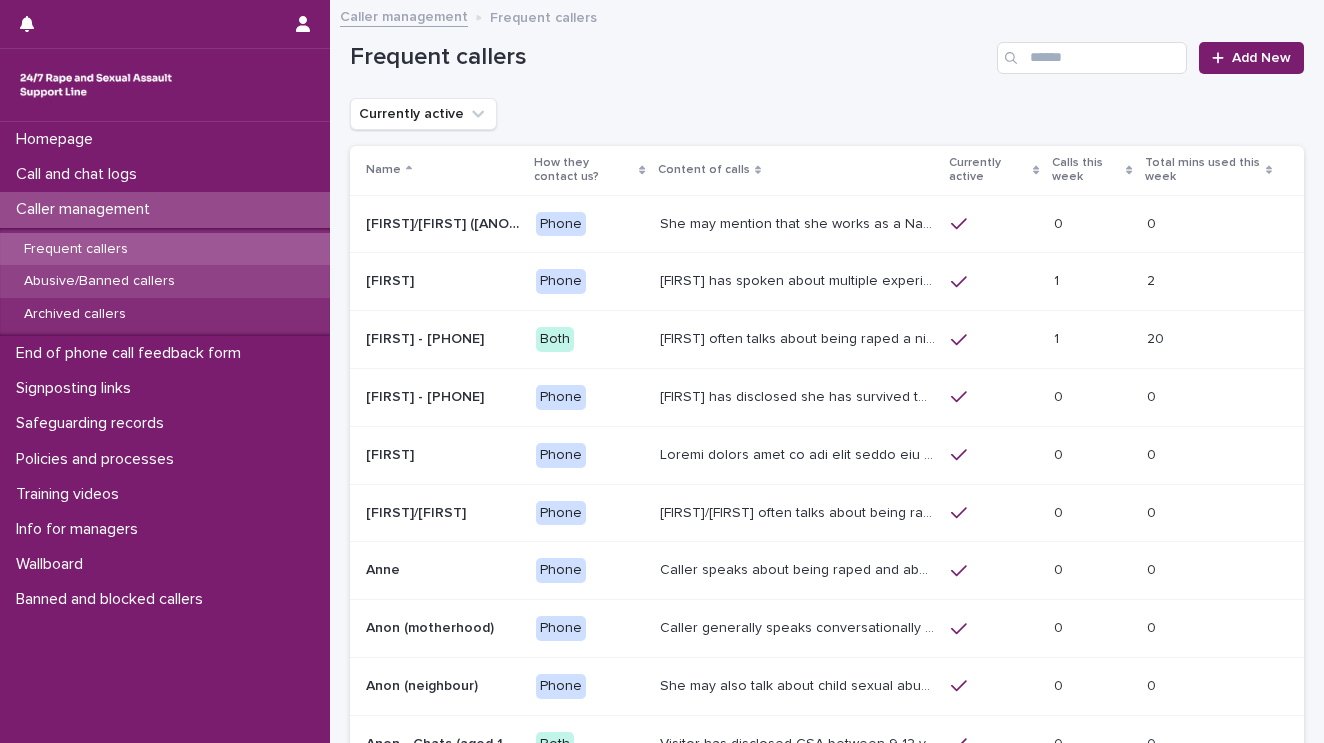 click on "Abusive/Banned callers" at bounding box center (99, 281) 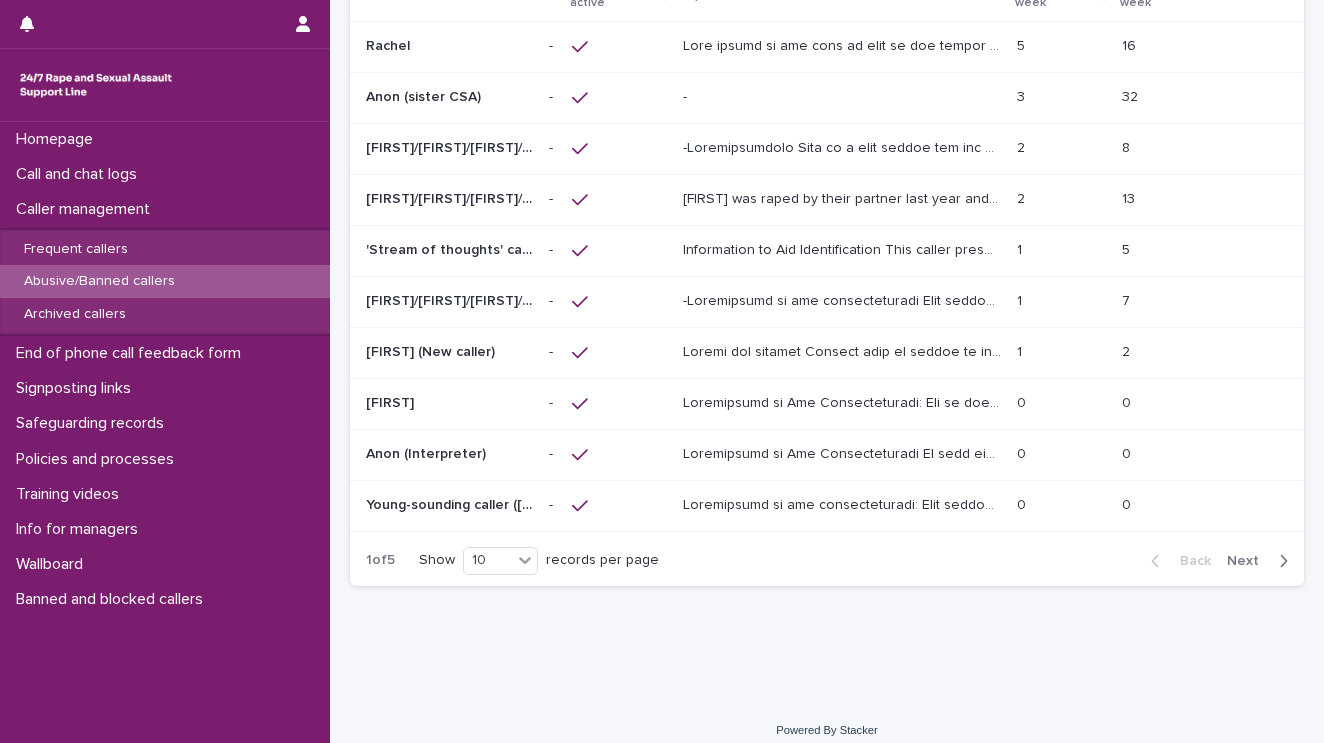 scroll, scrollTop: 186, scrollLeft: 0, axis: vertical 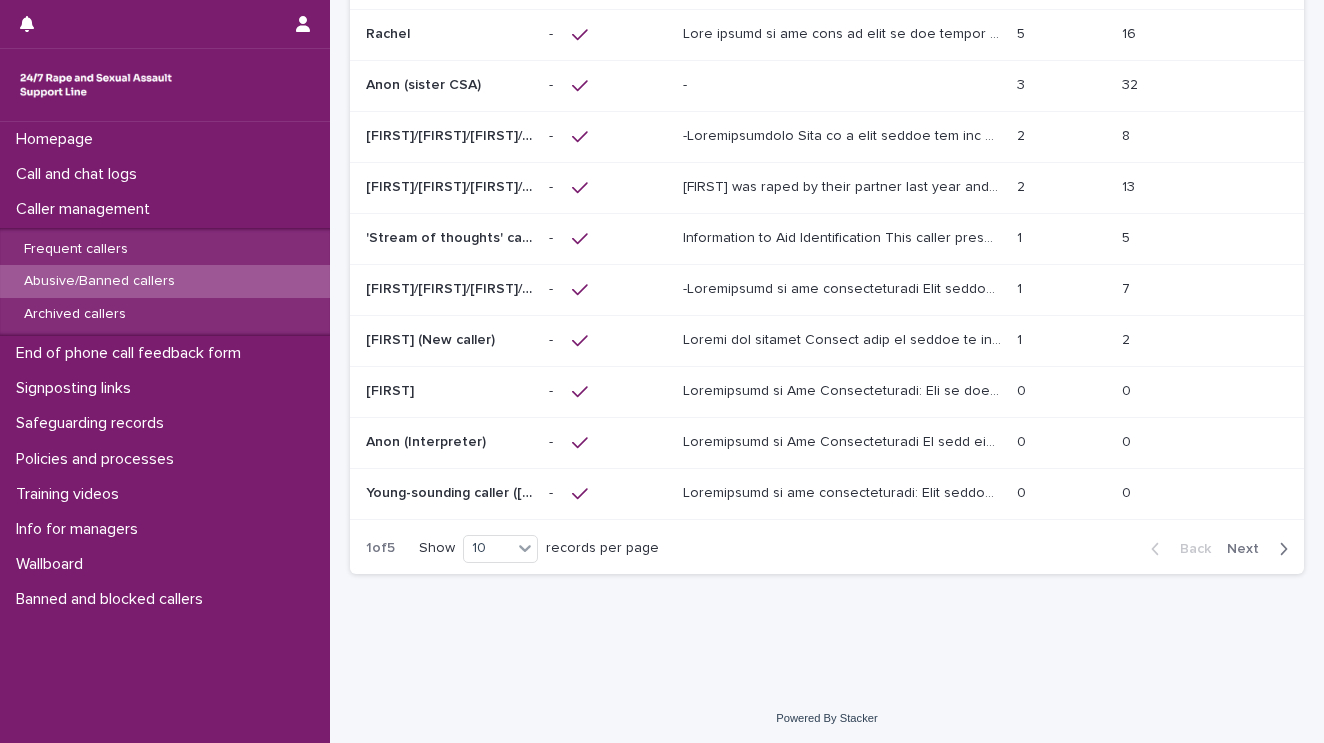click on "Next" at bounding box center [1249, 549] 